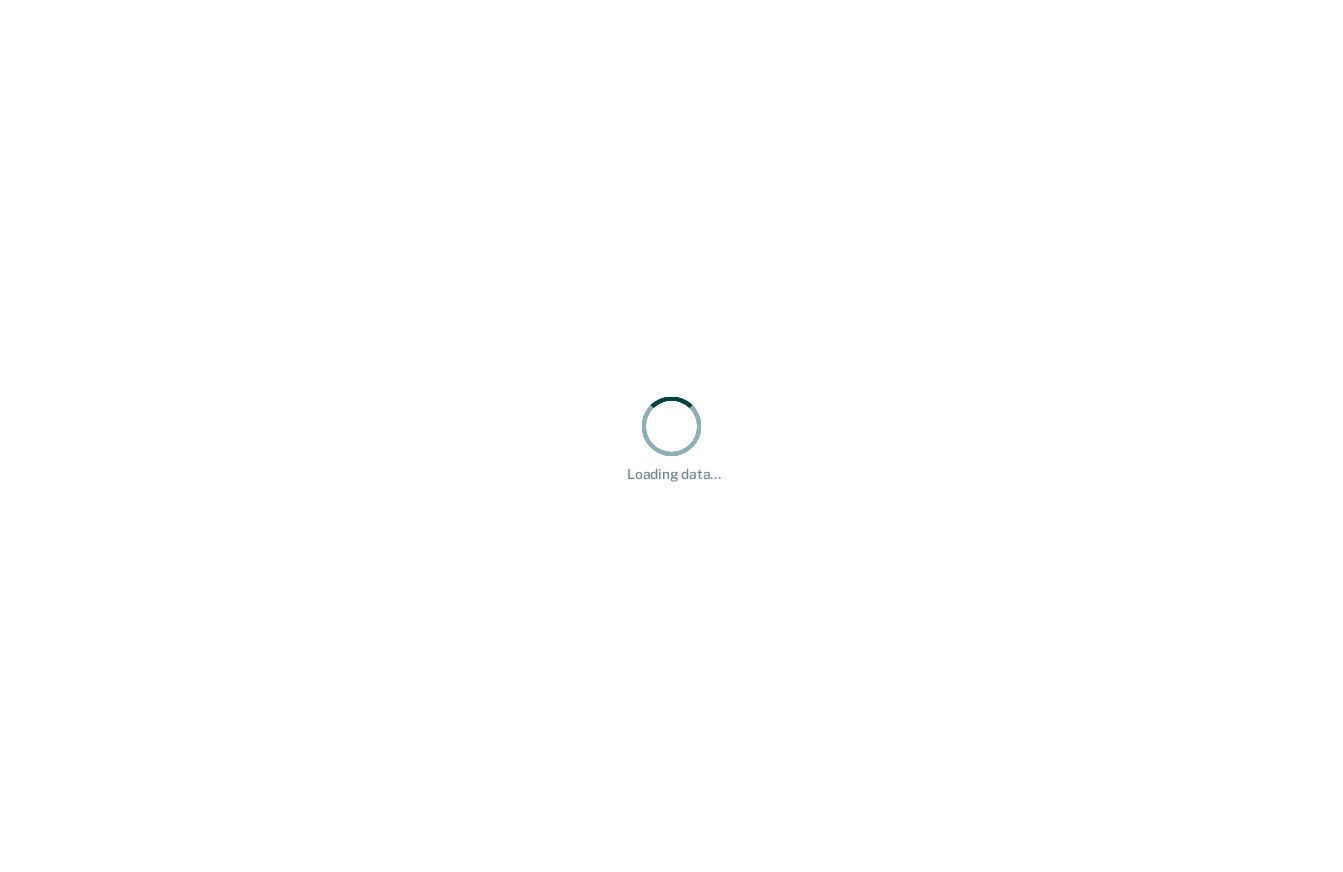 scroll, scrollTop: 0, scrollLeft: 0, axis: both 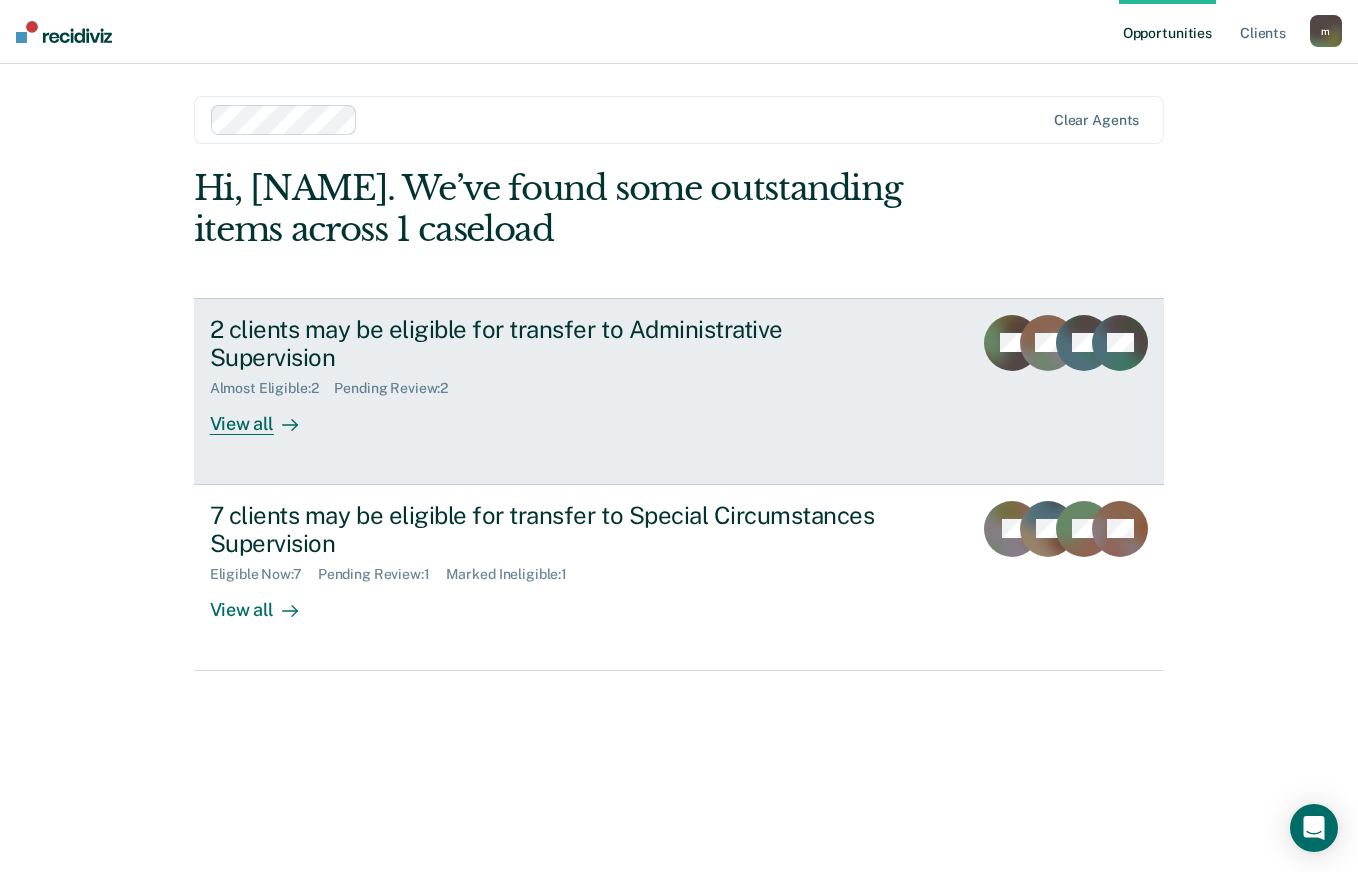 click on "View all" at bounding box center [266, 416] 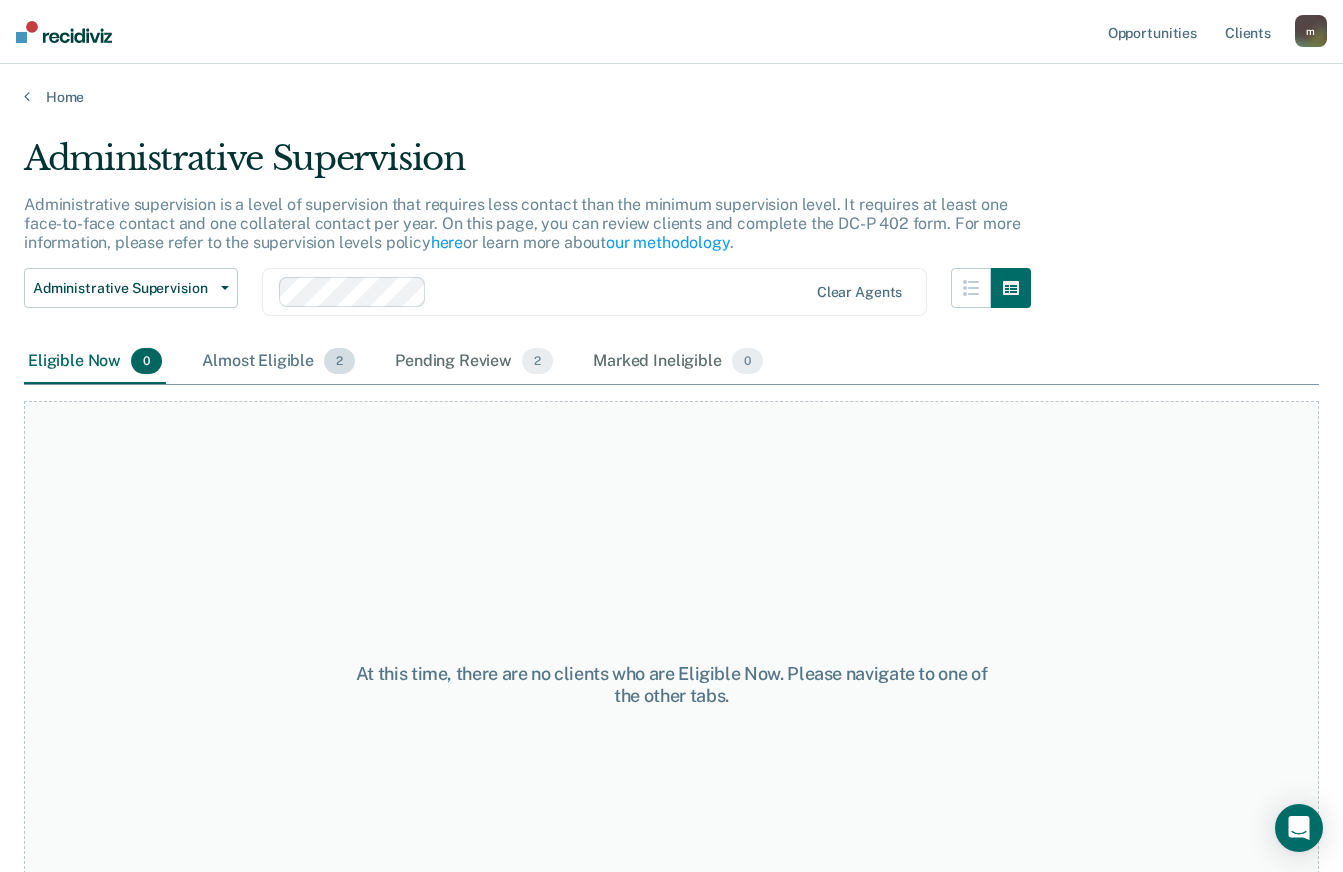 click on "Almost Eligible 2" at bounding box center [278, 362] 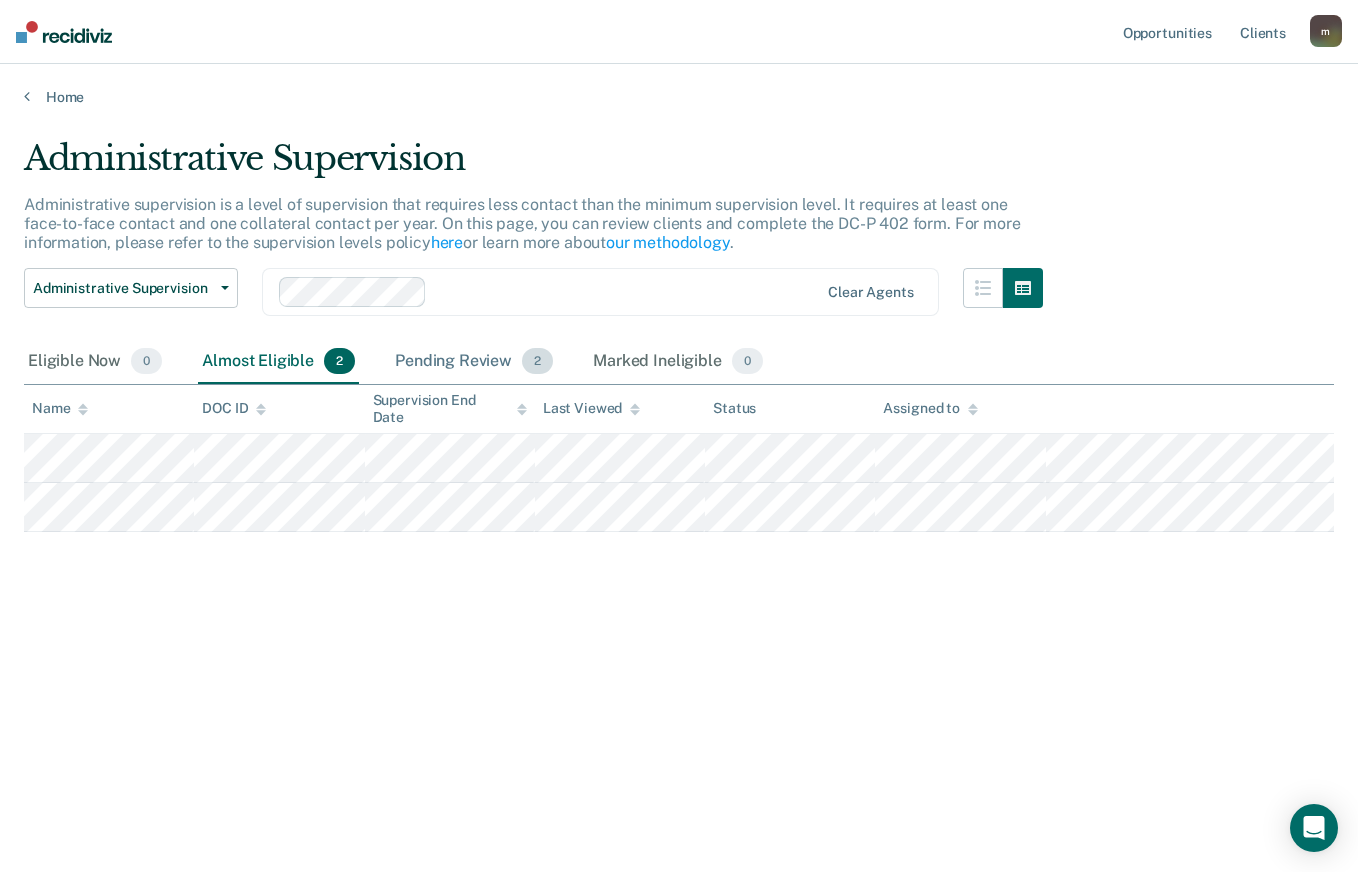 click on "Pending Review 2" at bounding box center (474, 362) 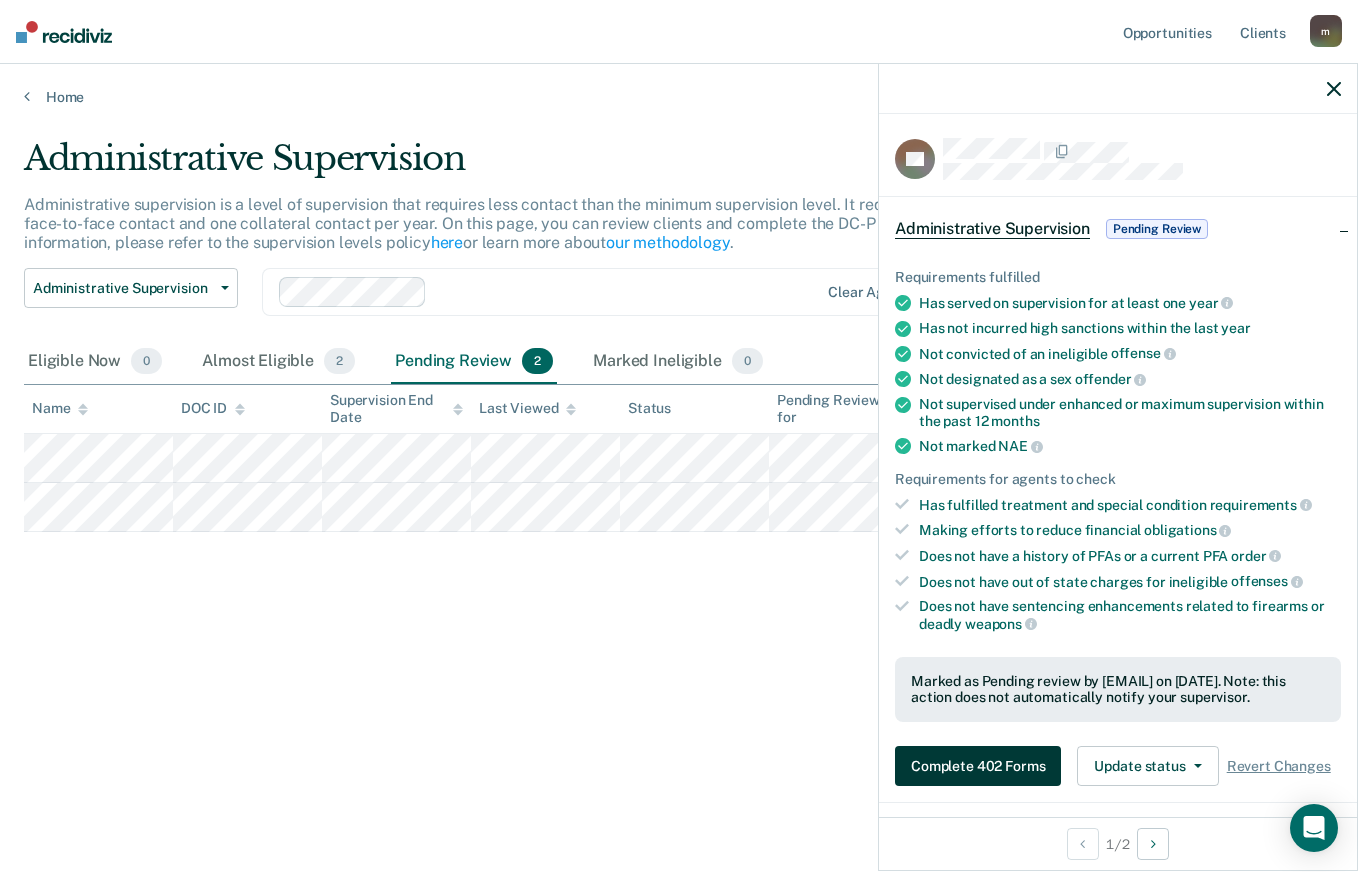 click on "Complete 402 Forms" at bounding box center (978, 766) 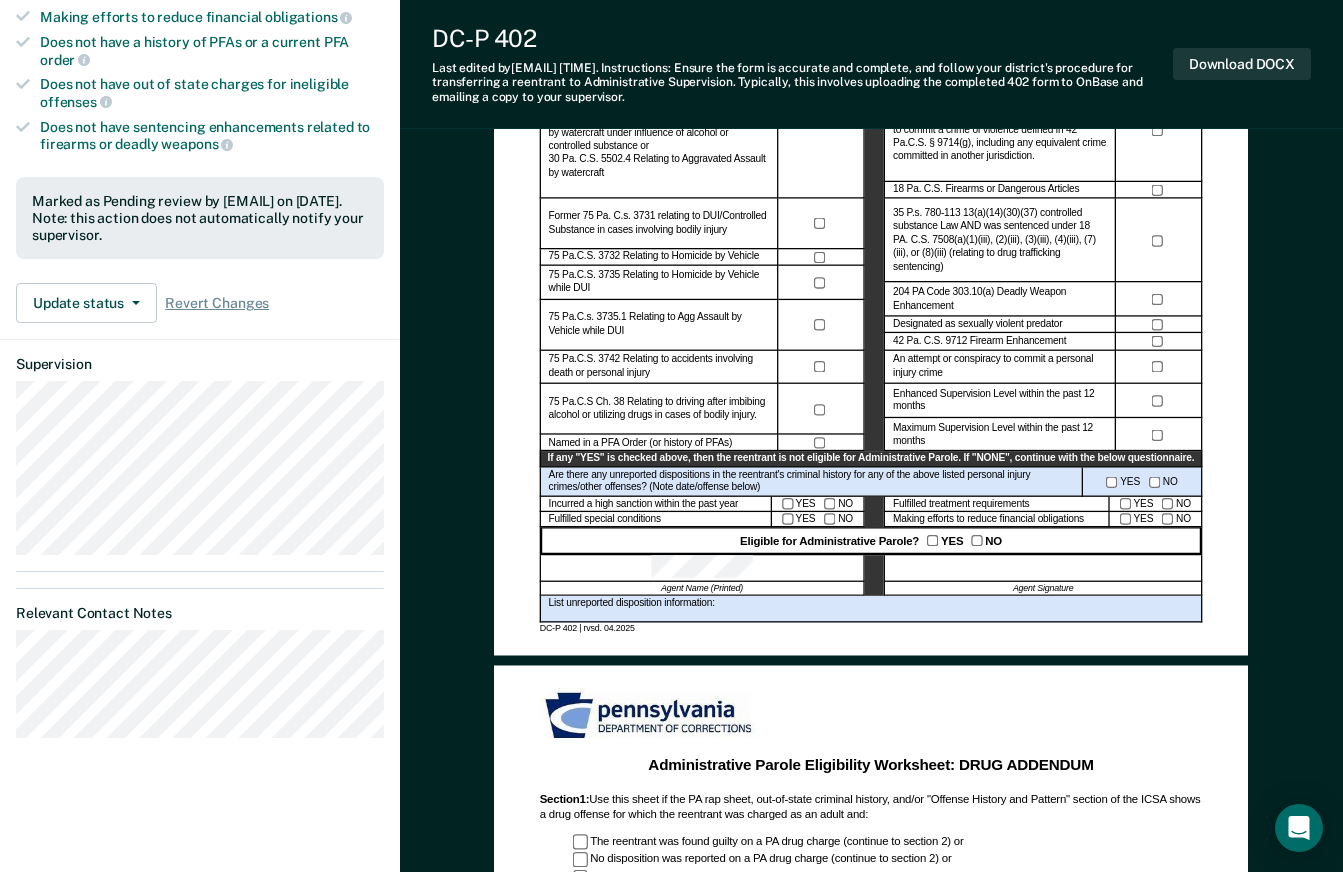 scroll, scrollTop: 538, scrollLeft: 0, axis: vertical 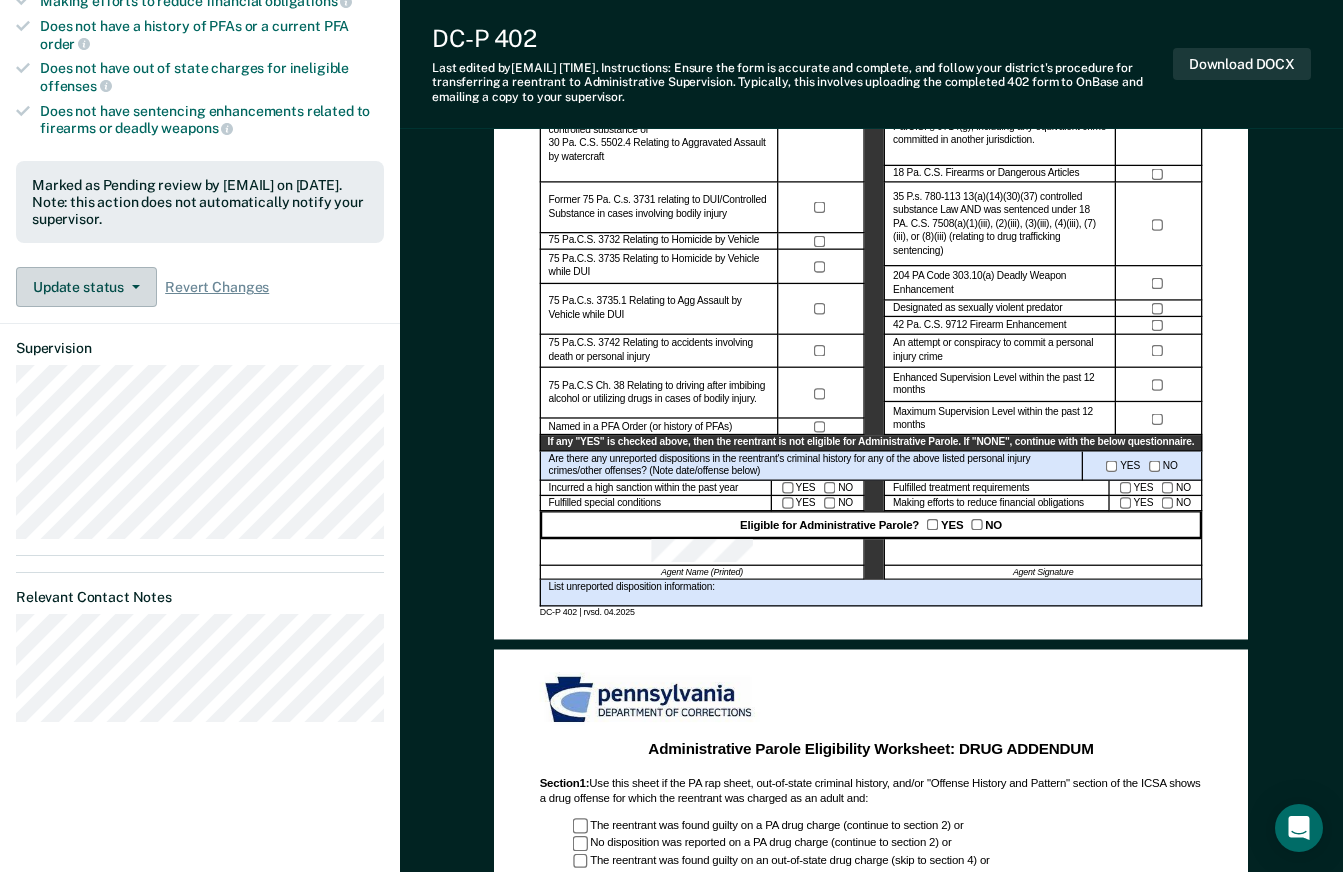 click 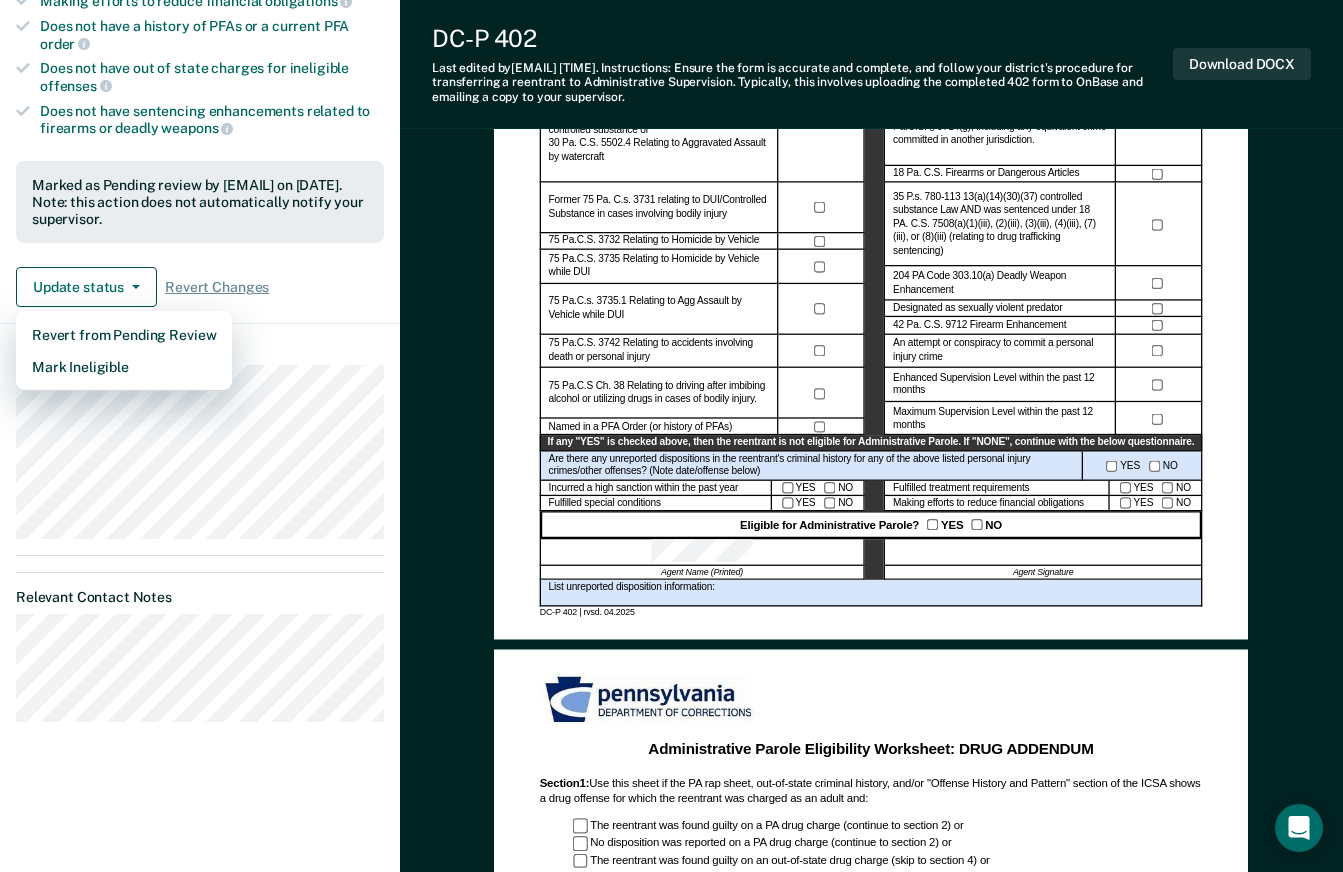 click on "Update status Revert from Pending Review Mark Ineligible Revert Changes" at bounding box center (200, 287) 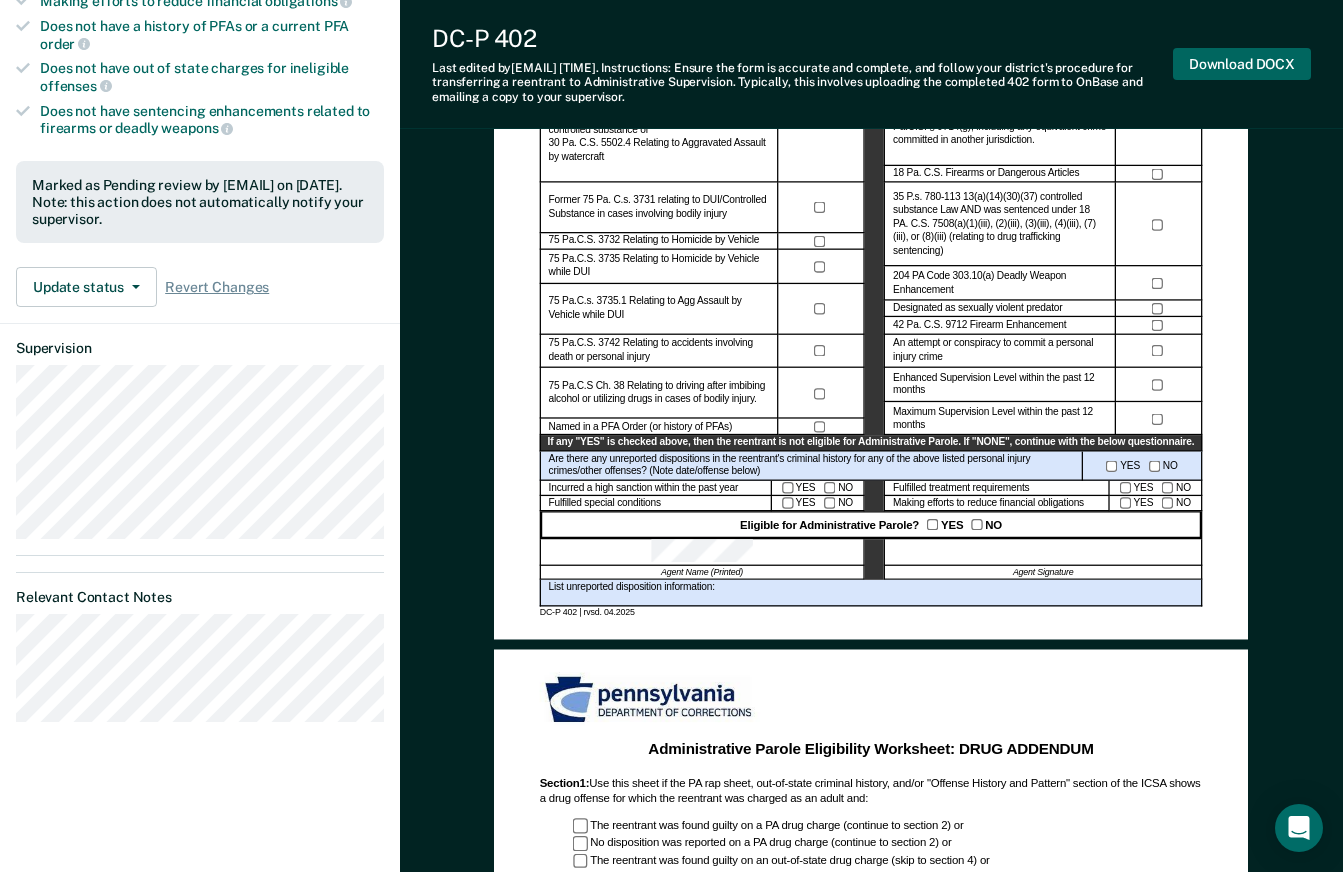click on "Download DOCX" at bounding box center [1242, 64] 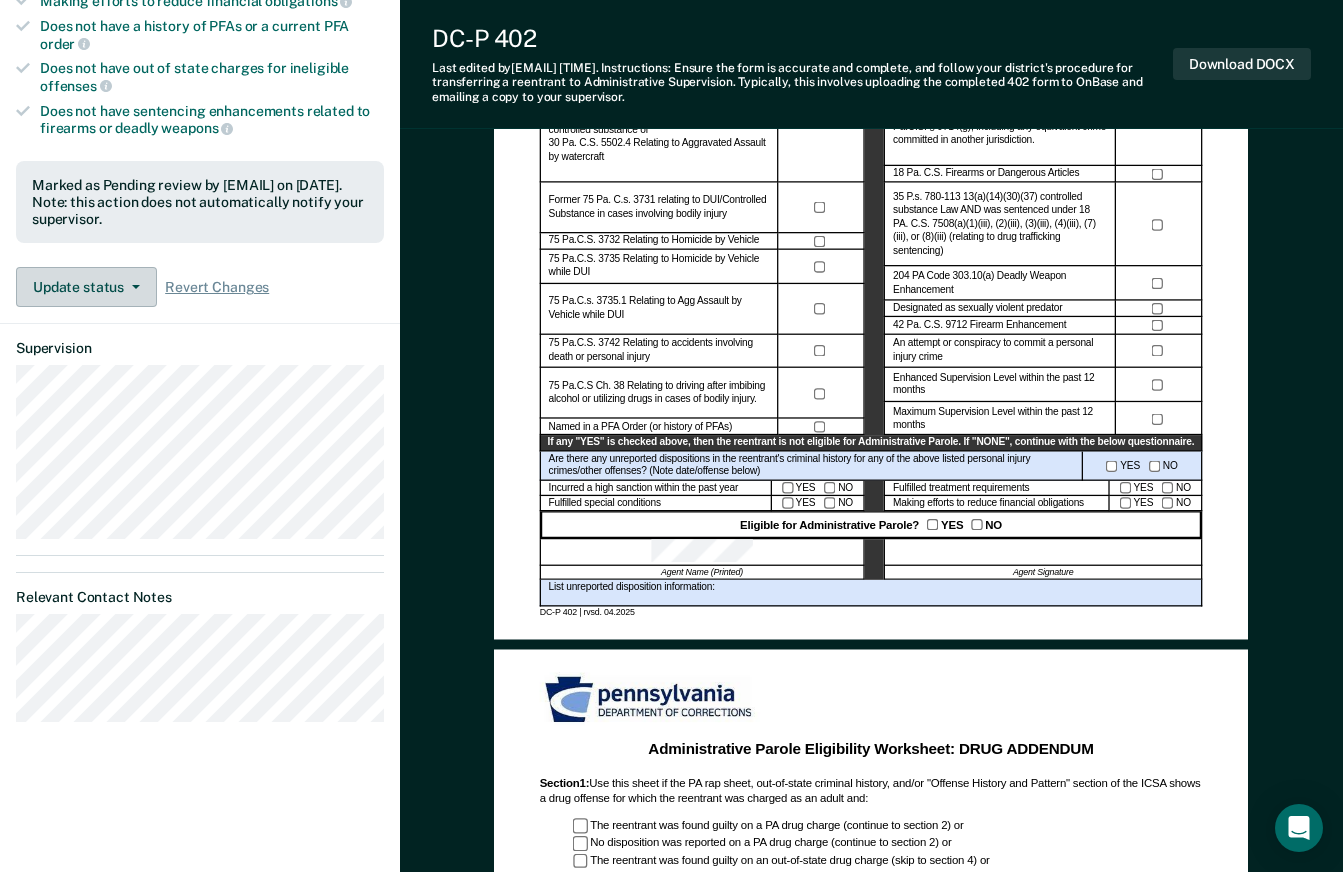 click 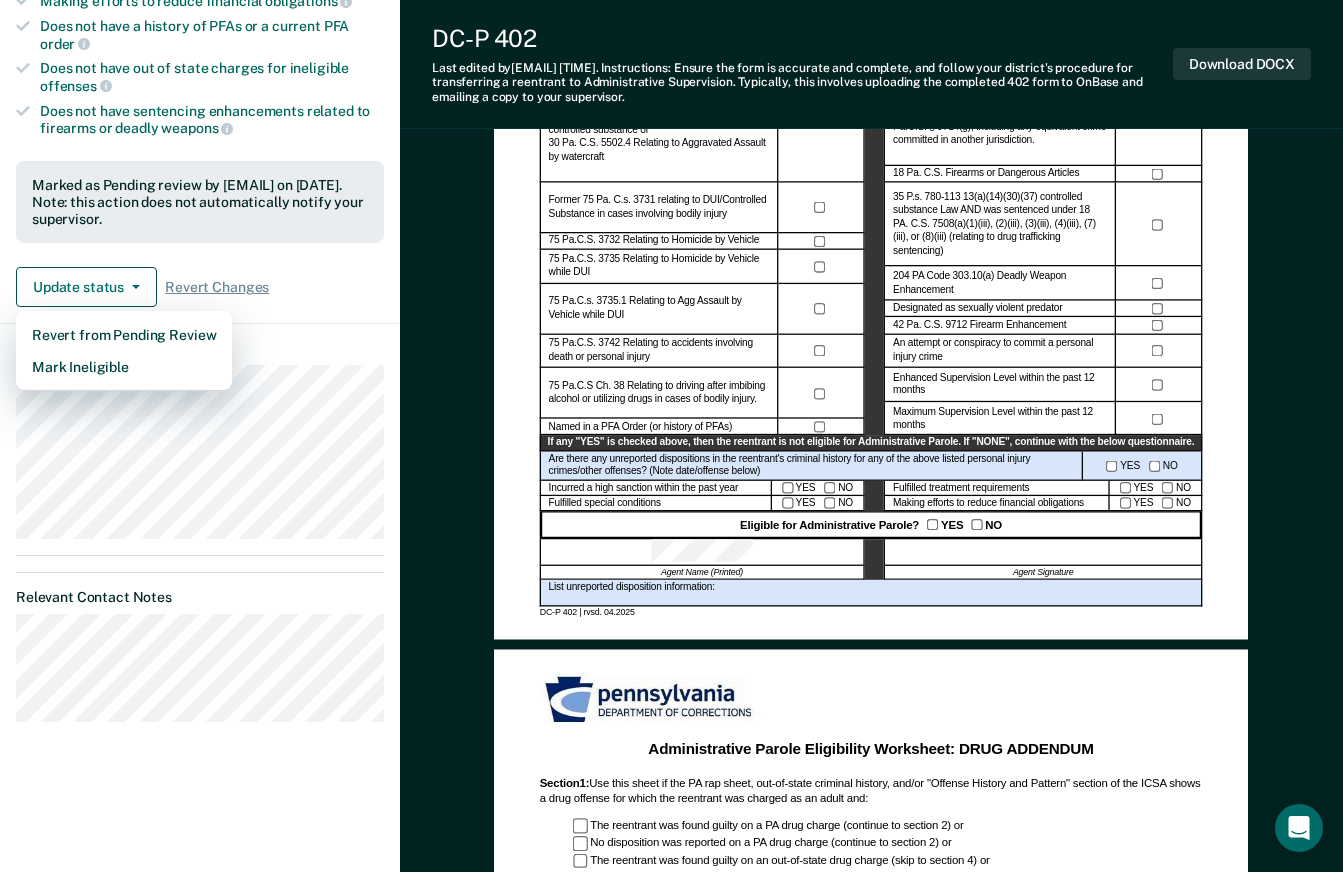 click on "Update status Revert from Pending Review Mark Ineligible Revert Changes" at bounding box center [200, 287] 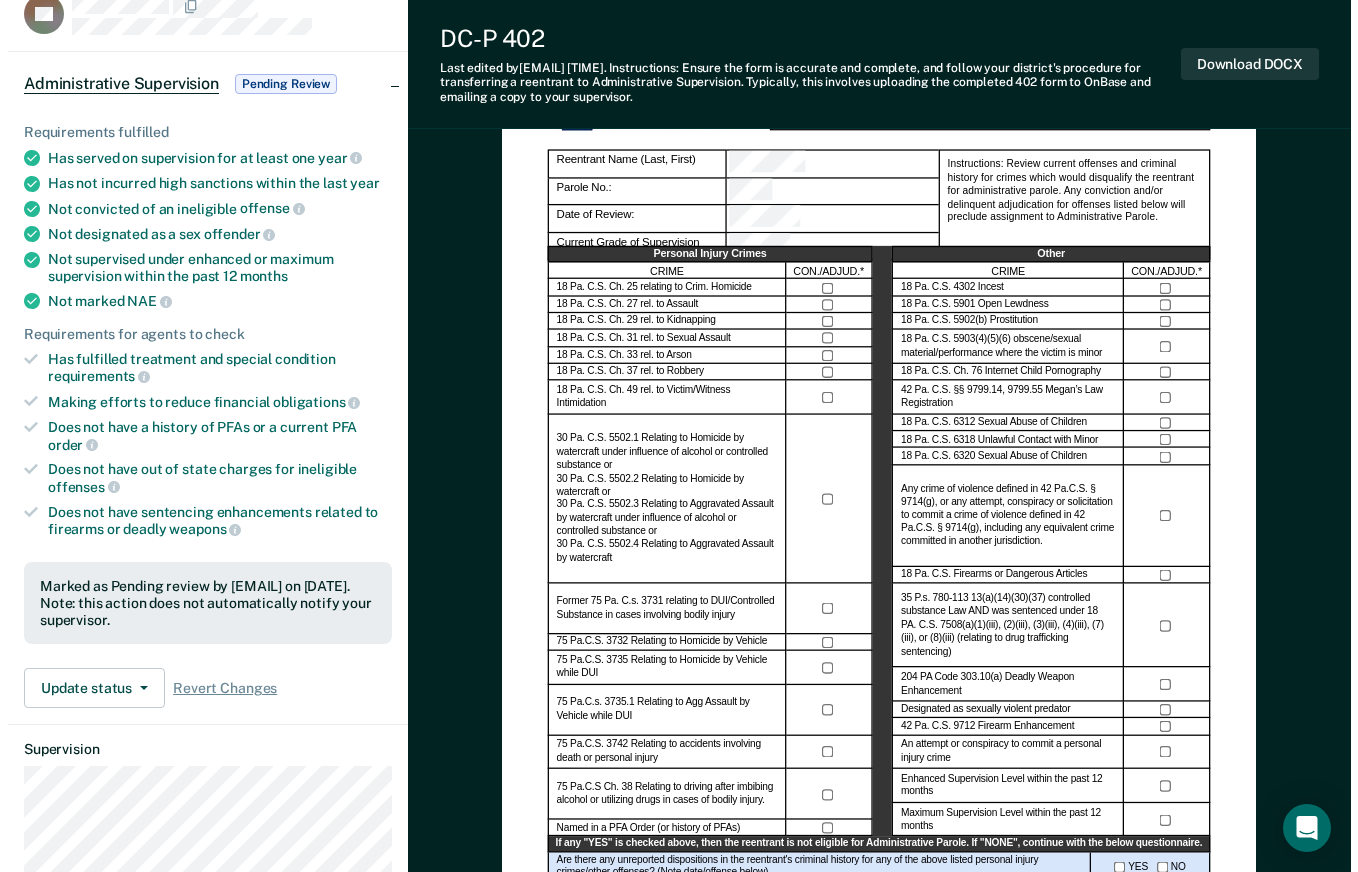 scroll, scrollTop: 0, scrollLeft: 0, axis: both 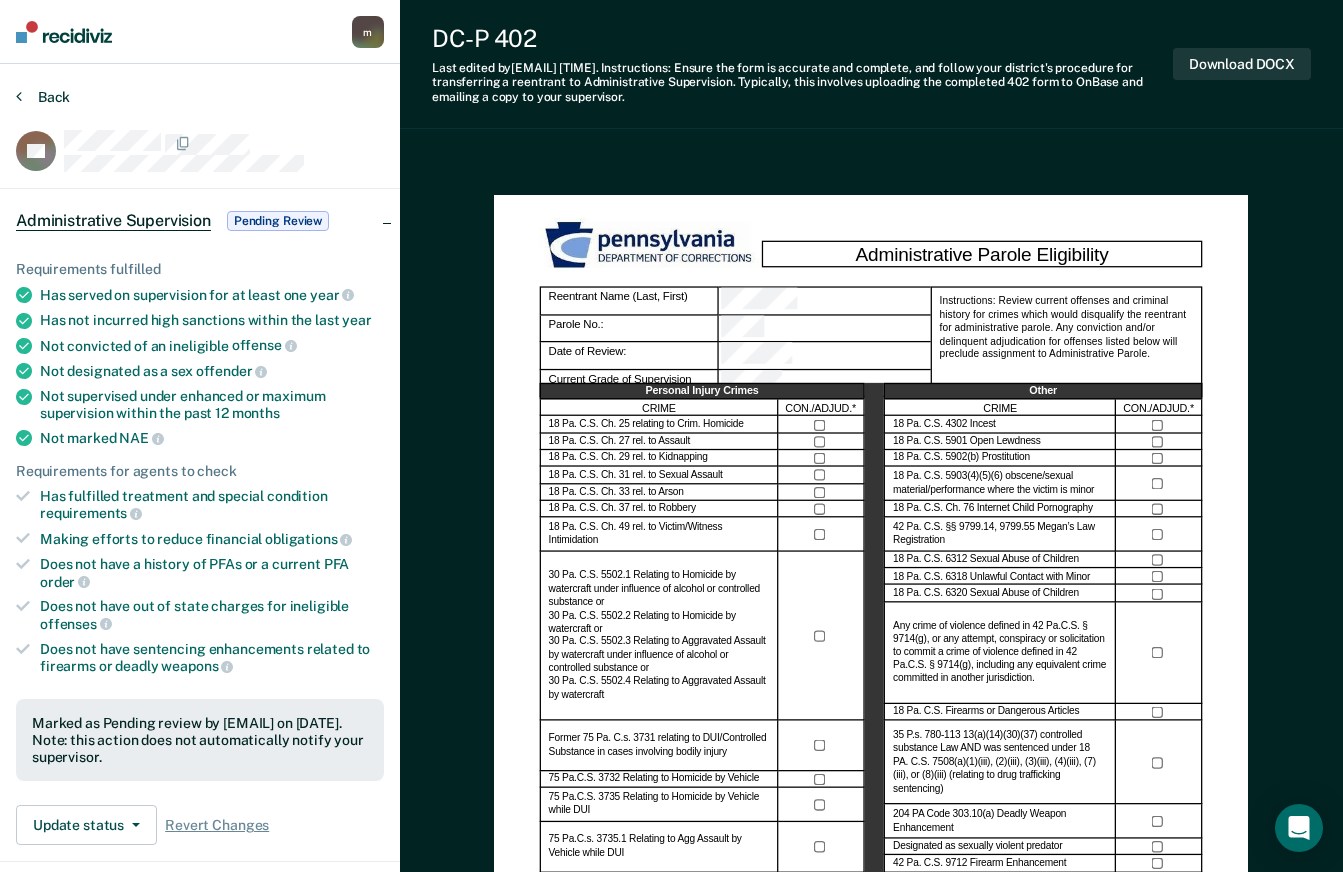 click on "Back" at bounding box center [43, 97] 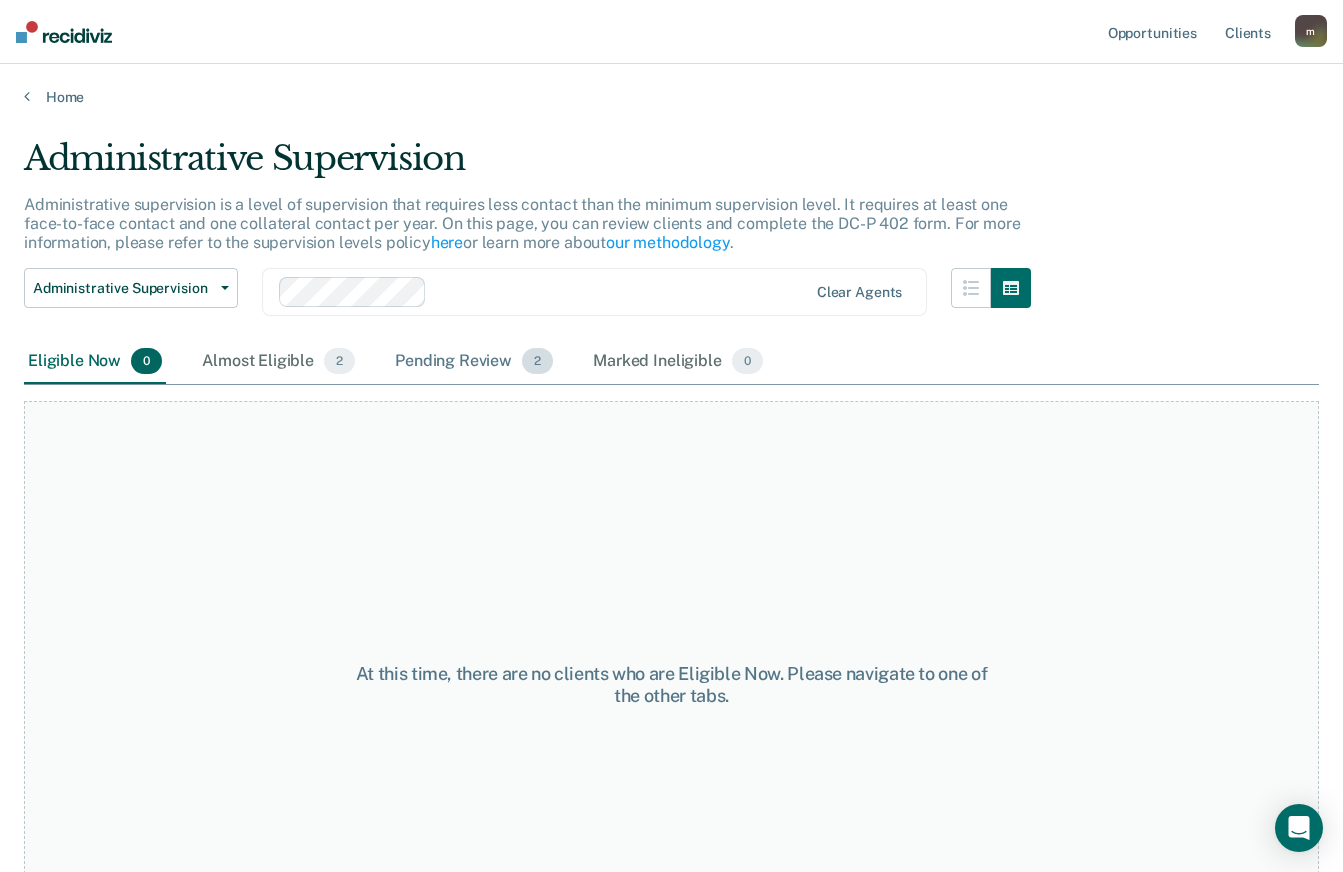 click on "Pending Review 2" at bounding box center [474, 362] 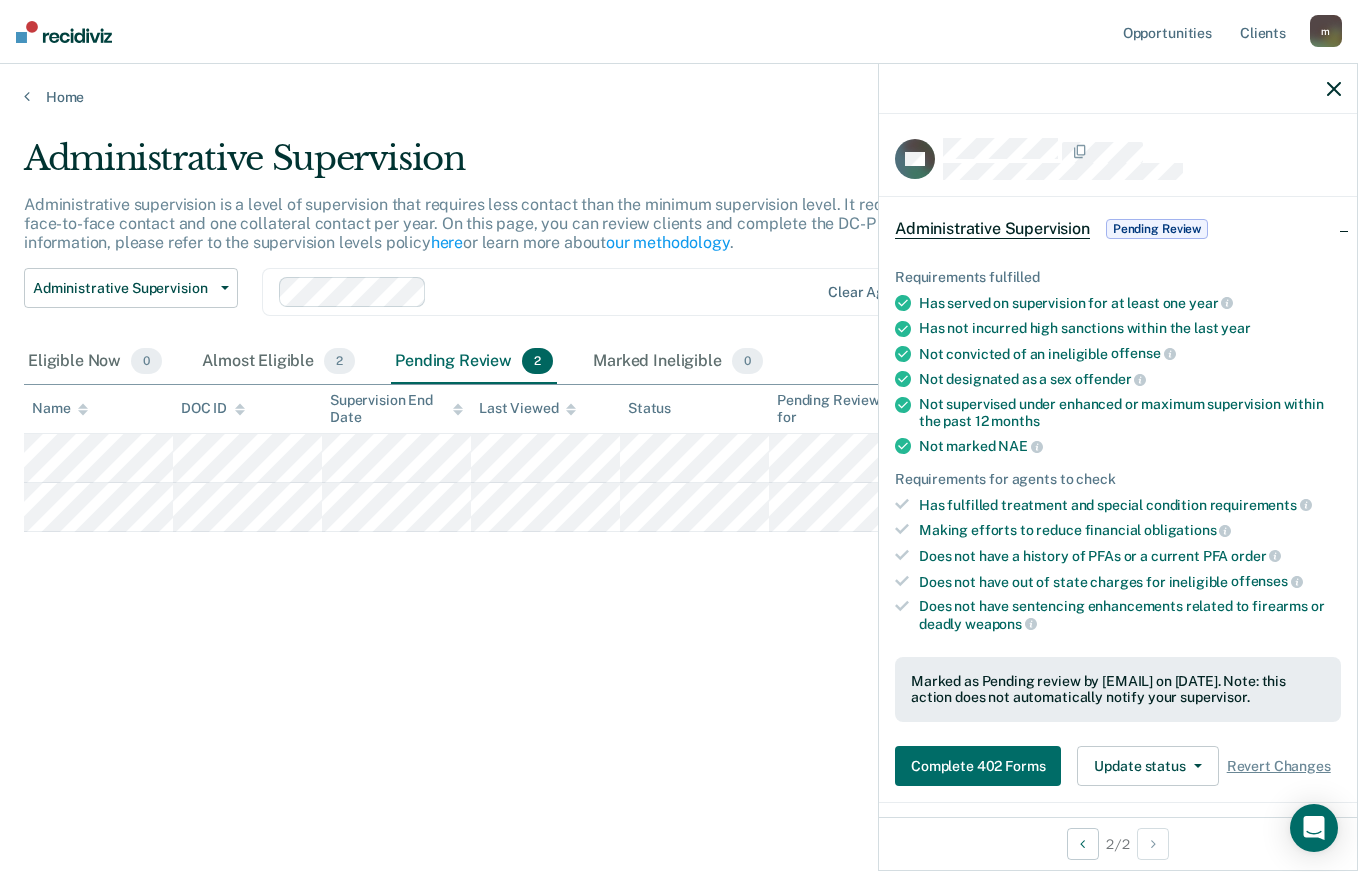 click on "Update status" at bounding box center (1147, 766) 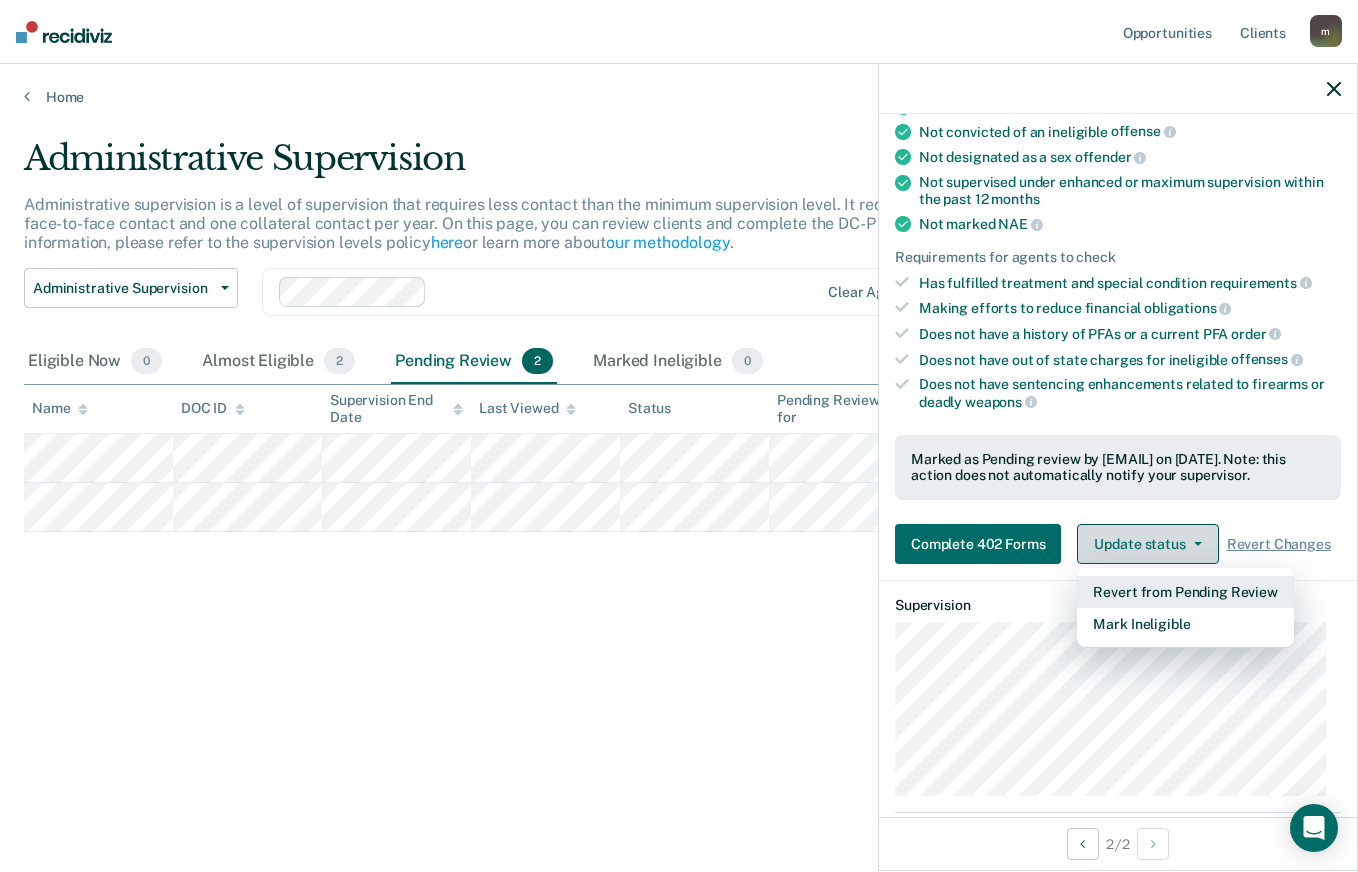 scroll, scrollTop: 220, scrollLeft: 0, axis: vertical 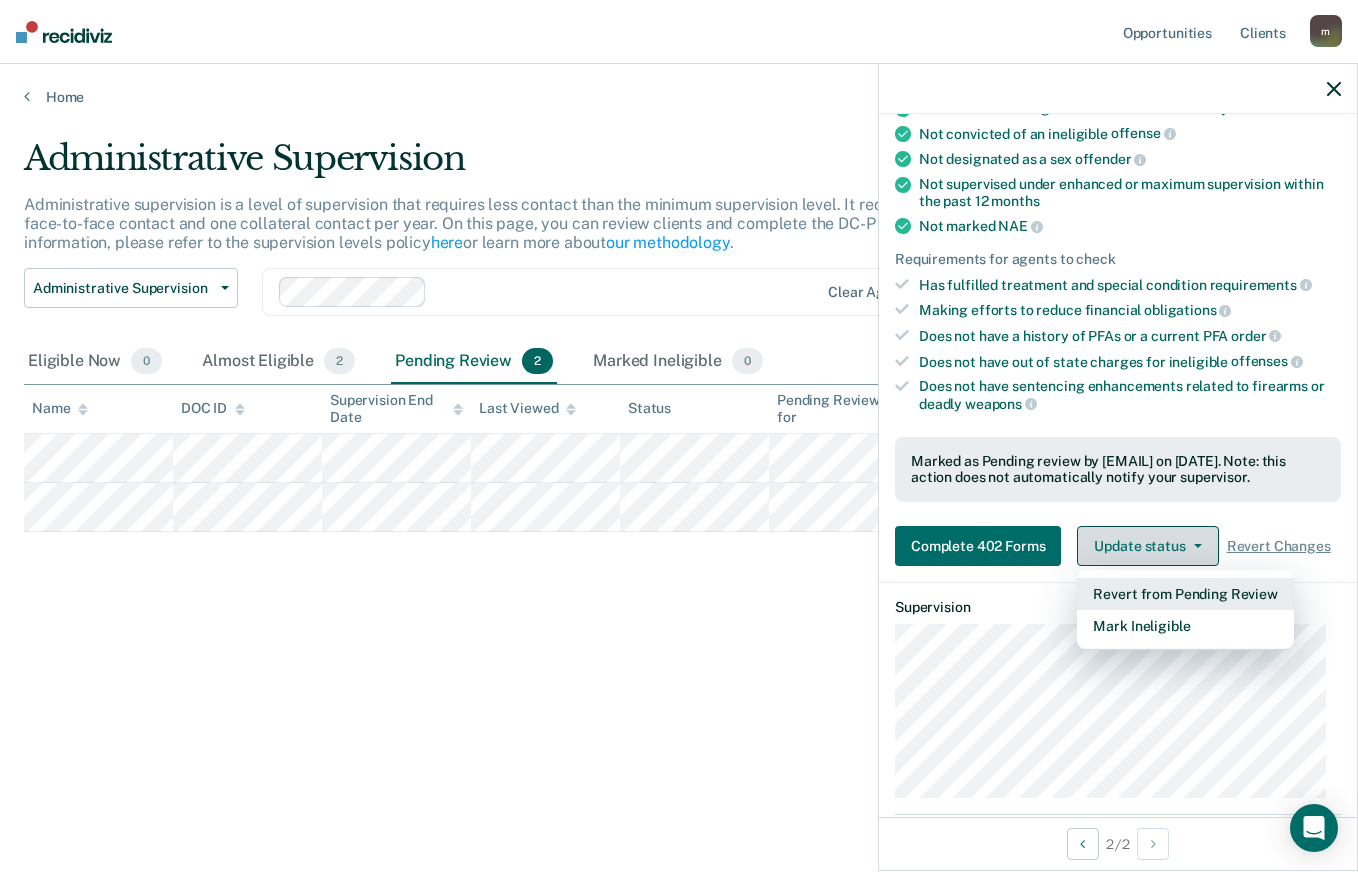 click on "Update status" at bounding box center [1147, 546] 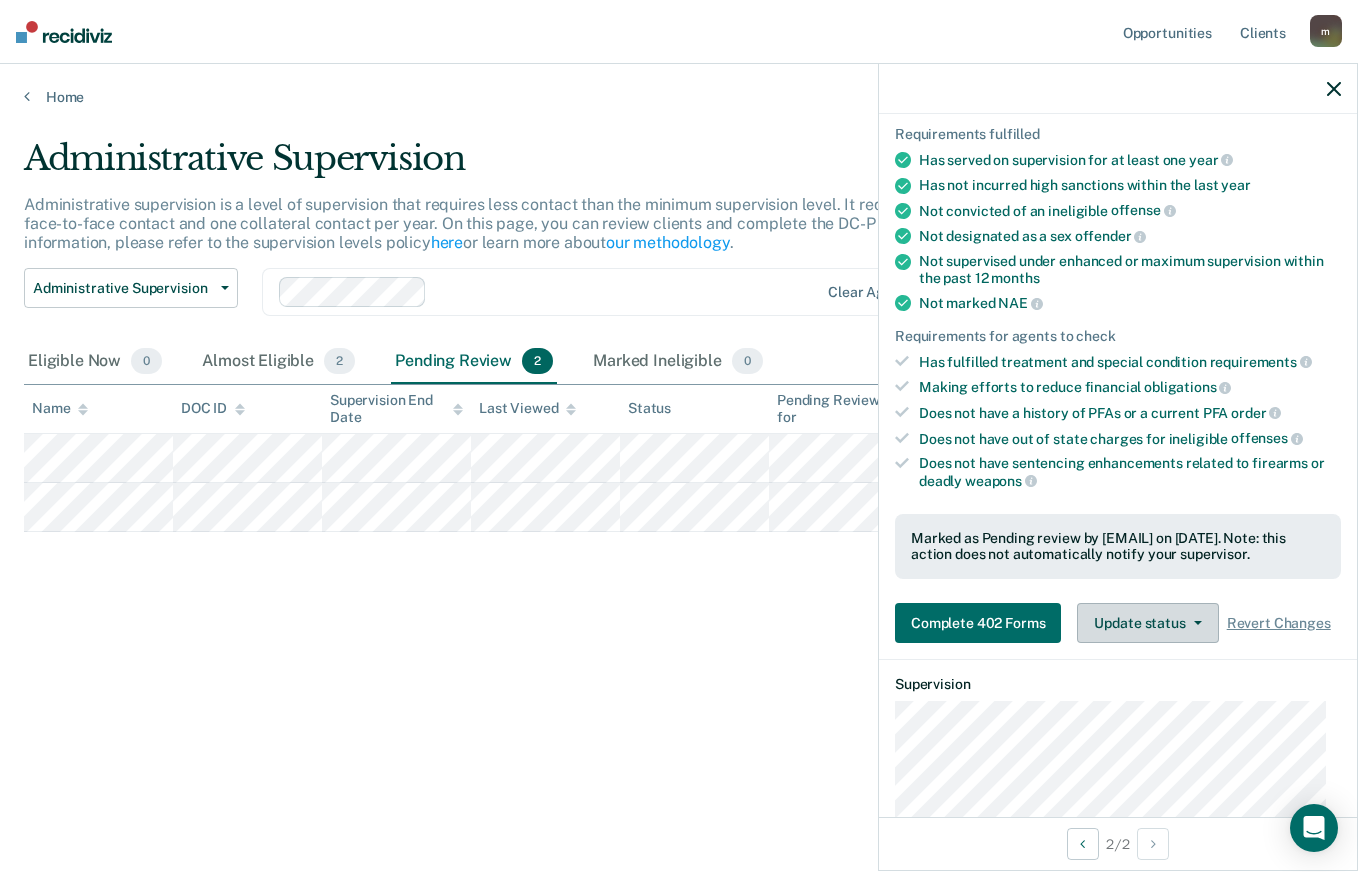scroll, scrollTop: 142, scrollLeft: 0, axis: vertical 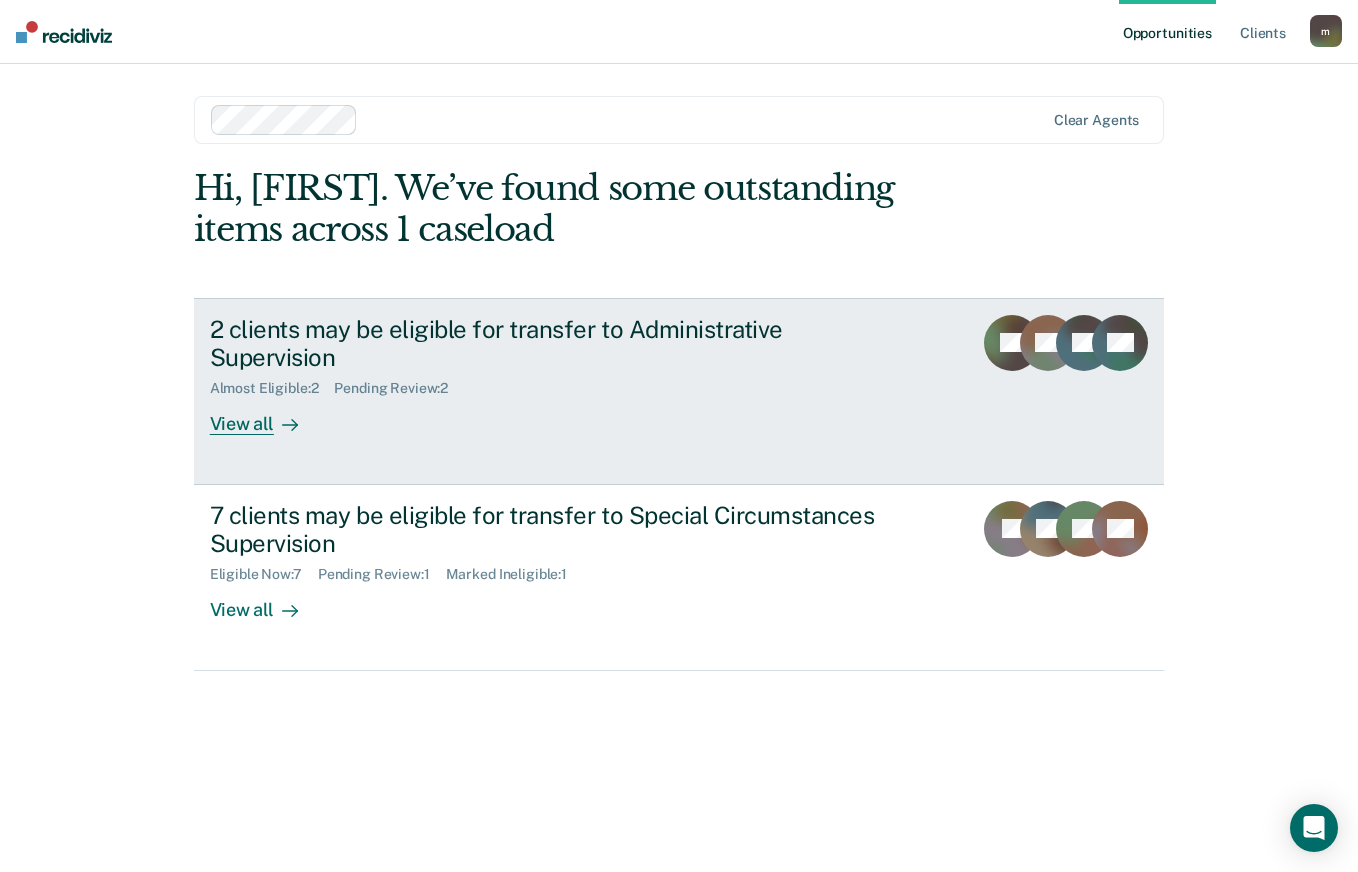 click on "[COUNT] clients may be eligible for transfer to Administrative Supervision Almost Eligible :  [COUNT] Pending Review :  [COUNT] View all" at bounding box center [585, 375] 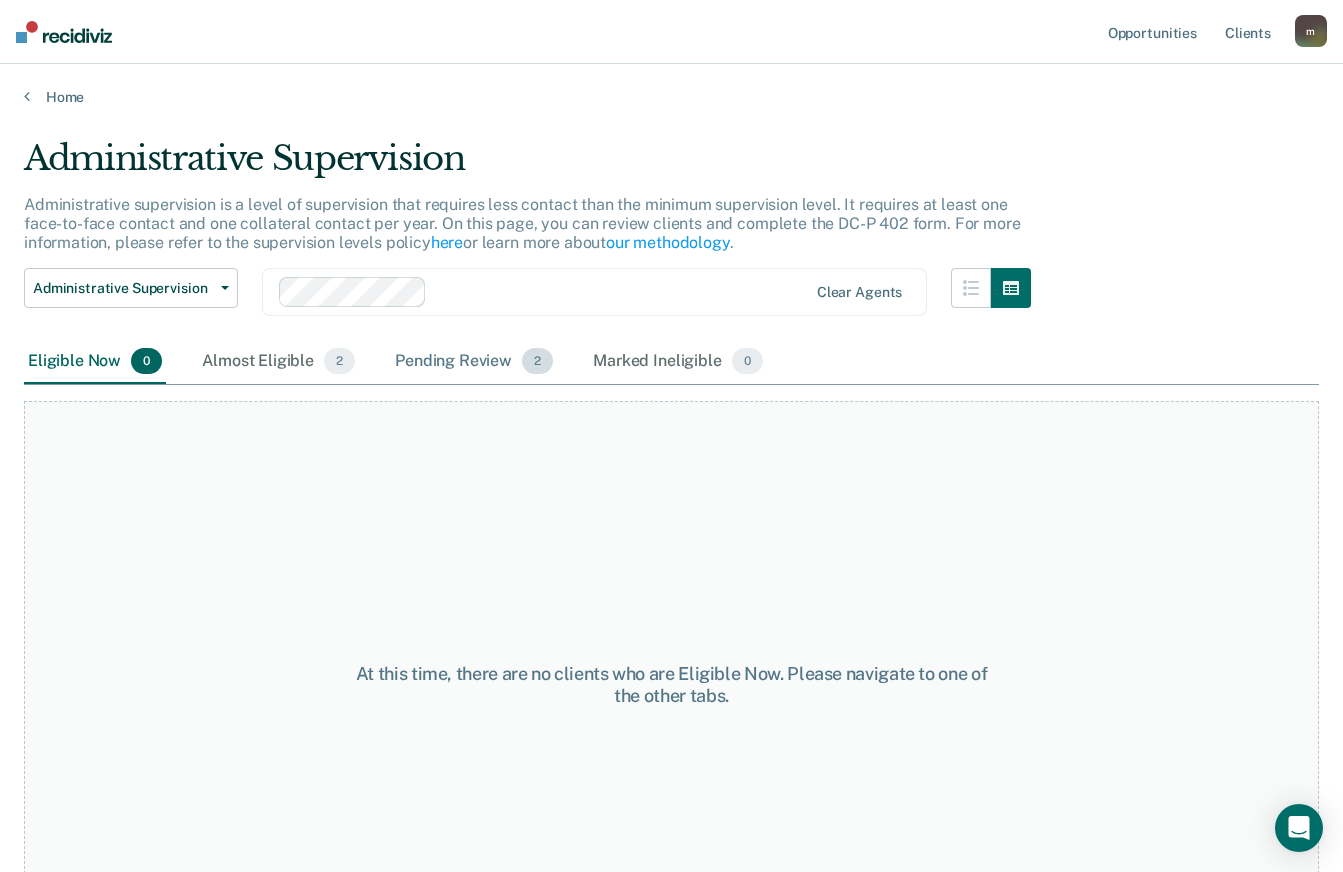 click on "Pending Review 2" at bounding box center [474, 362] 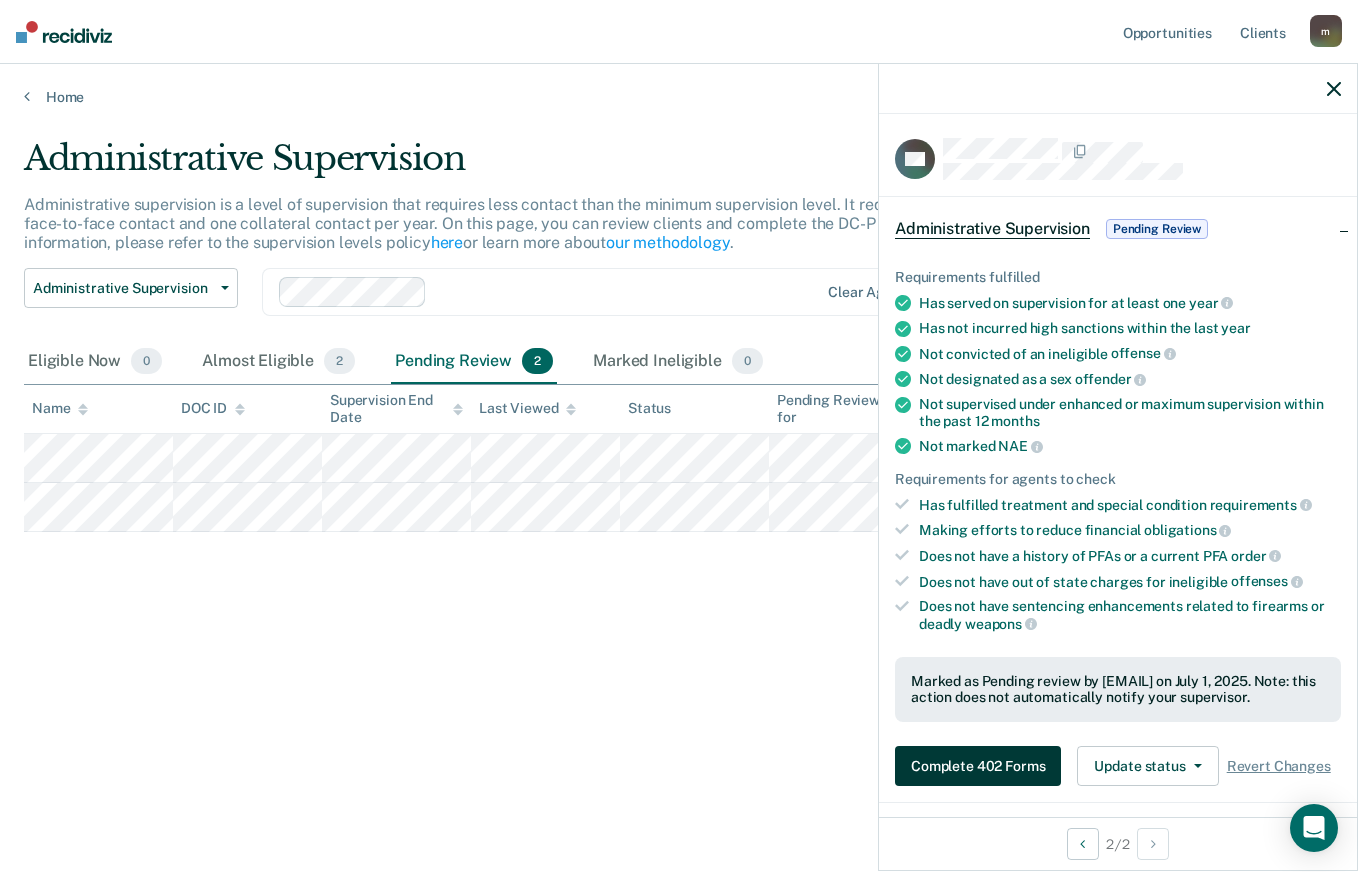 click on "Complete 402 Forms" at bounding box center (978, 766) 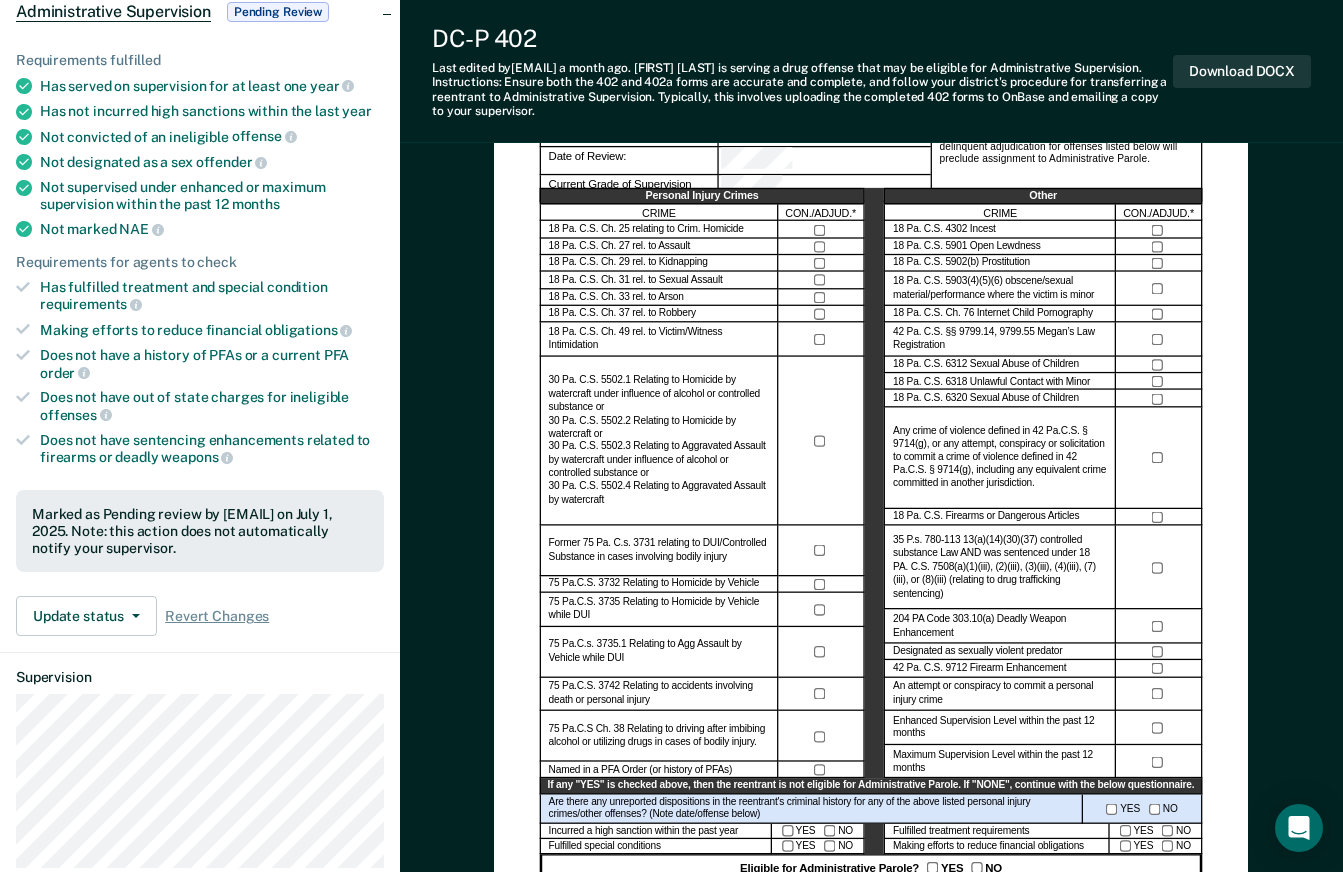 scroll, scrollTop: 210, scrollLeft: 0, axis: vertical 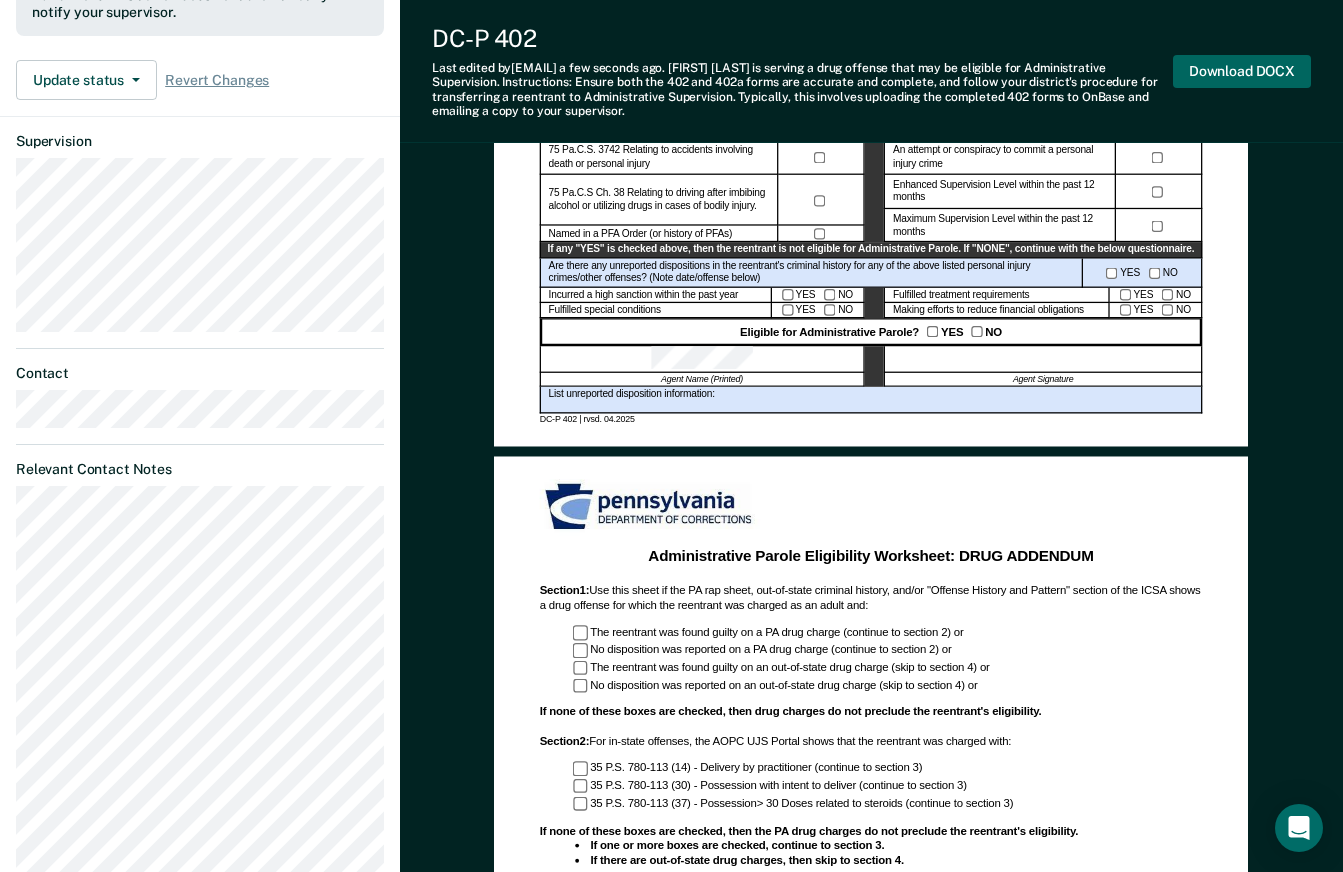 click on "Download DOCX" at bounding box center (1242, 71) 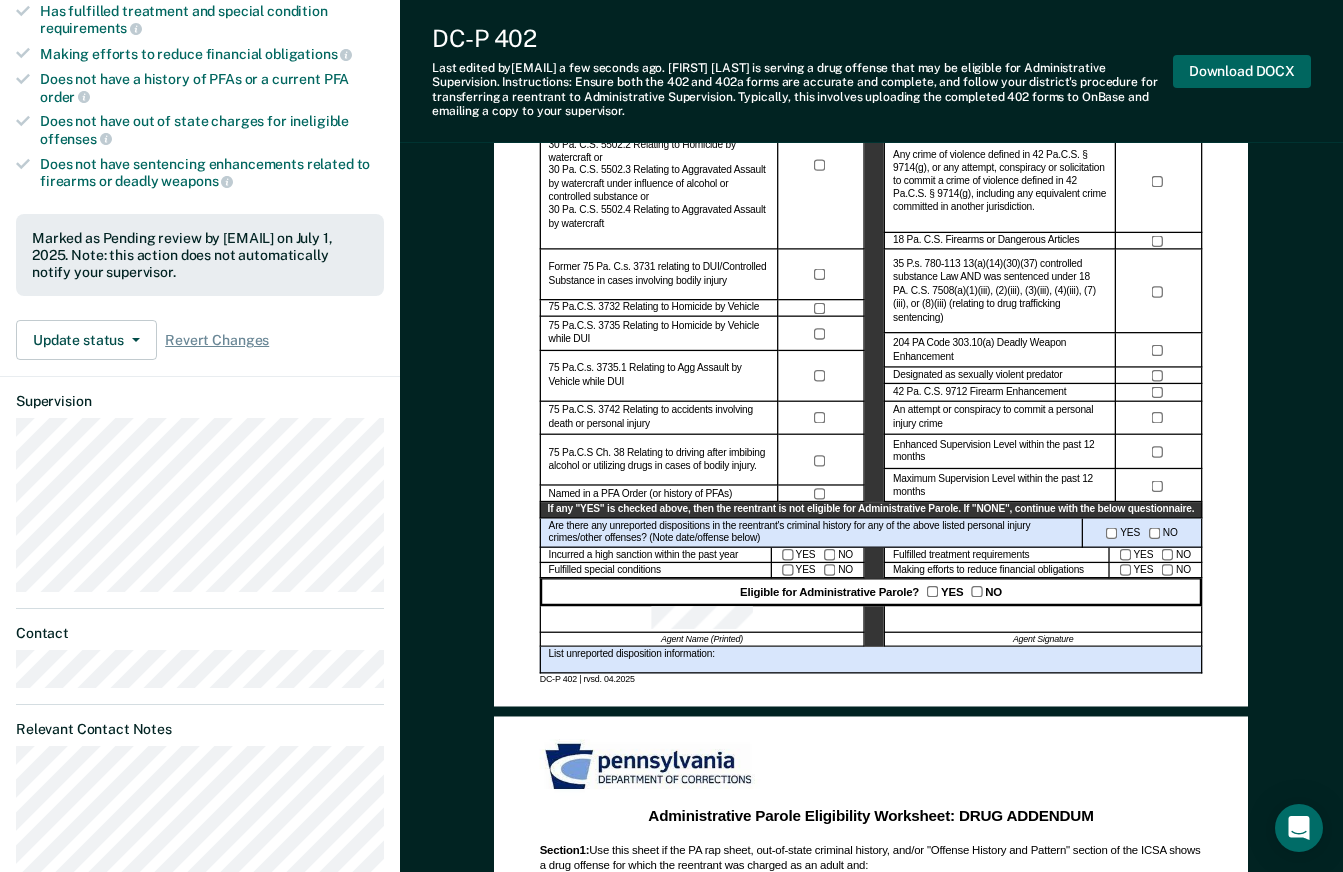 scroll, scrollTop: 0, scrollLeft: 0, axis: both 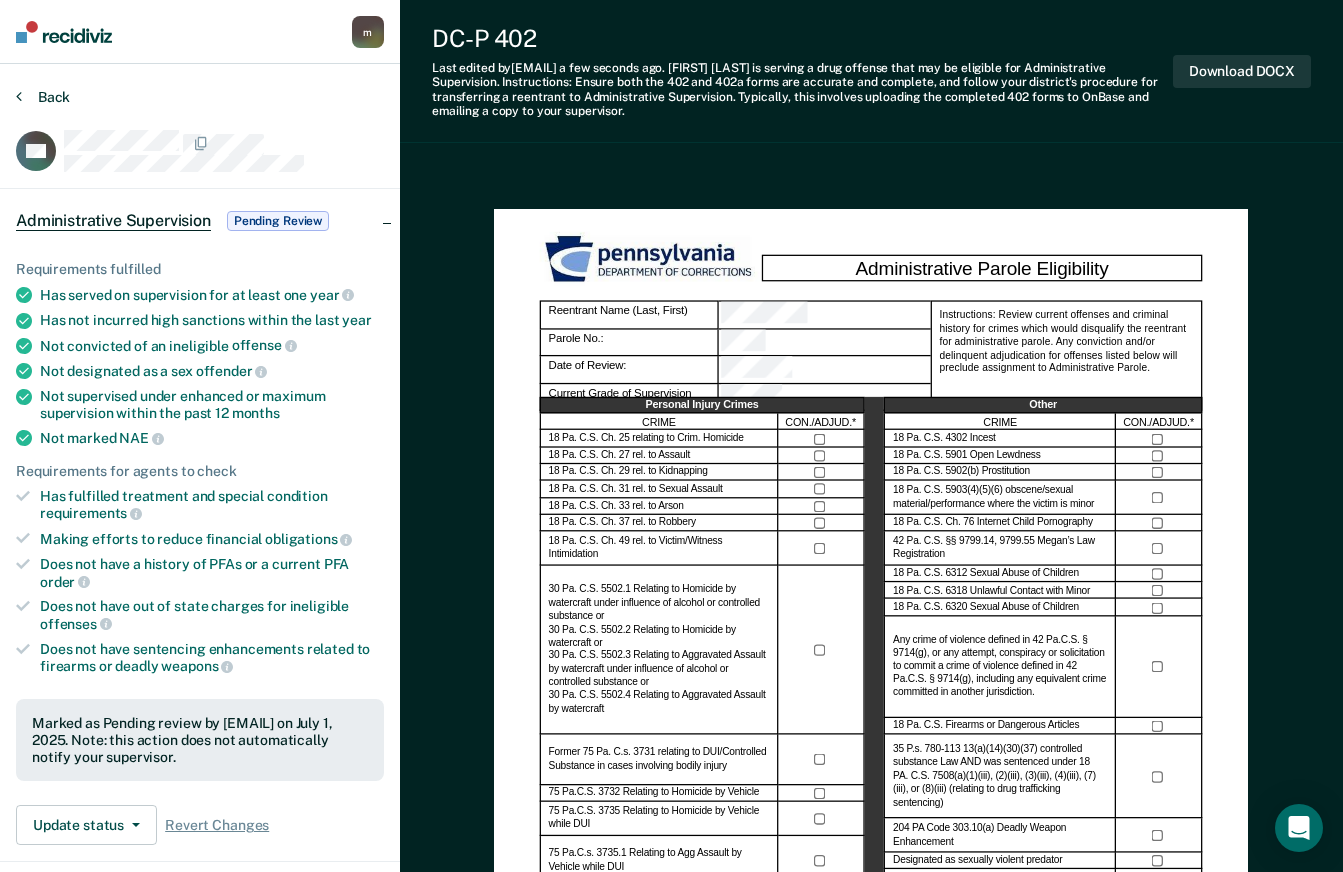 click on "Back" at bounding box center [43, 97] 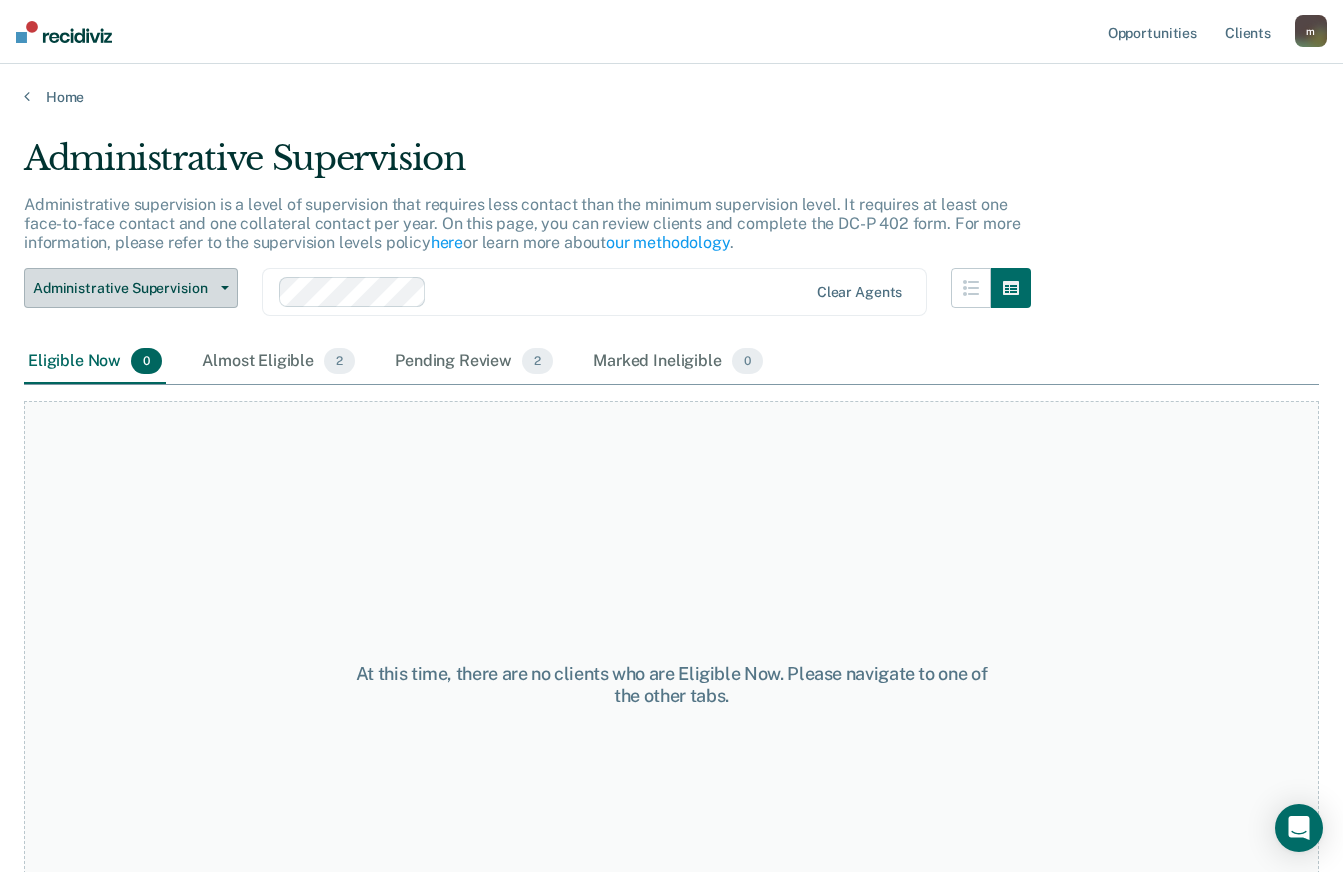 click 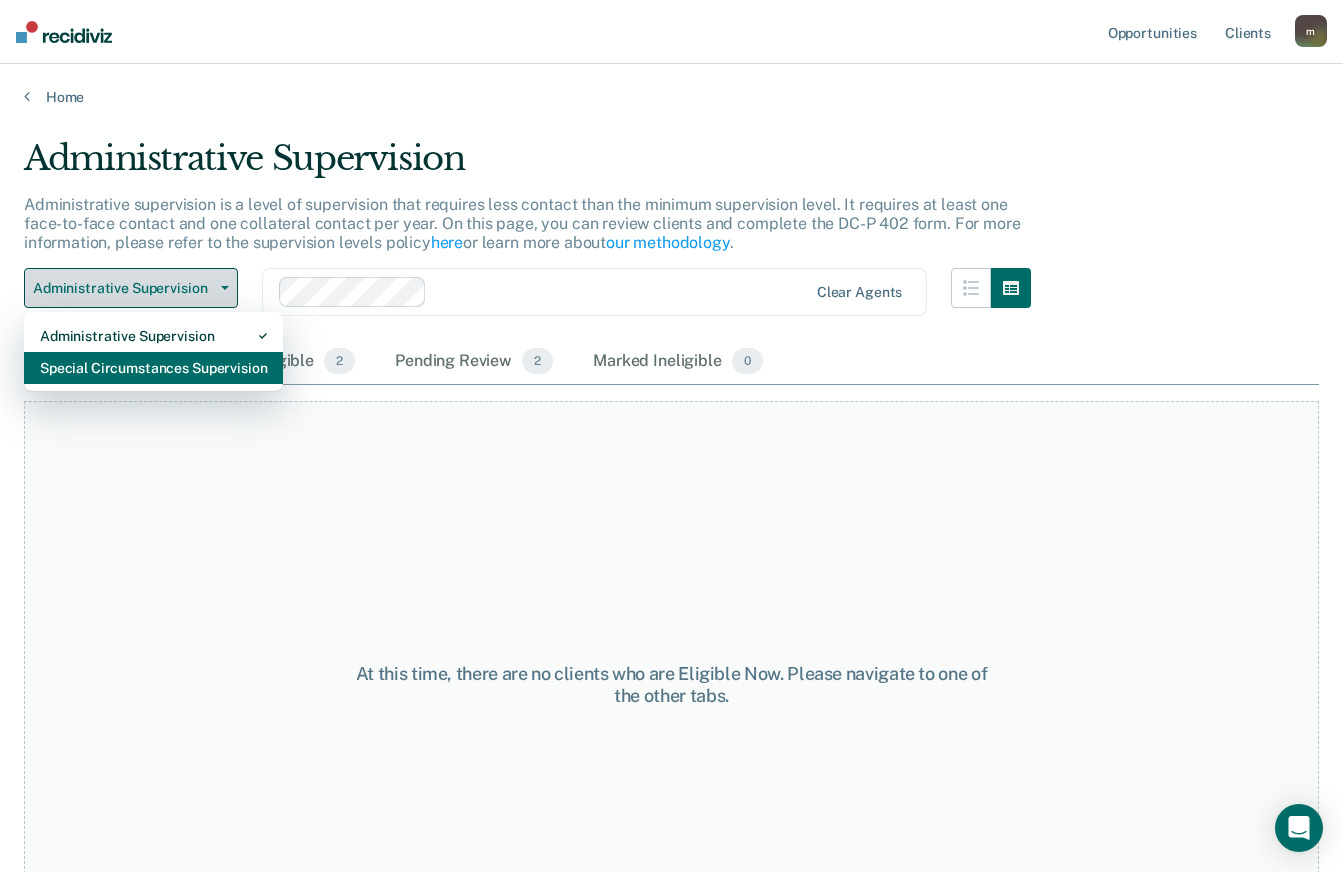 click on "Special Circumstances Supervision" at bounding box center [153, 368] 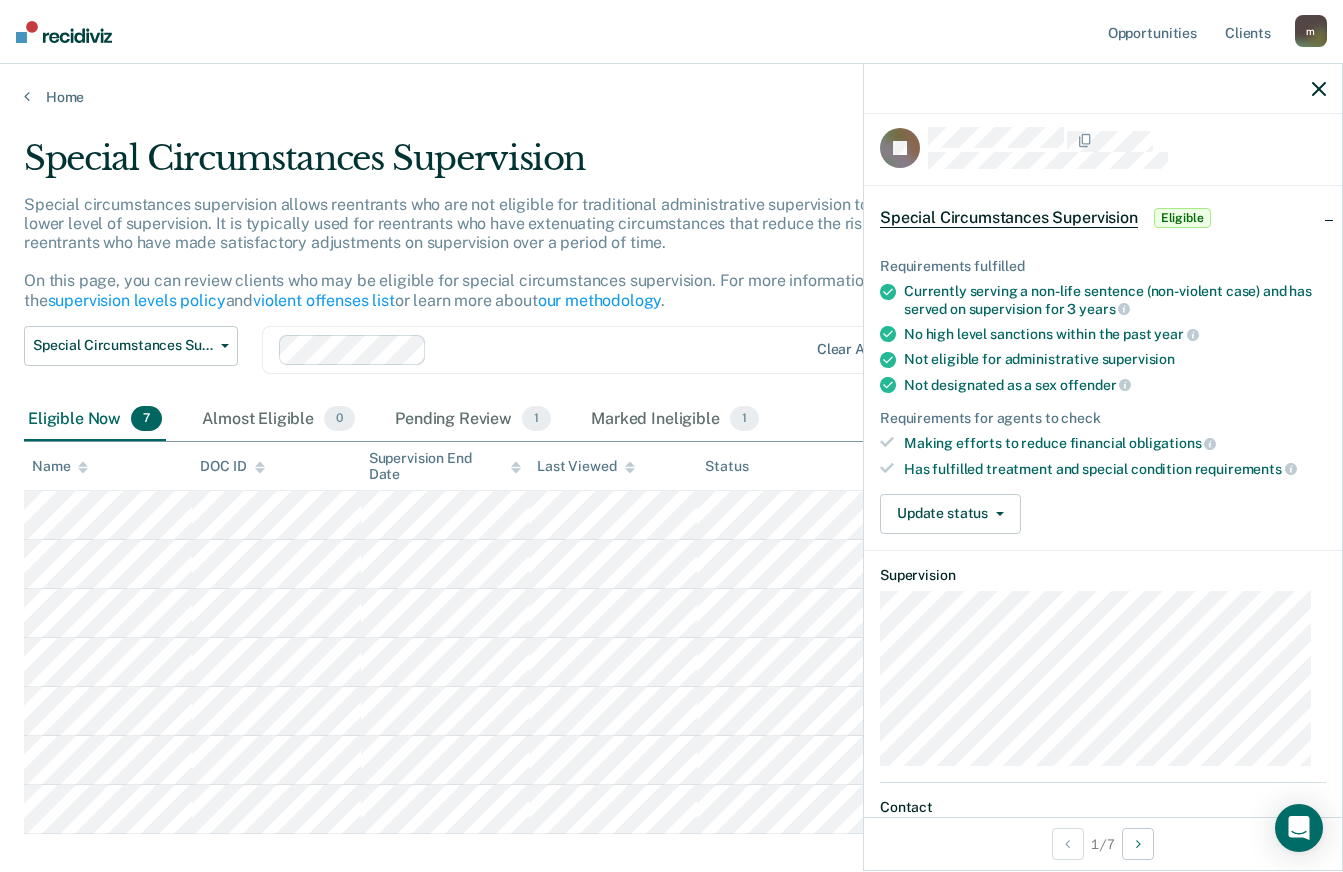 scroll, scrollTop: 0, scrollLeft: 0, axis: both 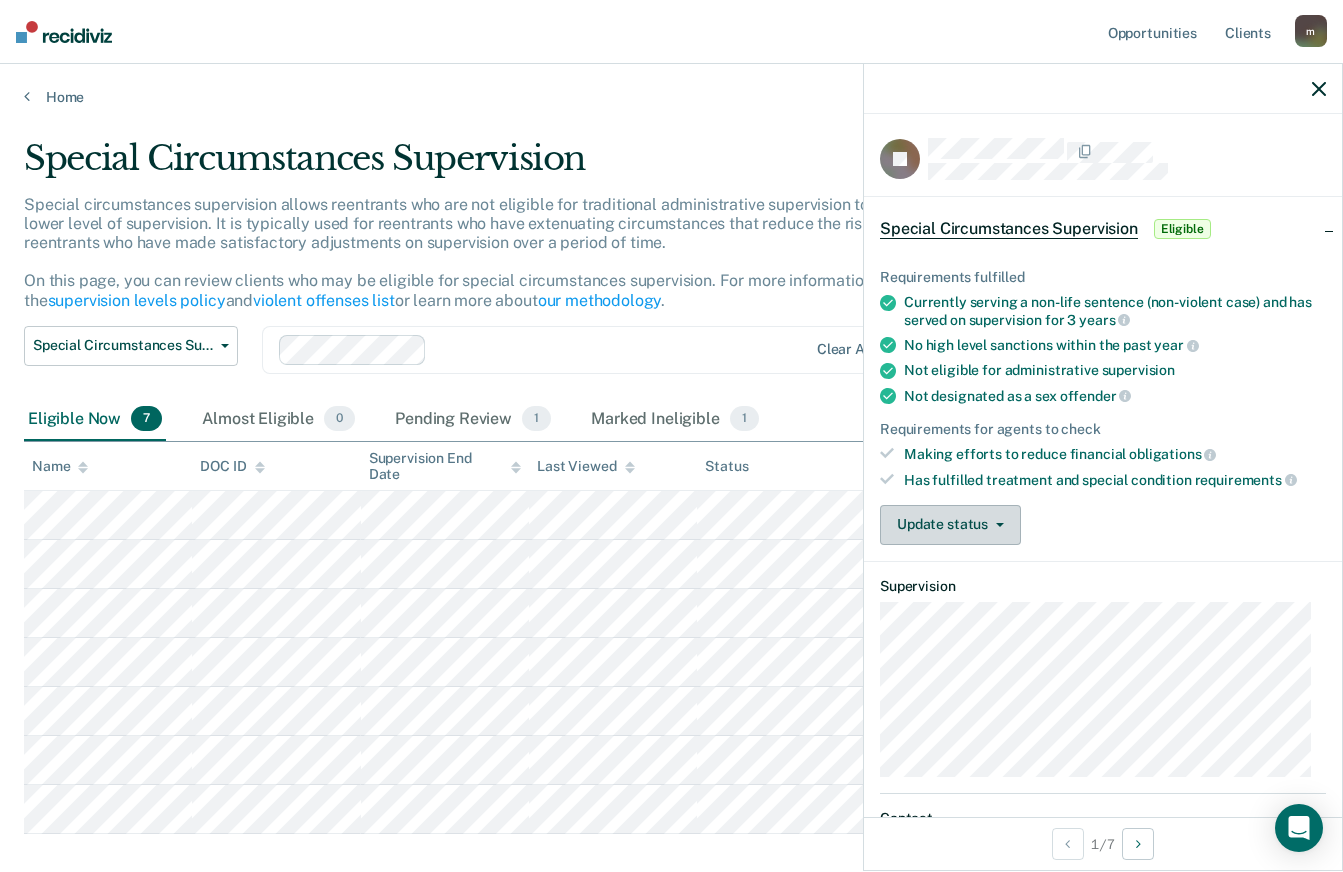 click on "Update status" at bounding box center [950, 525] 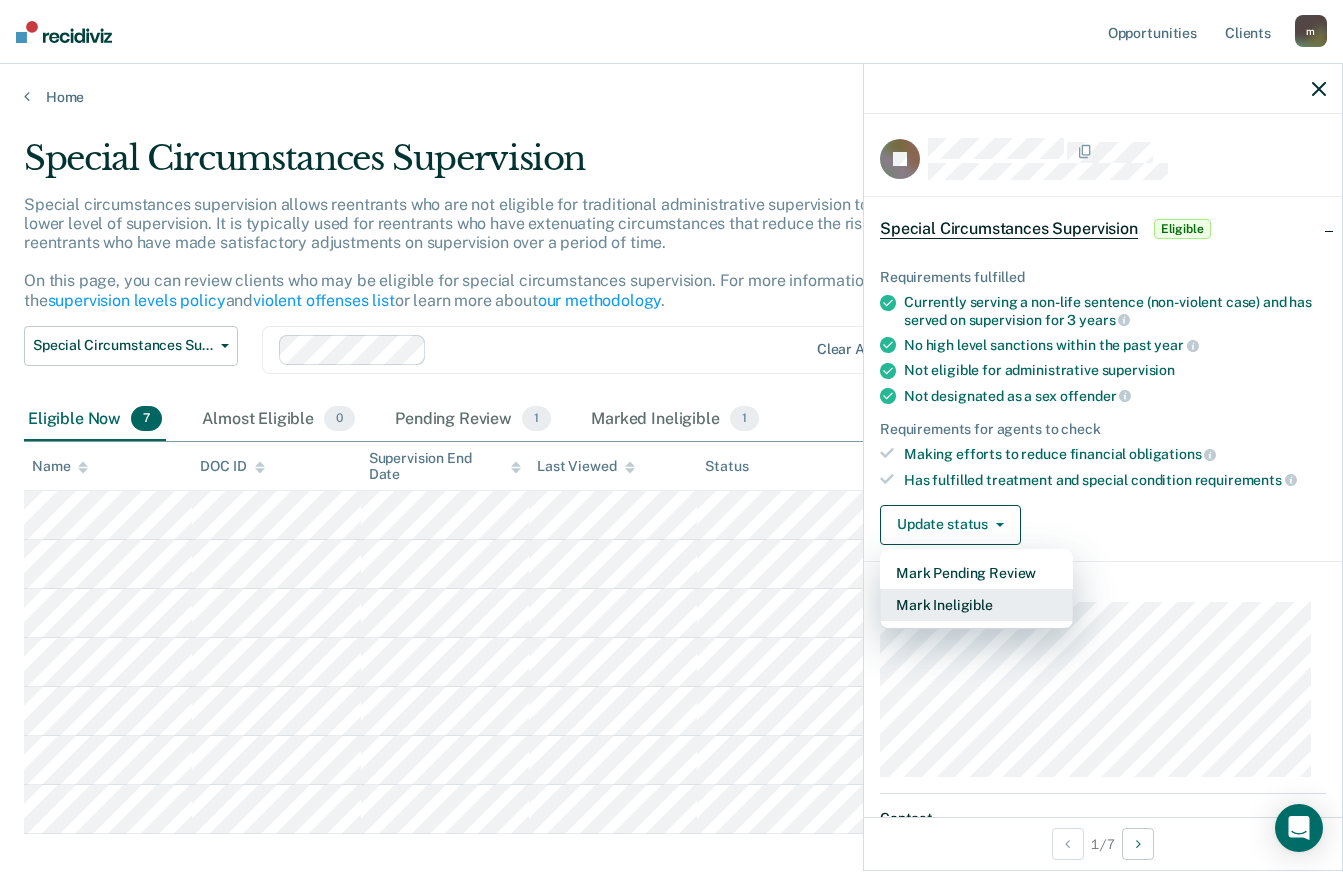 click on "Mark Ineligible" at bounding box center (976, 605) 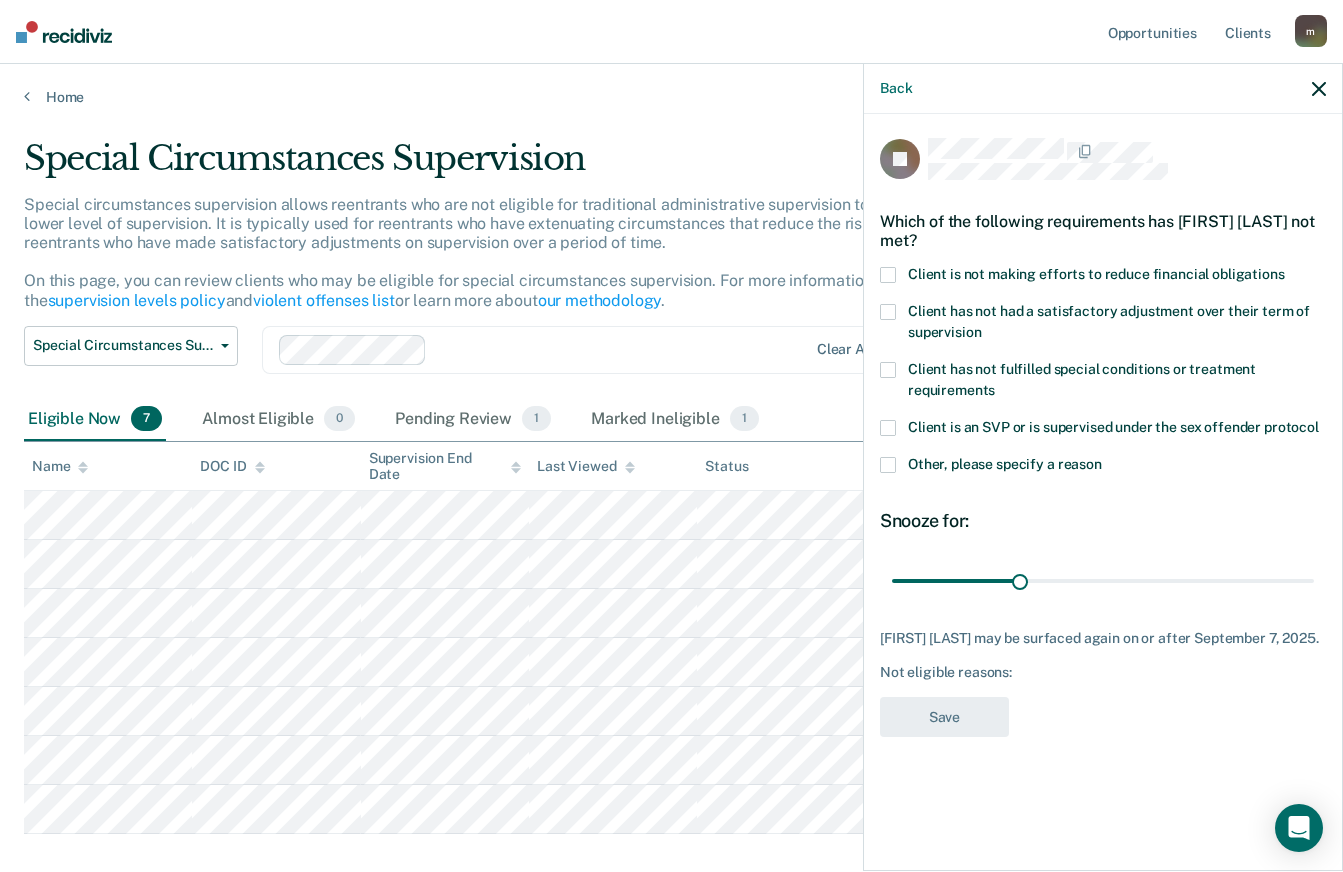 click at bounding box center (888, 275) 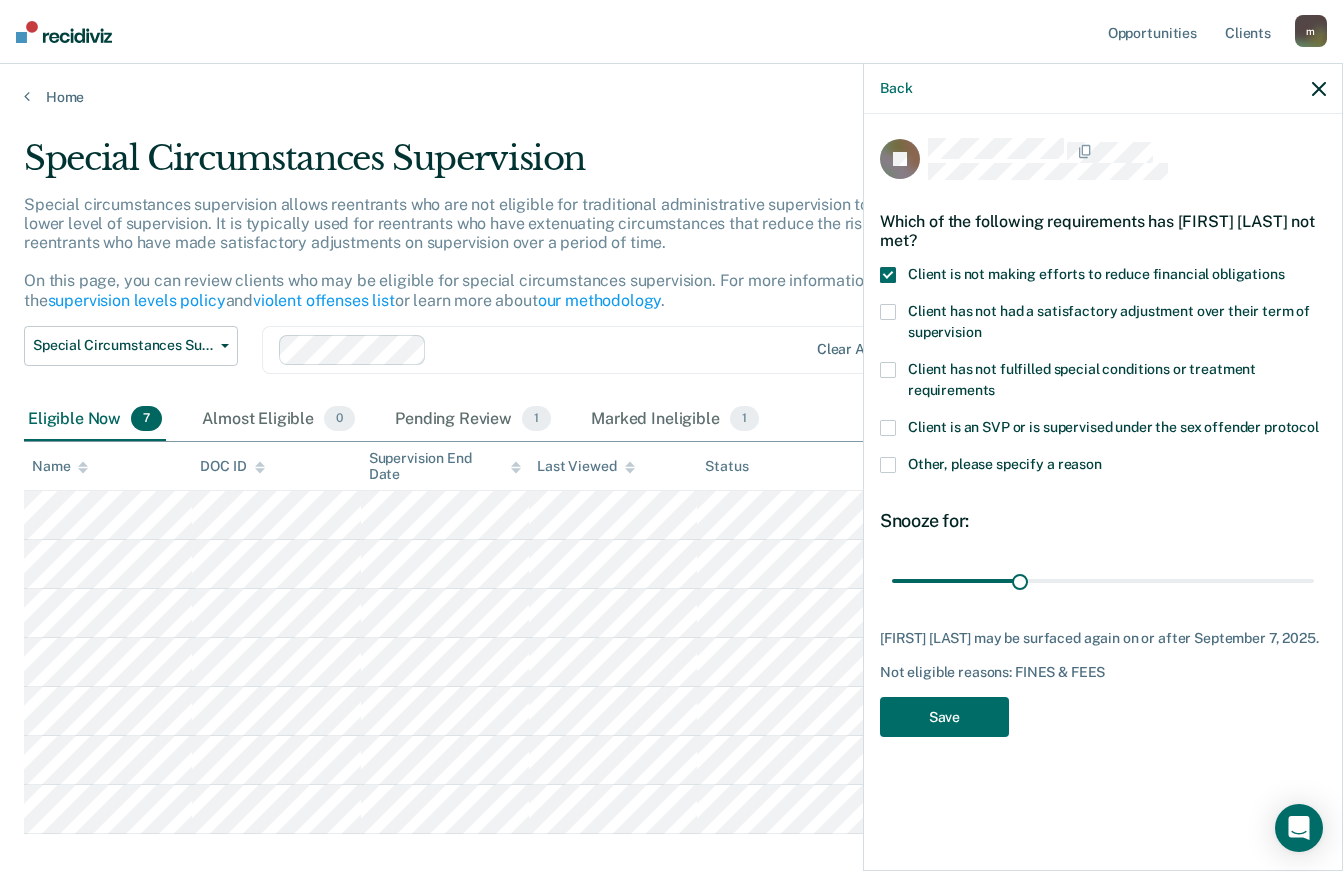 click at bounding box center [888, 312] 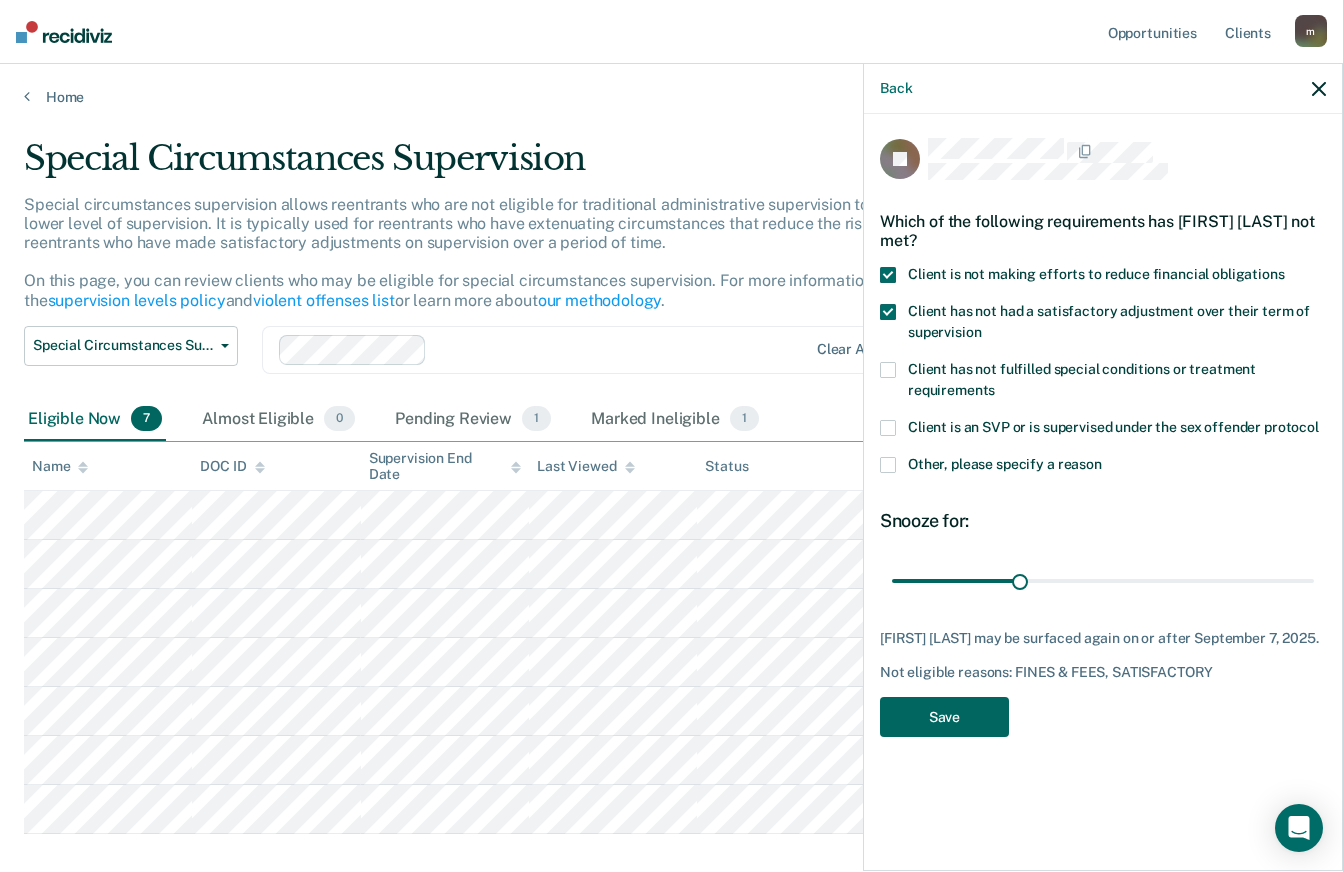 click on "Save" at bounding box center (944, 717) 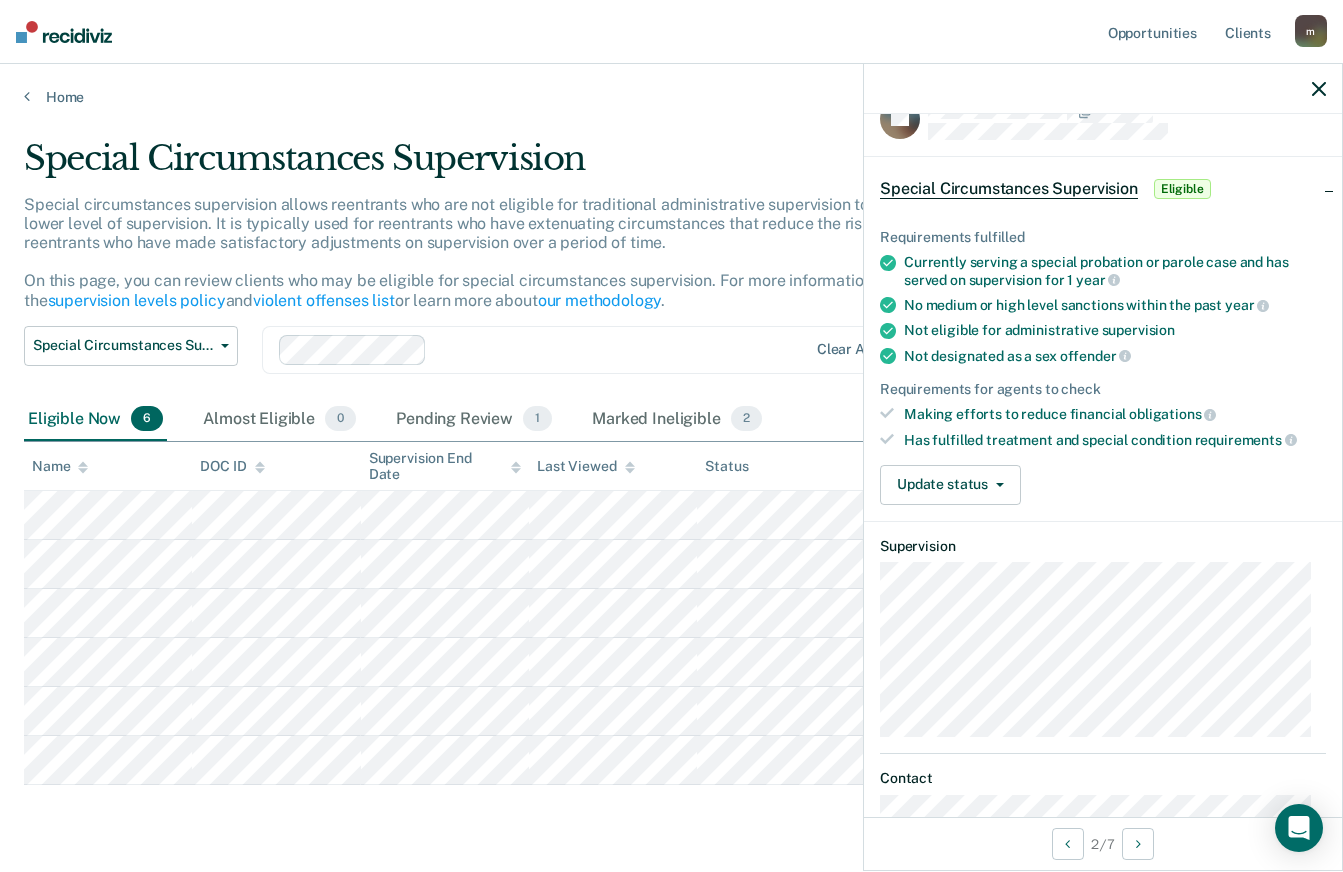 scroll, scrollTop: 0, scrollLeft: 0, axis: both 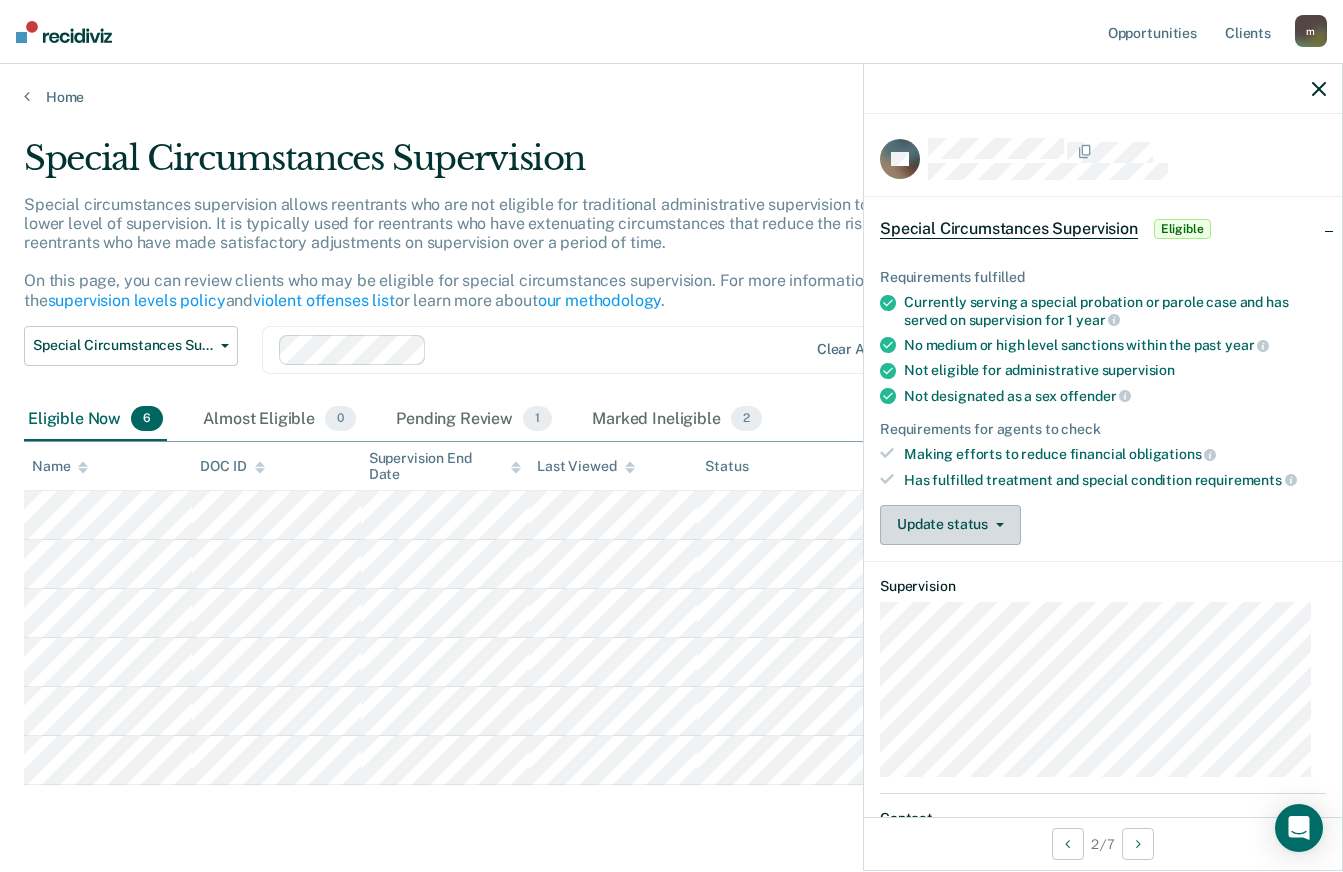 click 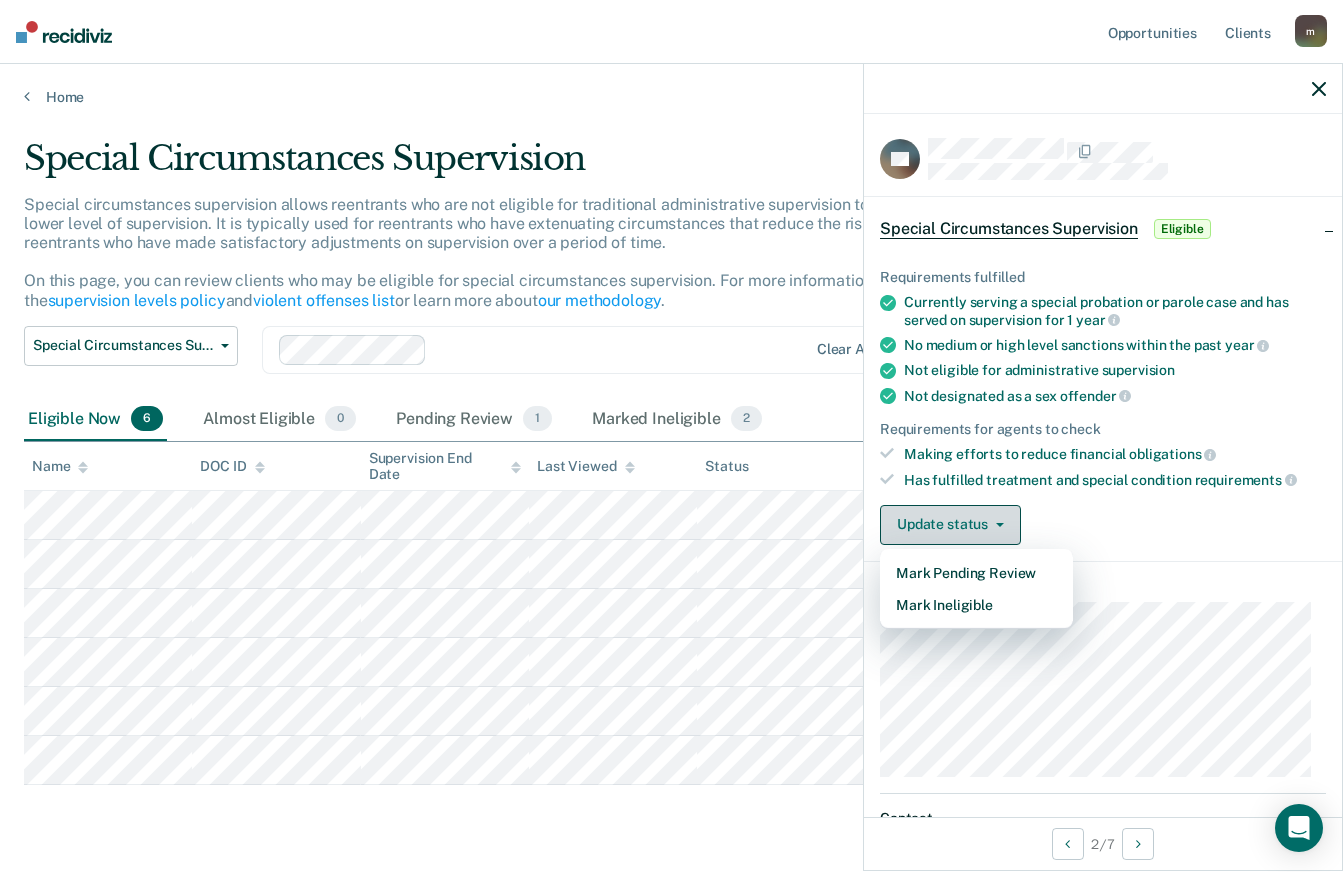 click on "Mark Ineligible" at bounding box center [976, 605] 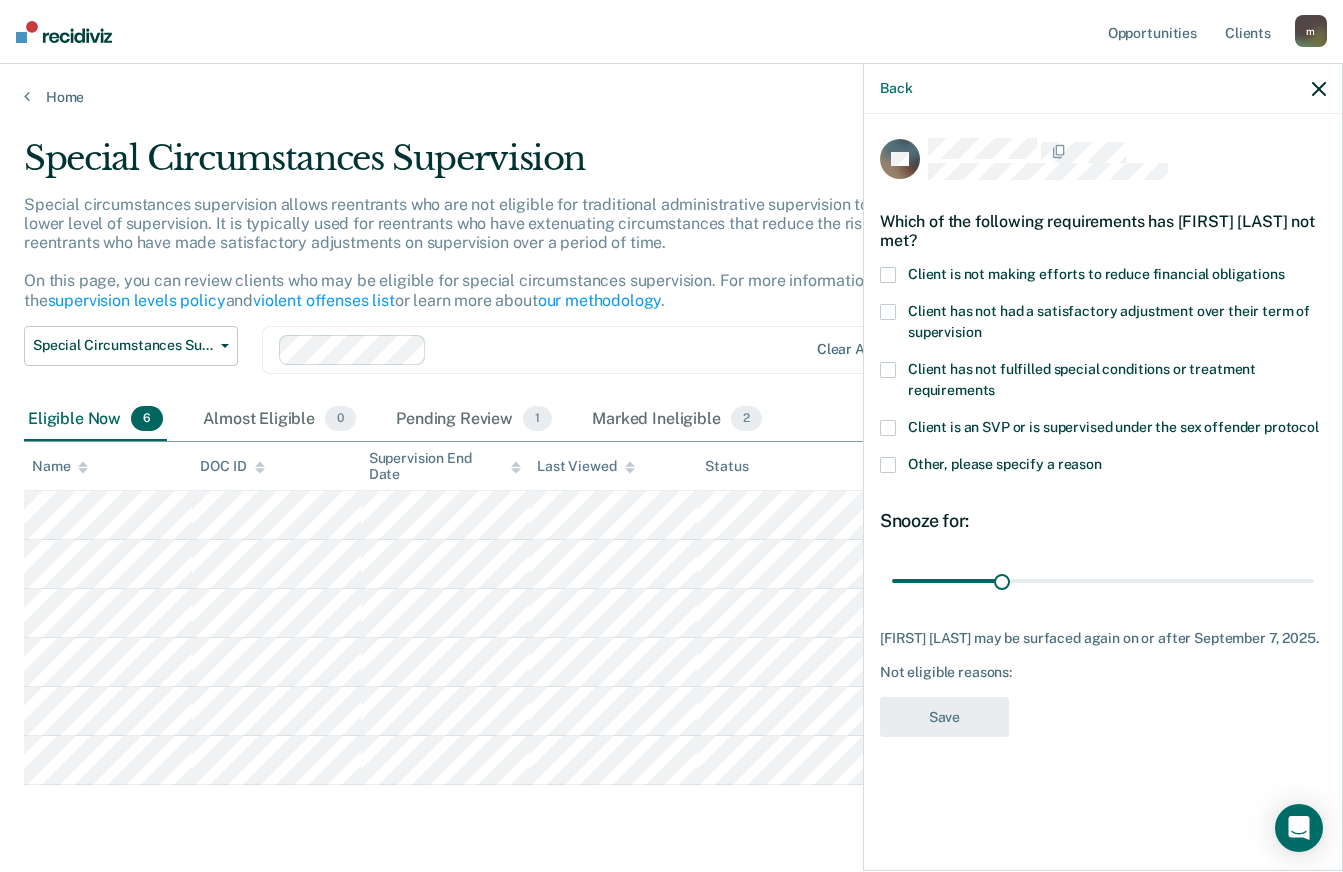 click at bounding box center (888, 275) 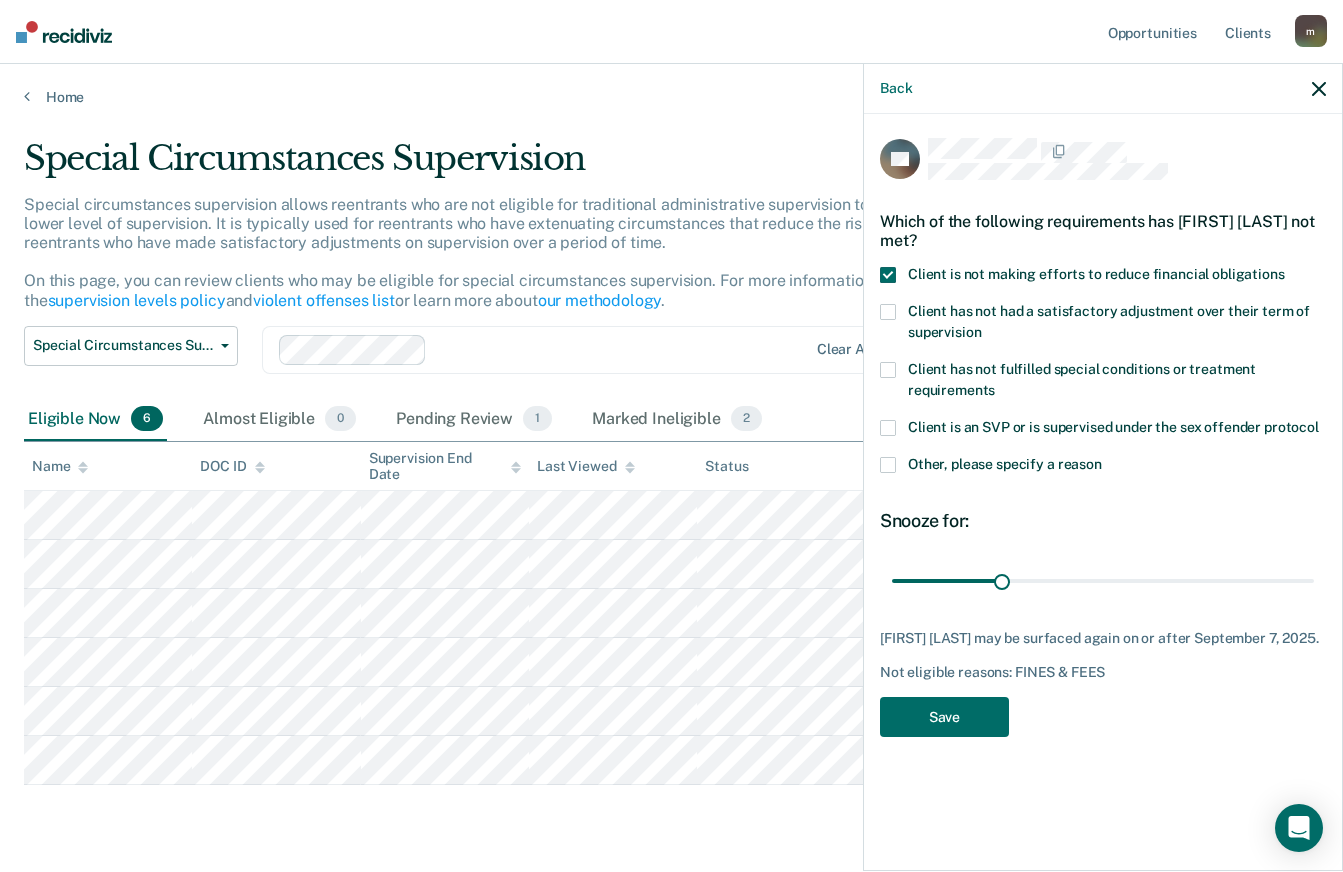 click on "Save" at bounding box center (944, 717) 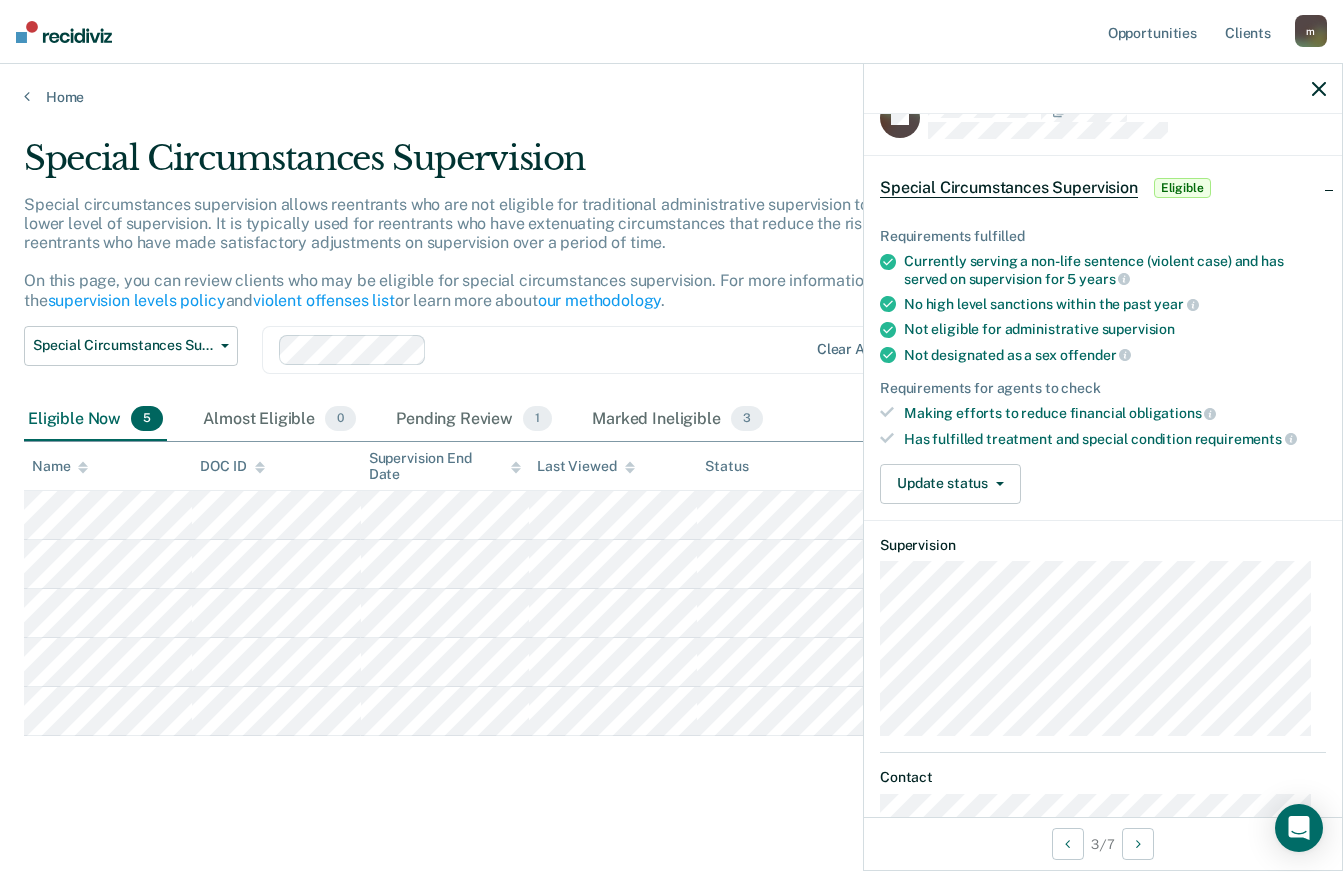 scroll, scrollTop: 0, scrollLeft: 0, axis: both 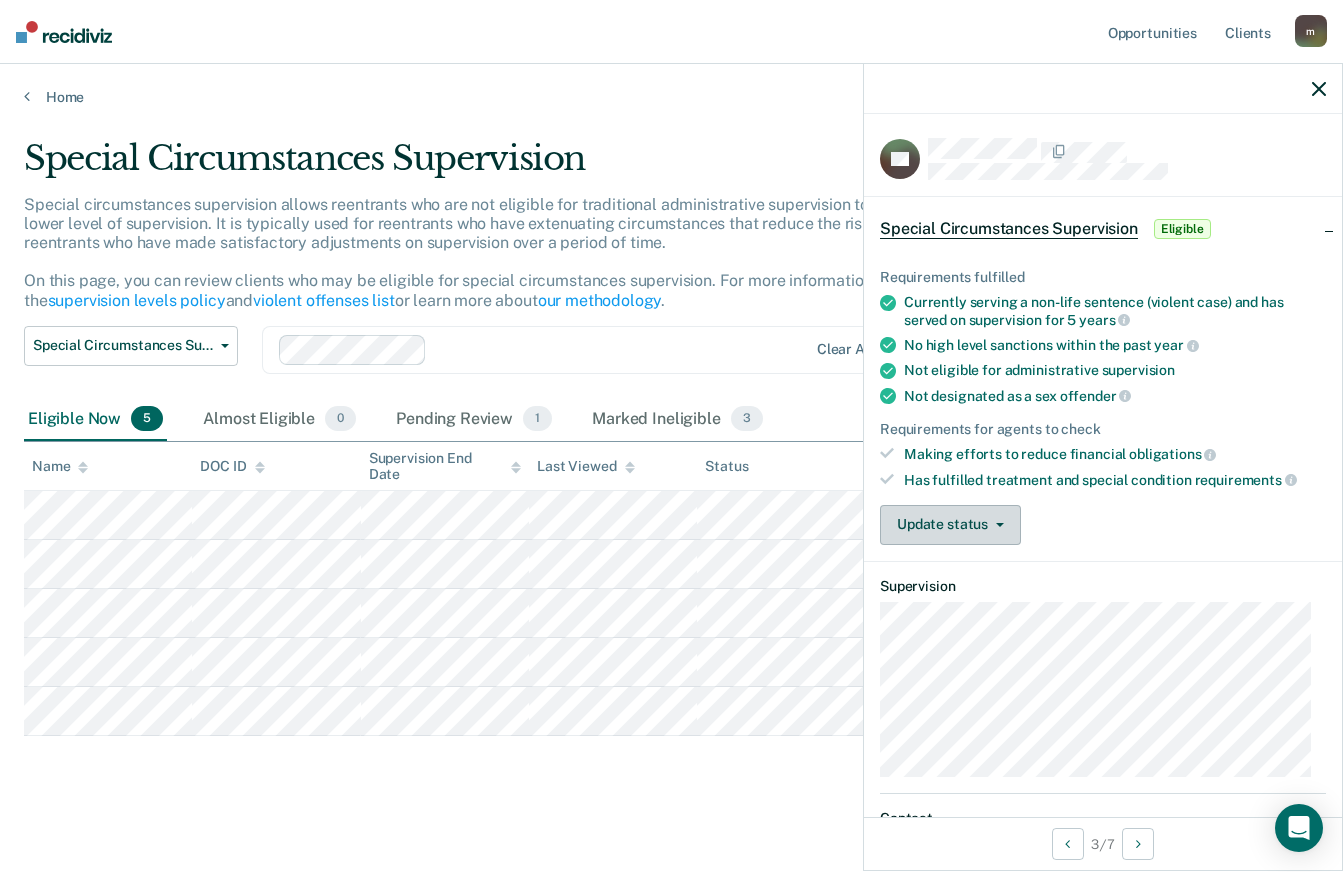 click on "Update status" at bounding box center [950, 525] 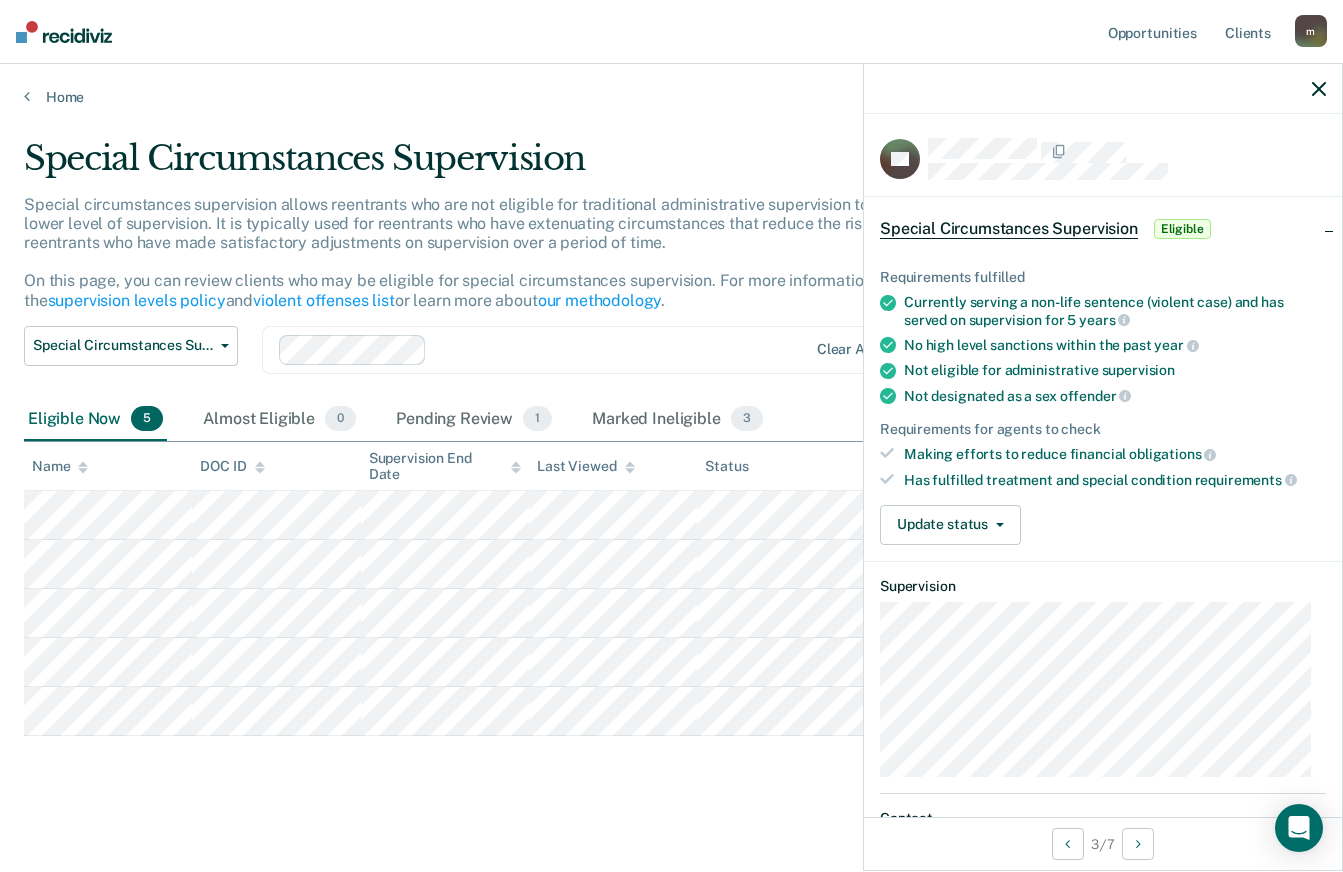 click on "Special Circumstances Supervision" at bounding box center [1009, 229] 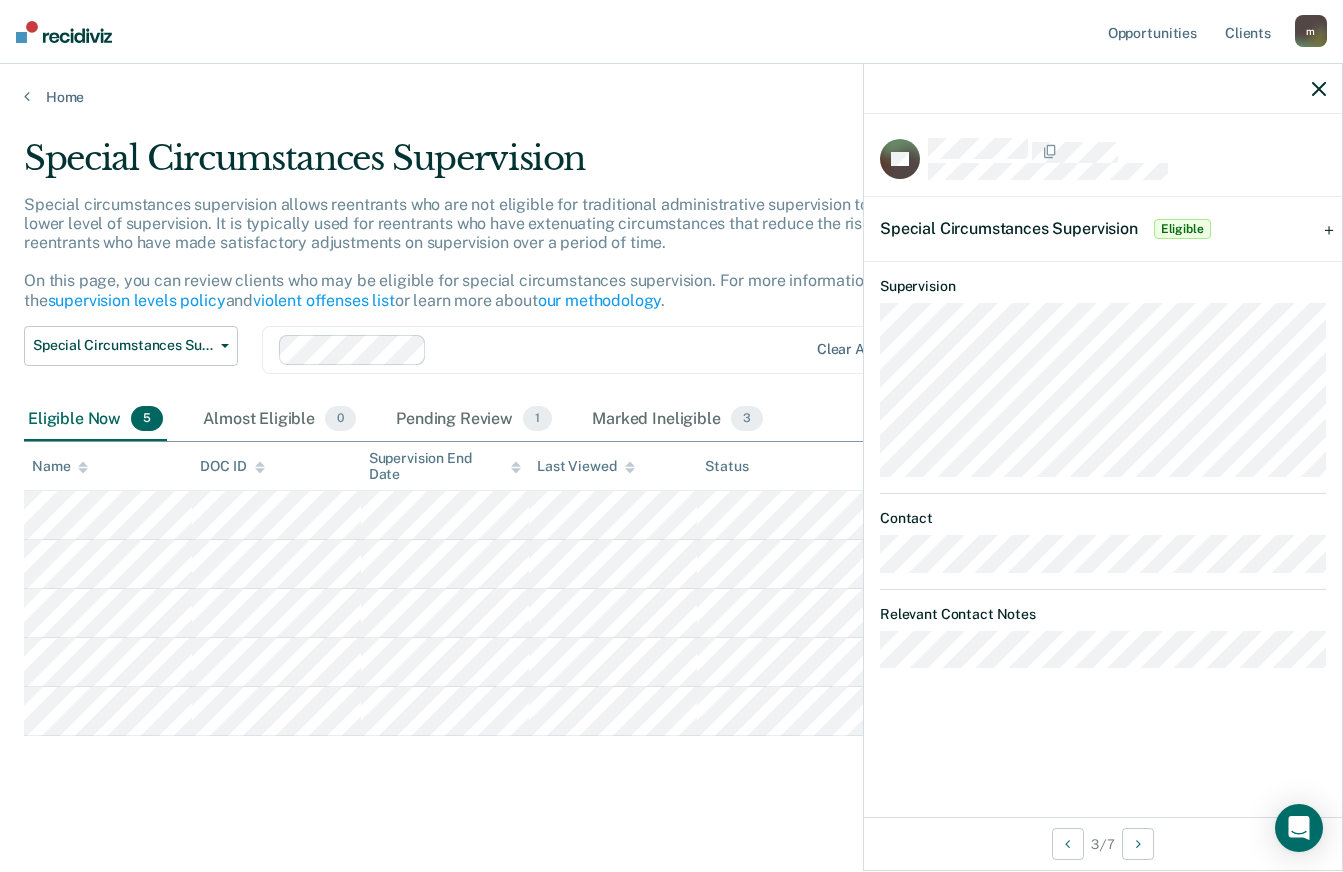 click on "Special Circumstances Supervision" at bounding box center [1009, 228] 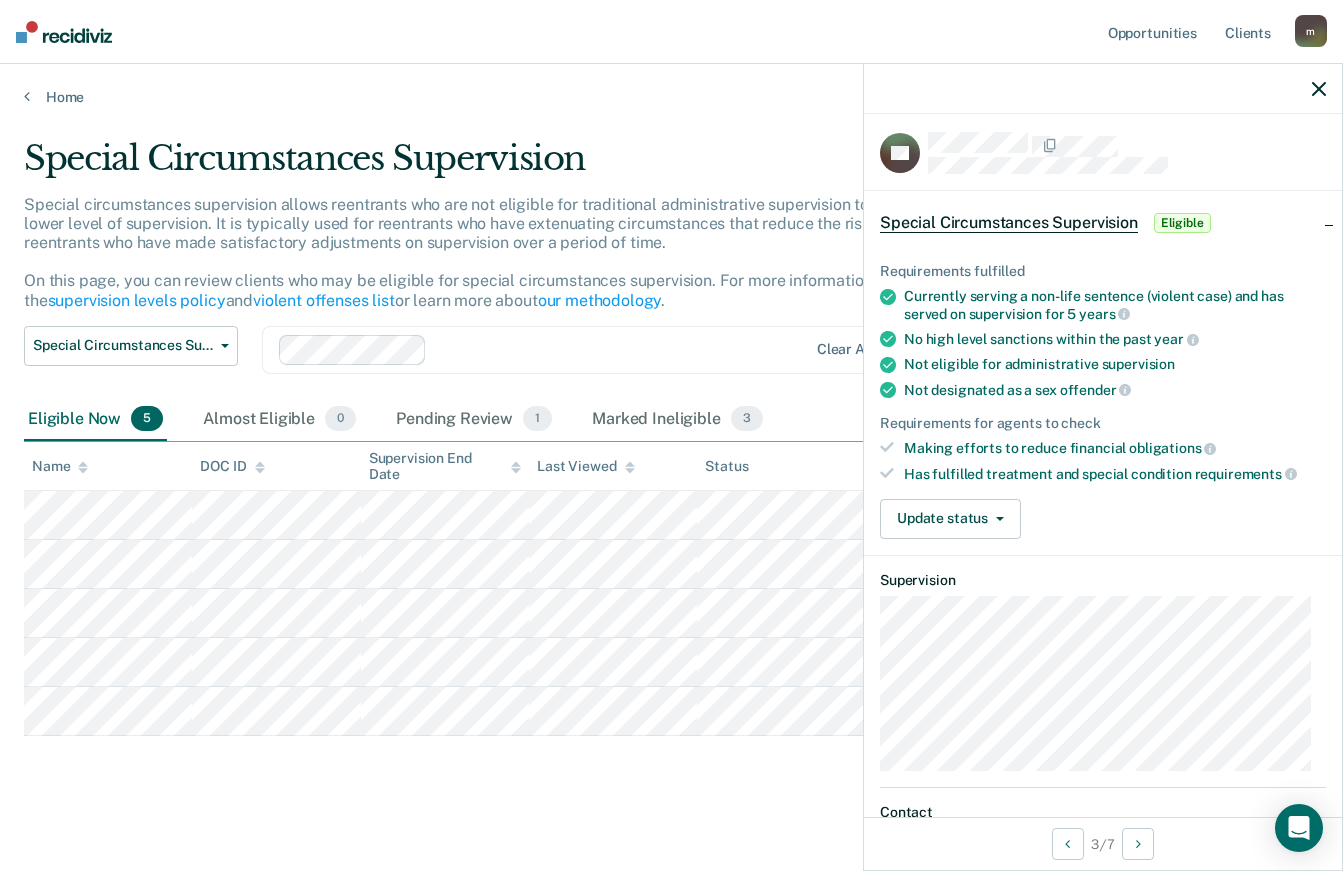 scroll, scrollTop: 11, scrollLeft: 0, axis: vertical 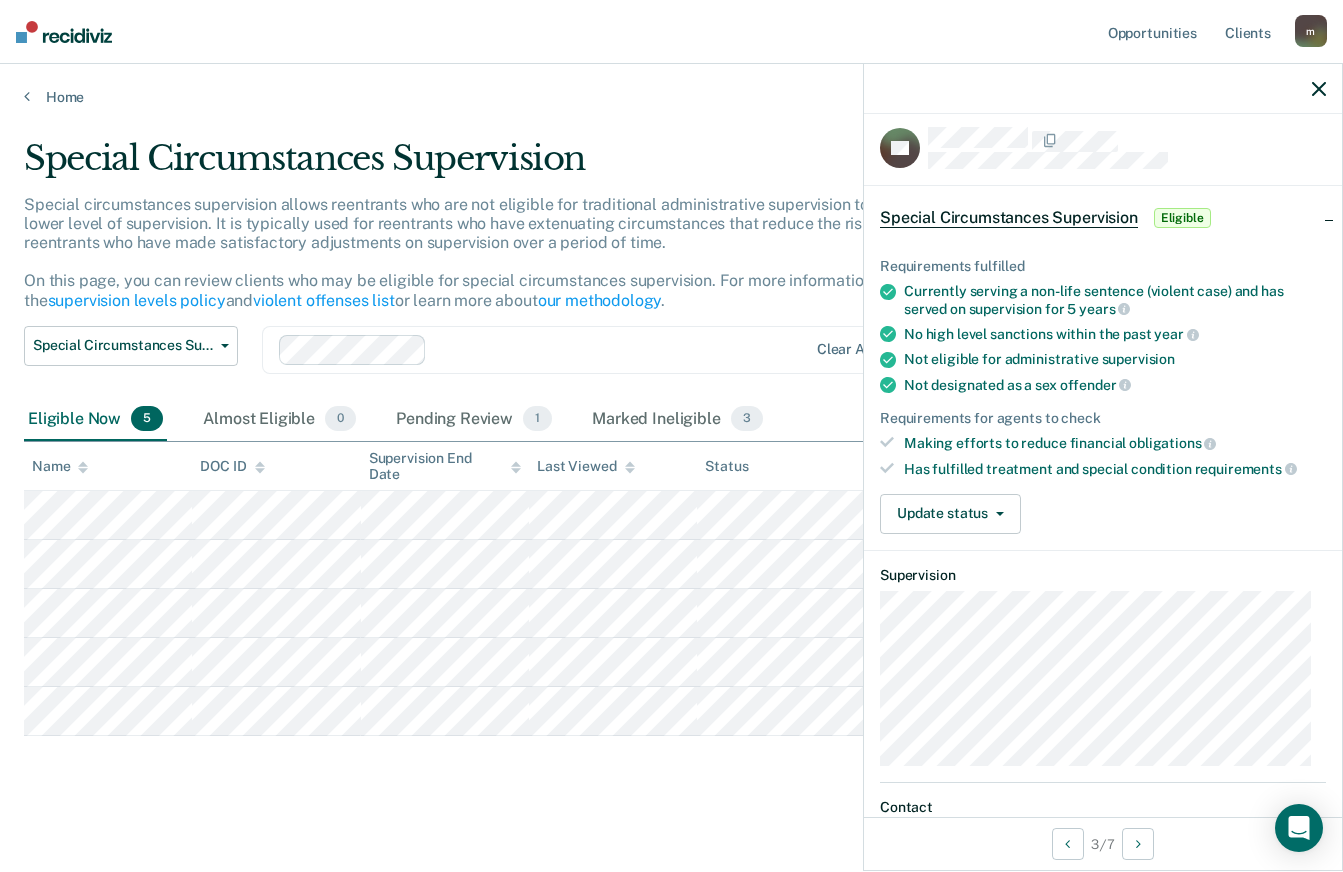 click on "Eligible" at bounding box center [1182, 218] 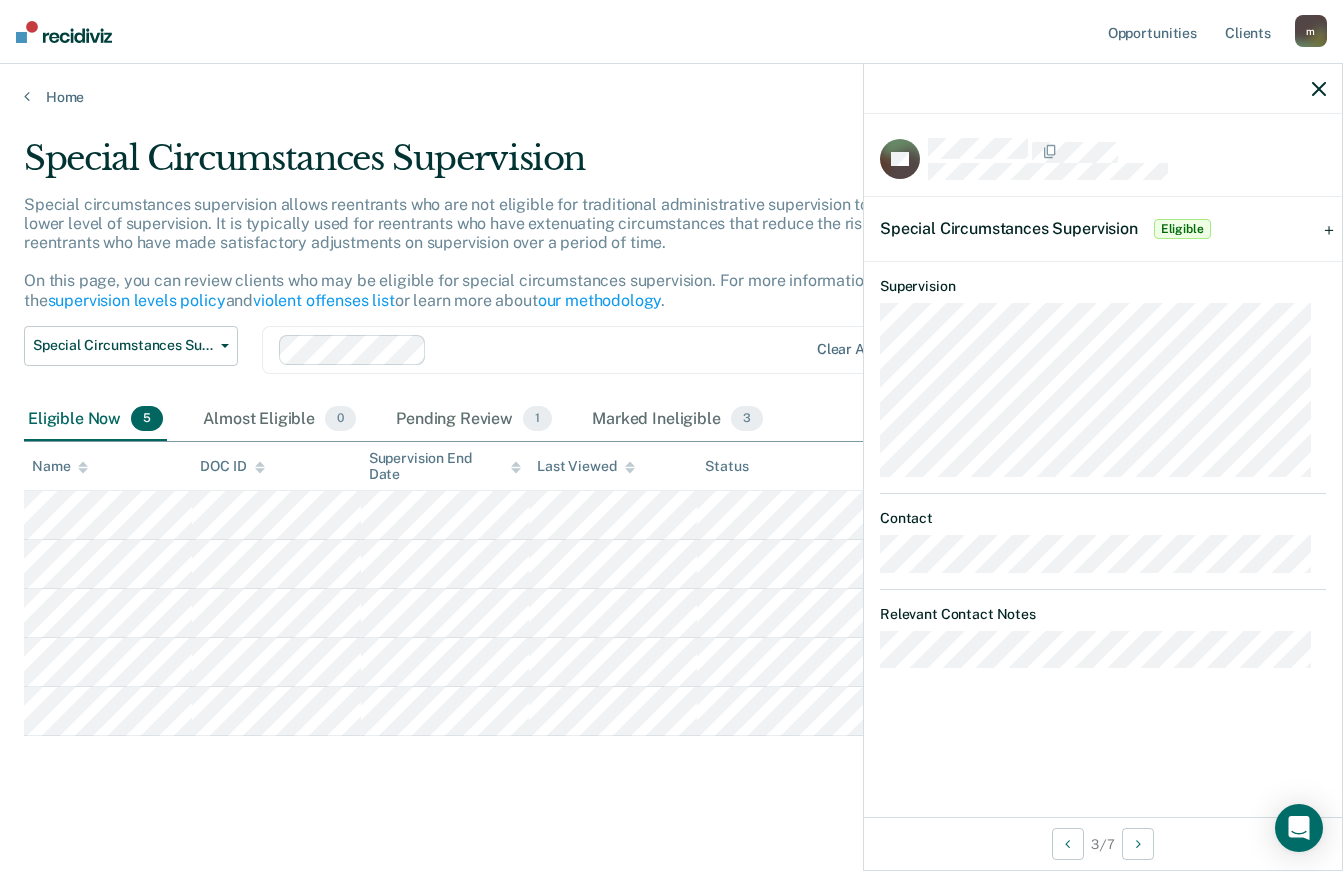 scroll, scrollTop: 0, scrollLeft: 0, axis: both 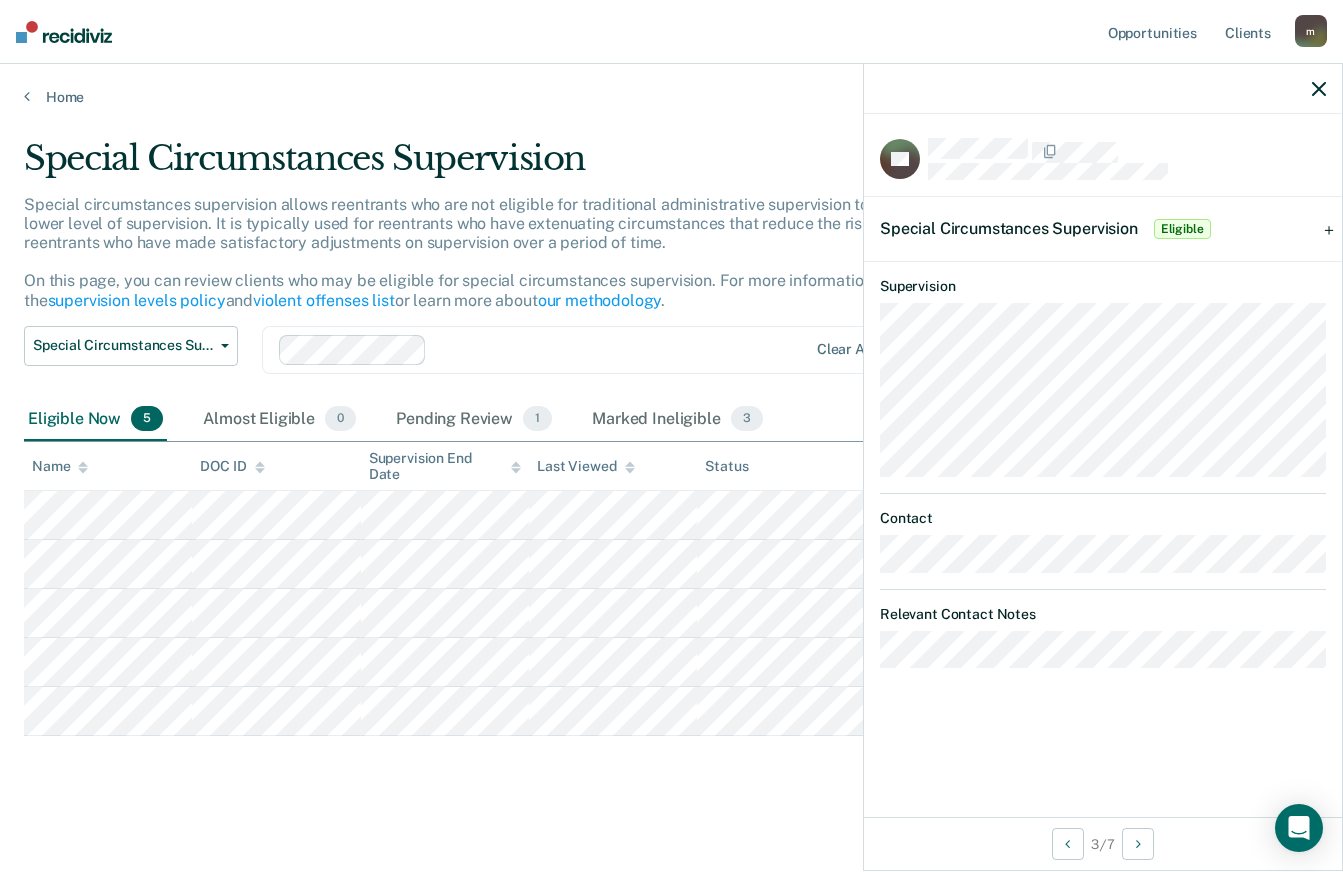 click on "Special Circumstances Supervision Eligible" at bounding box center (1047, 229) 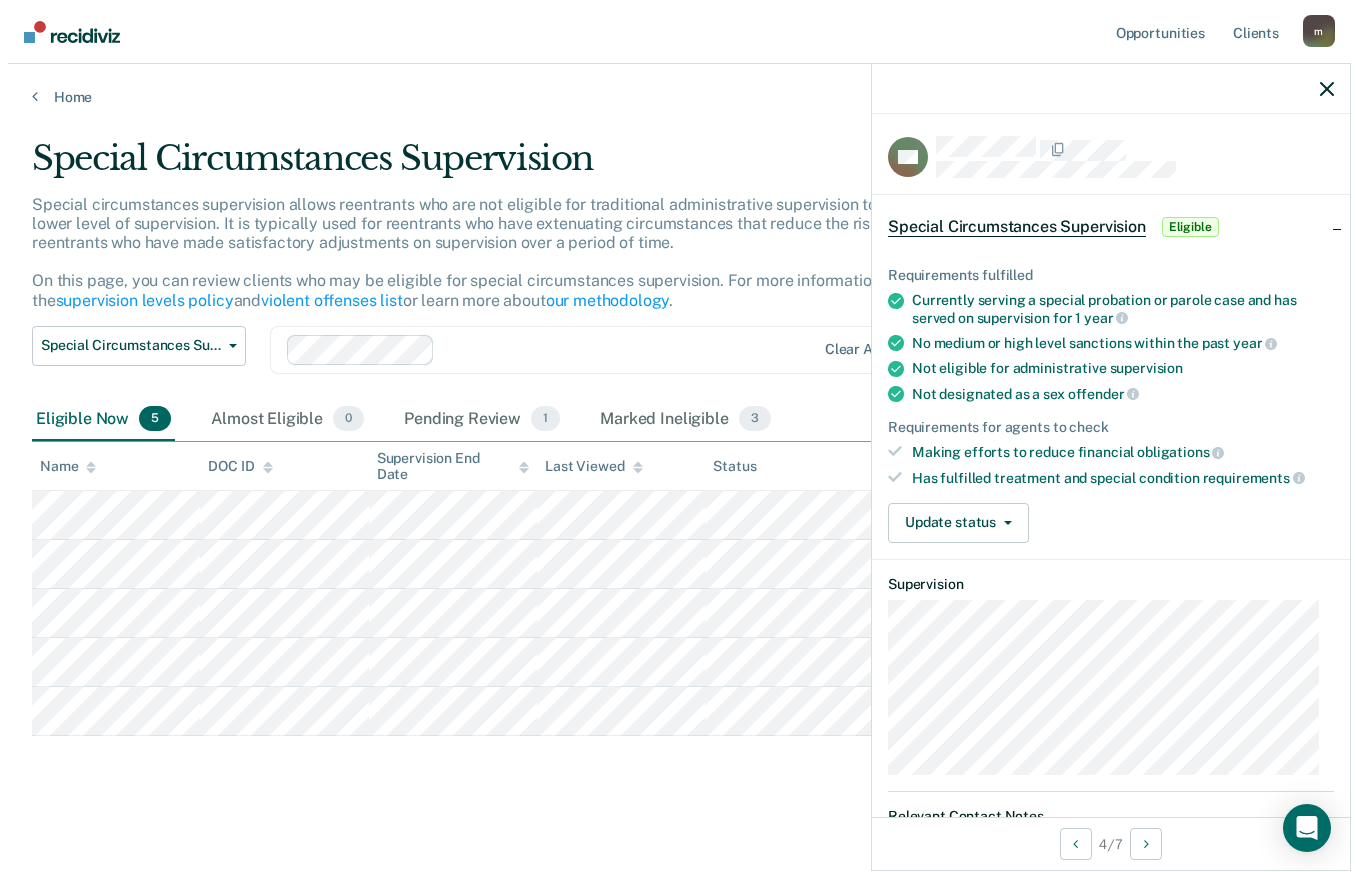 scroll, scrollTop: 0, scrollLeft: 0, axis: both 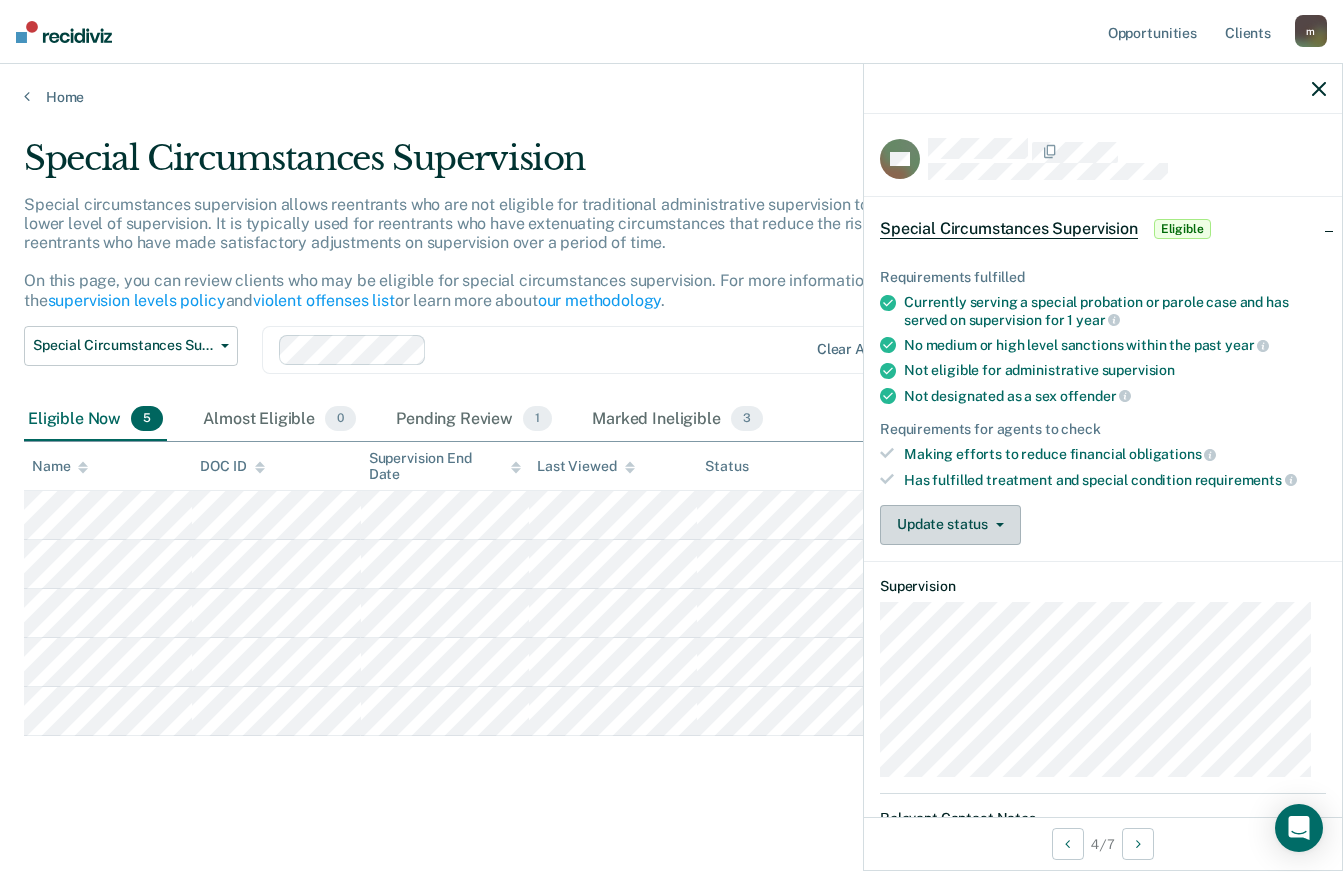click 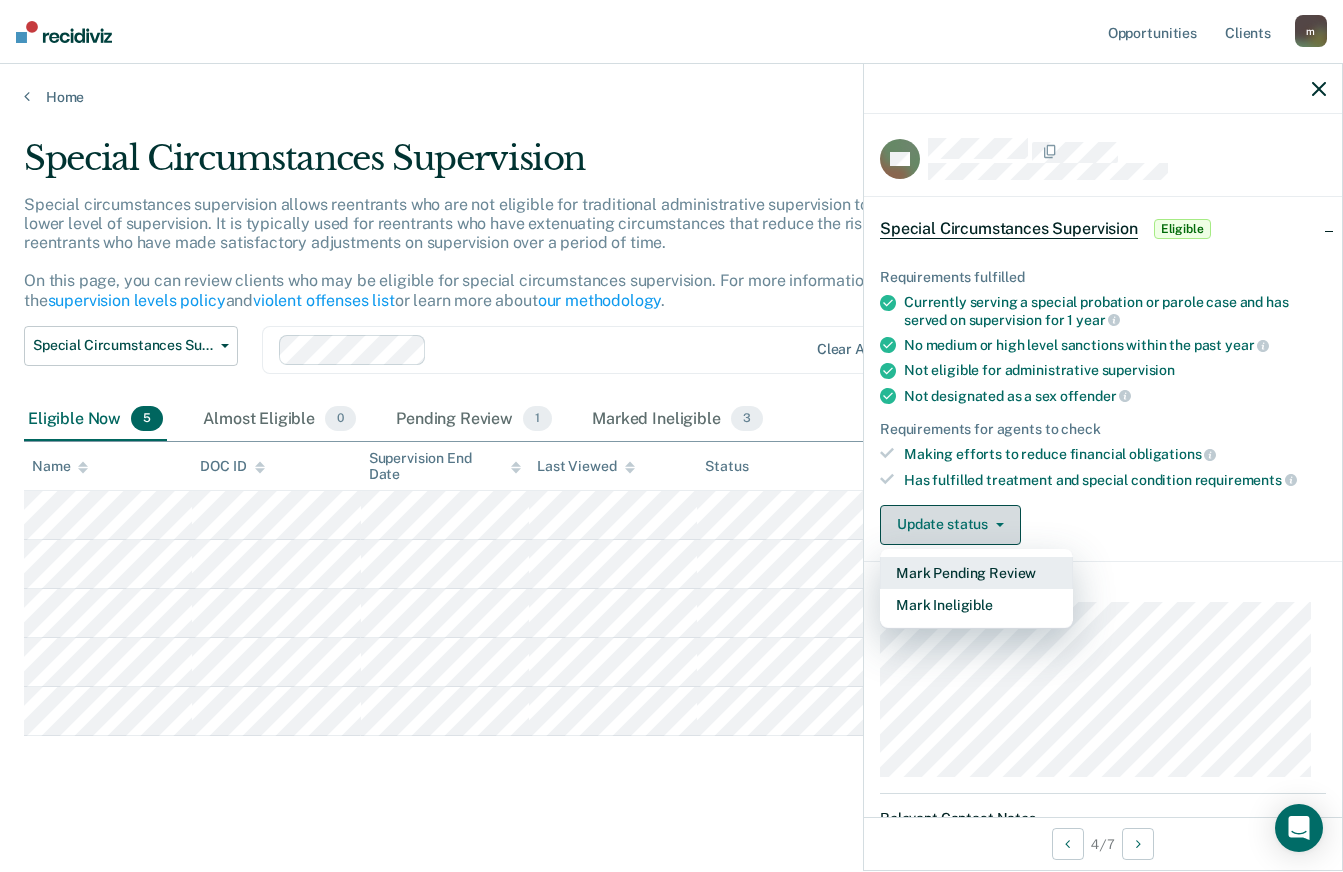 click on "Mark Ineligible" at bounding box center [976, 605] 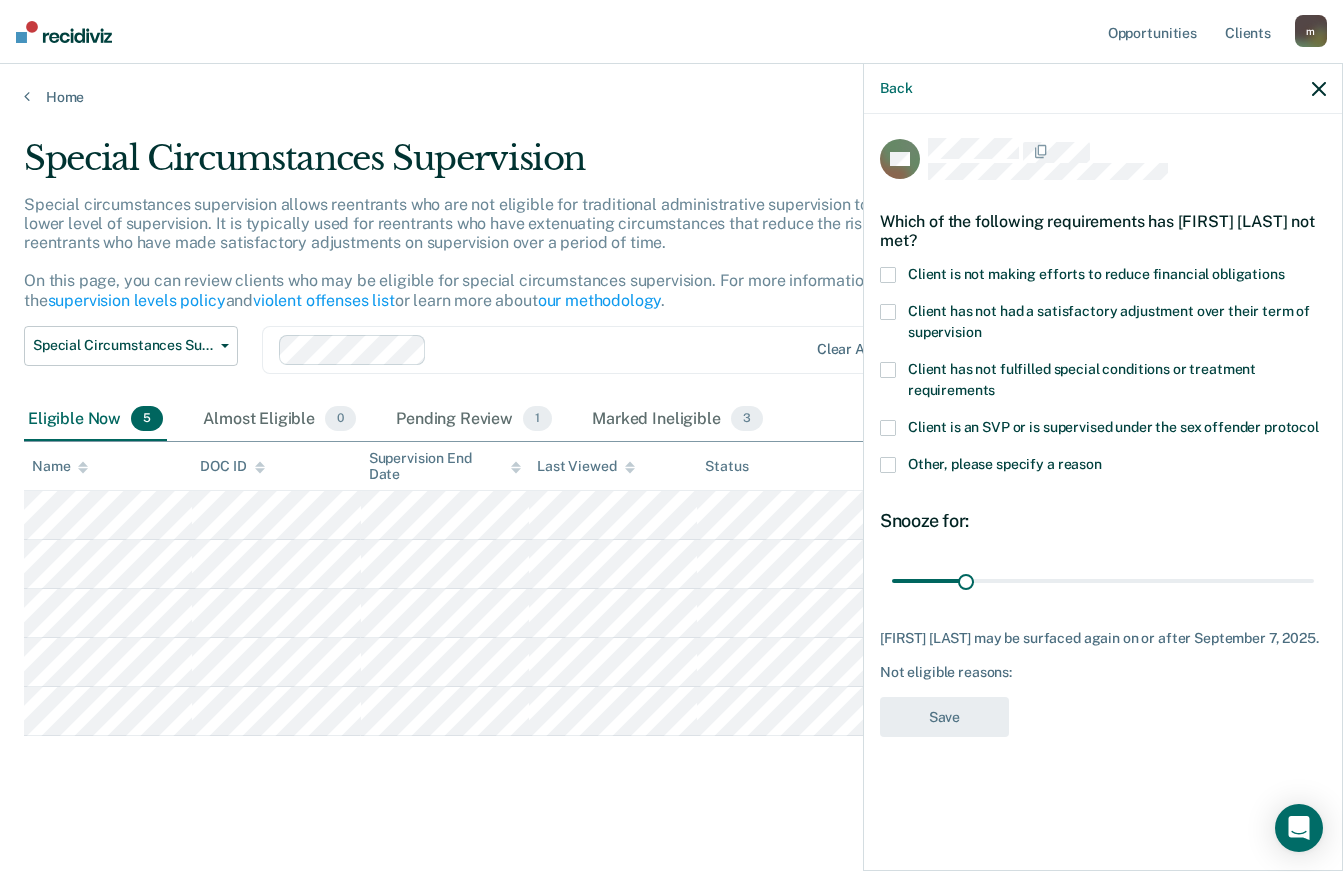 click at bounding box center (888, 275) 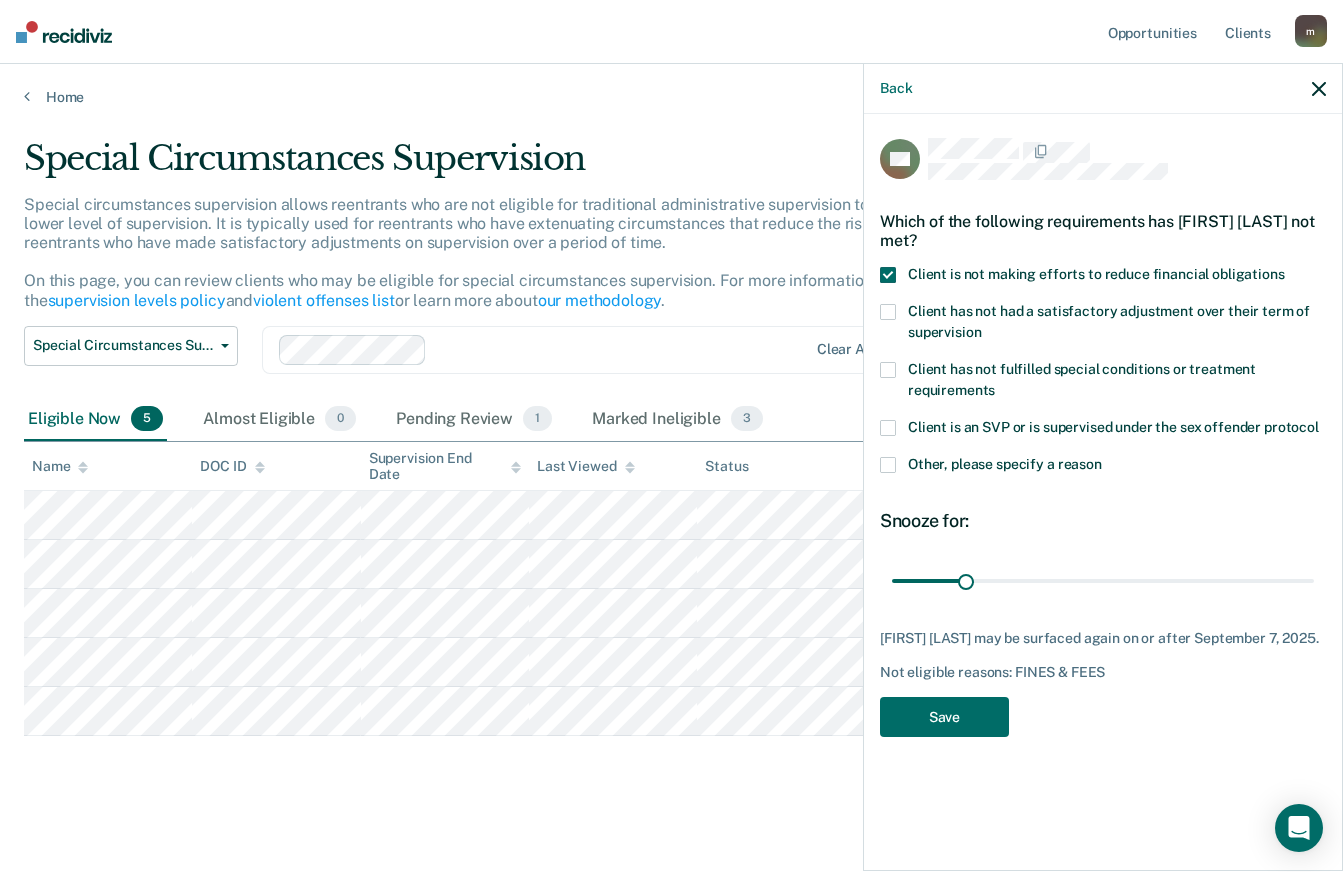 click on "Save" at bounding box center [944, 717] 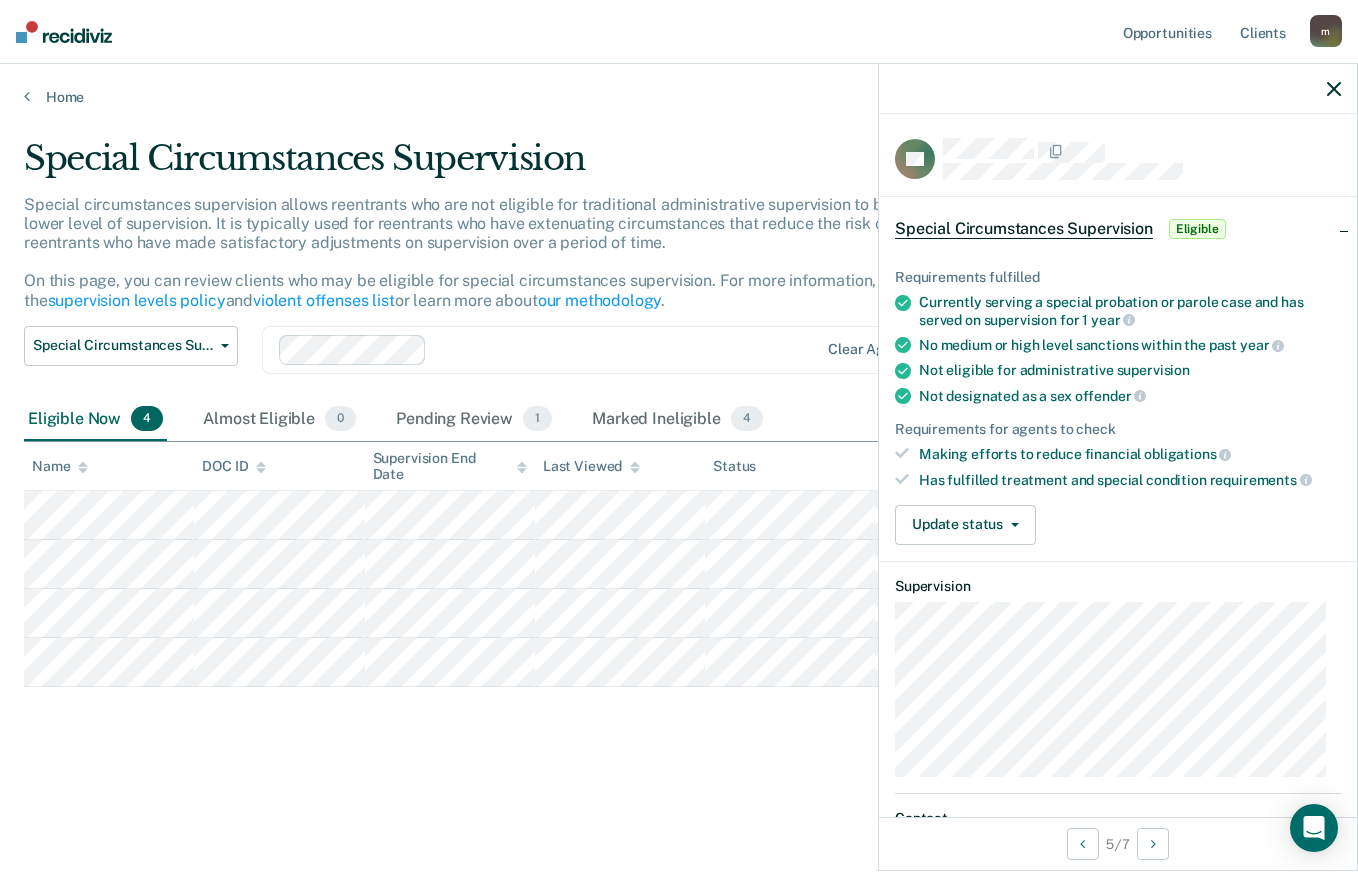 click on "Update status" at bounding box center [965, 525] 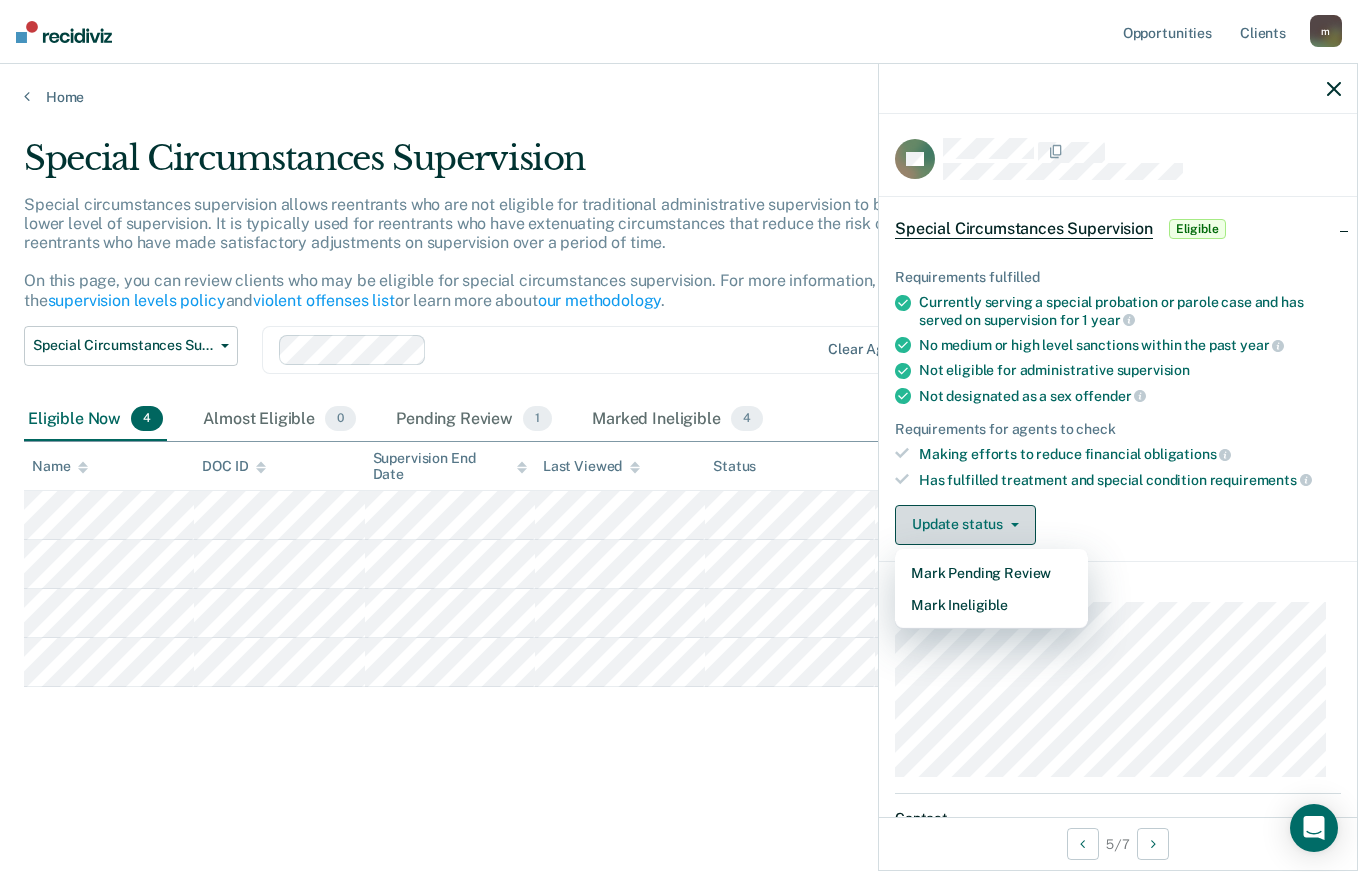 click on "Mark Ineligible" at bounding box center (991, 605) 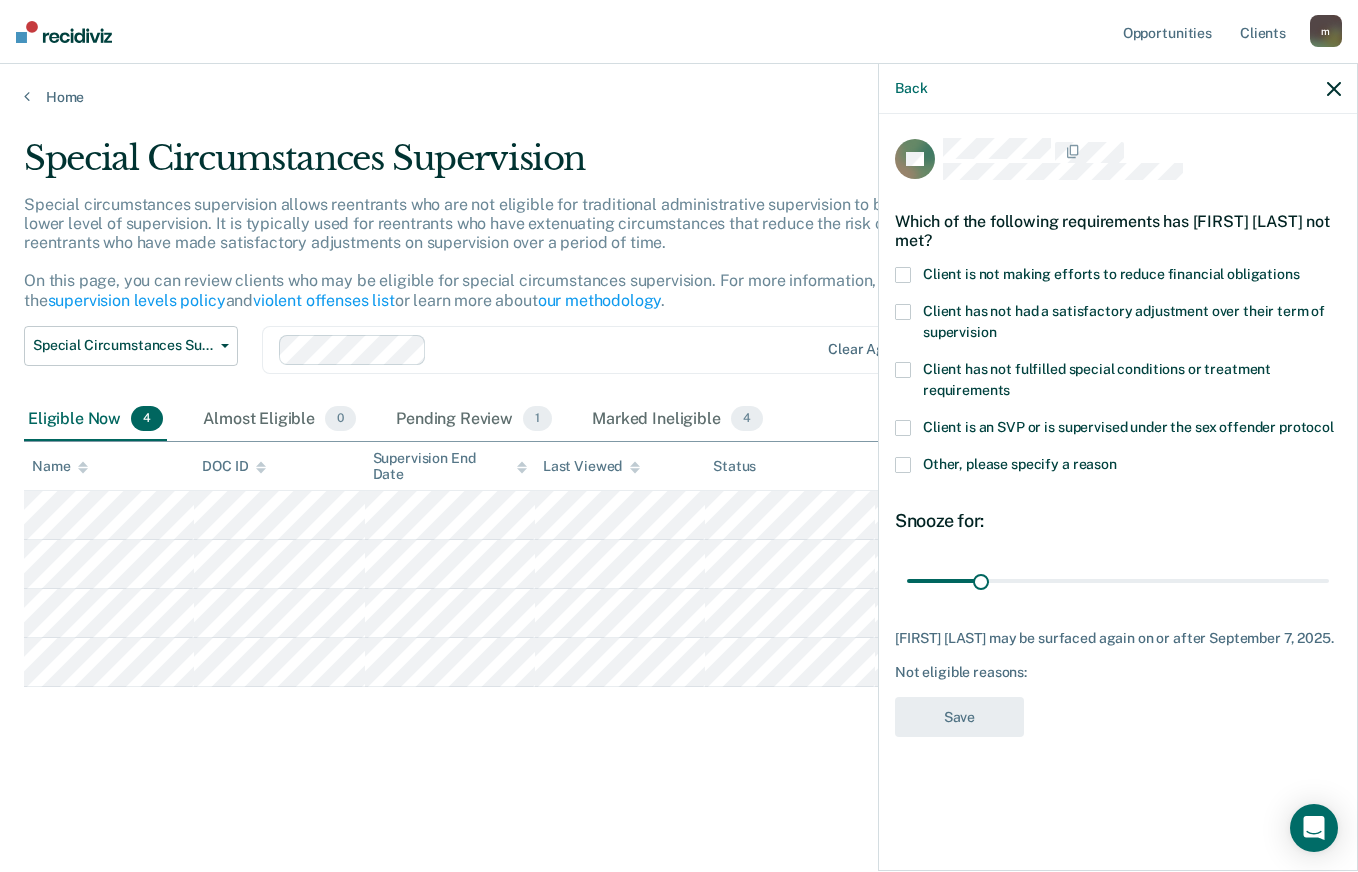 click on "Client is not making efforts to reduce financial obligations" at bounding box center [1118, 277] 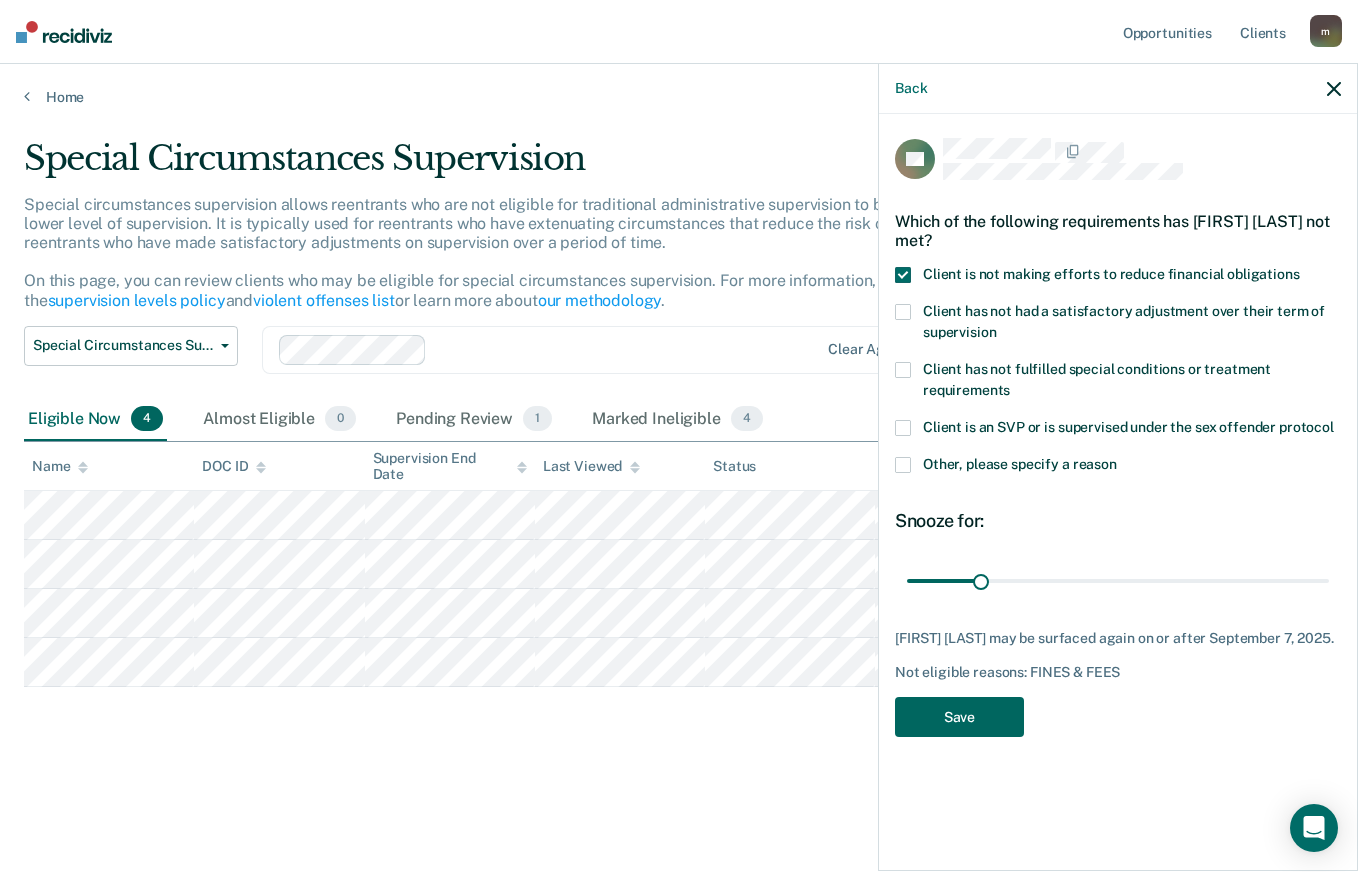 click on "Save" at bounding box center (959, 717) 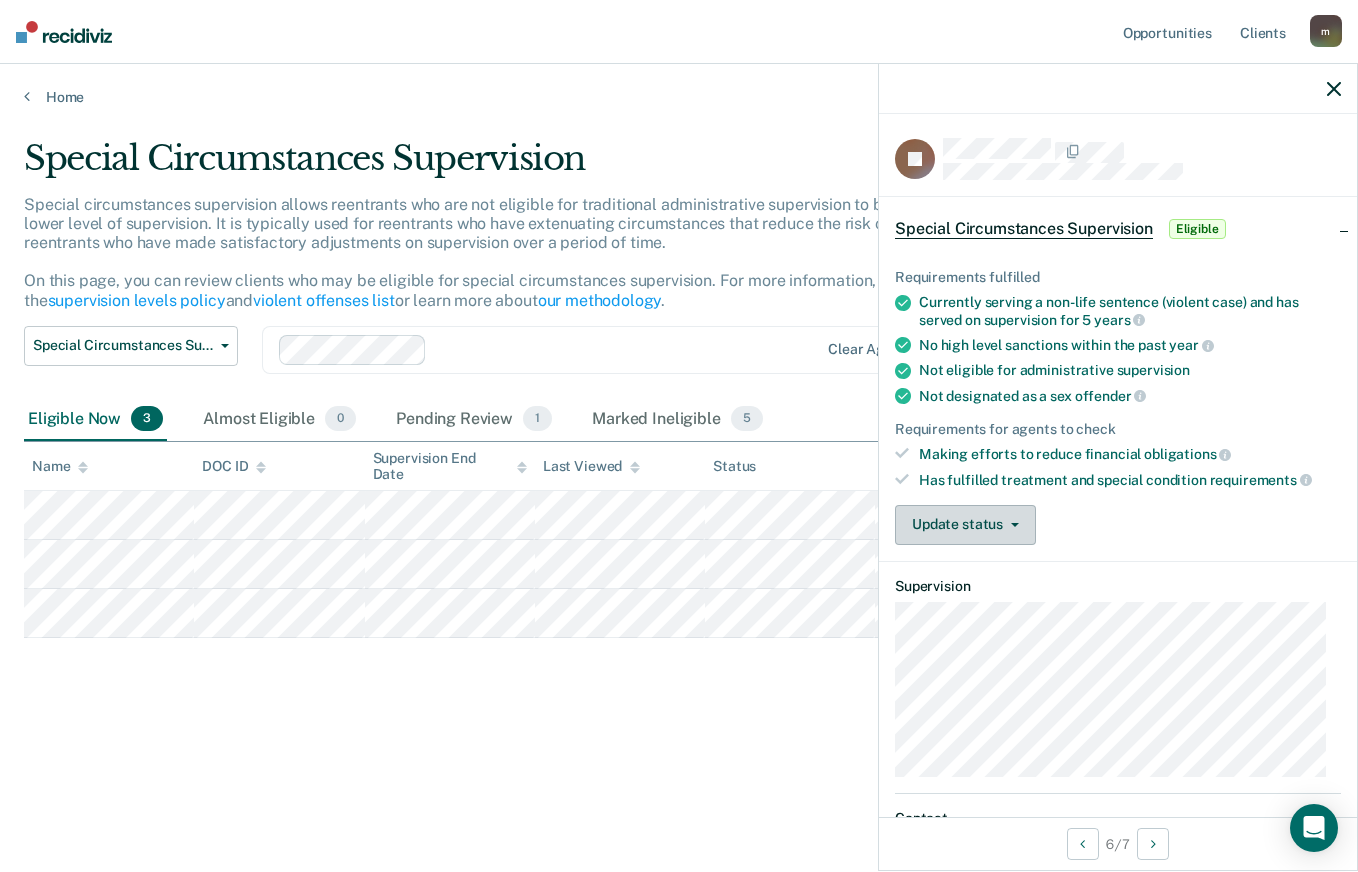 click at bounding box center (1011, 525) 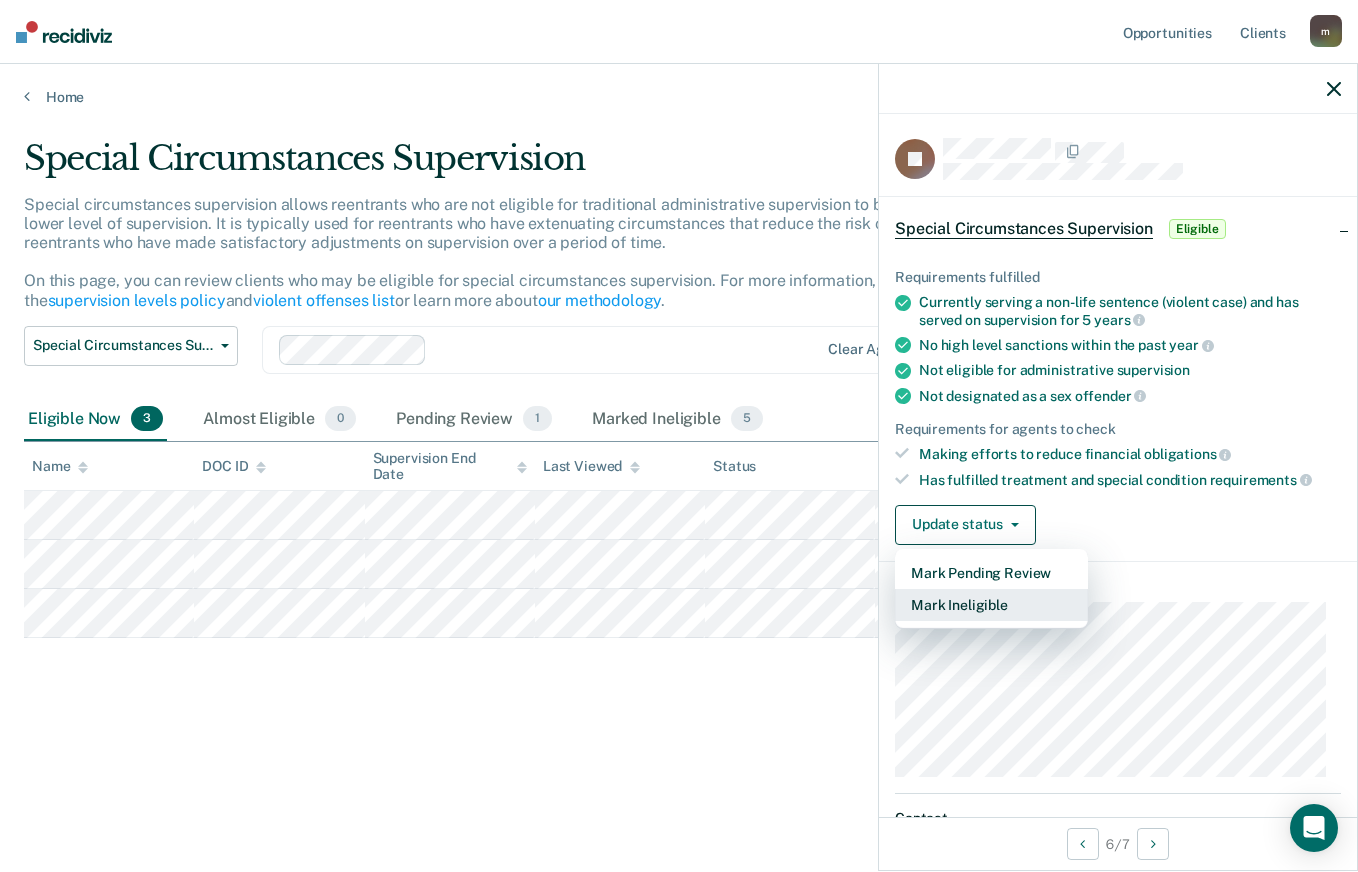 click on "Mark Ineligible" at bounding box center [991, 605] 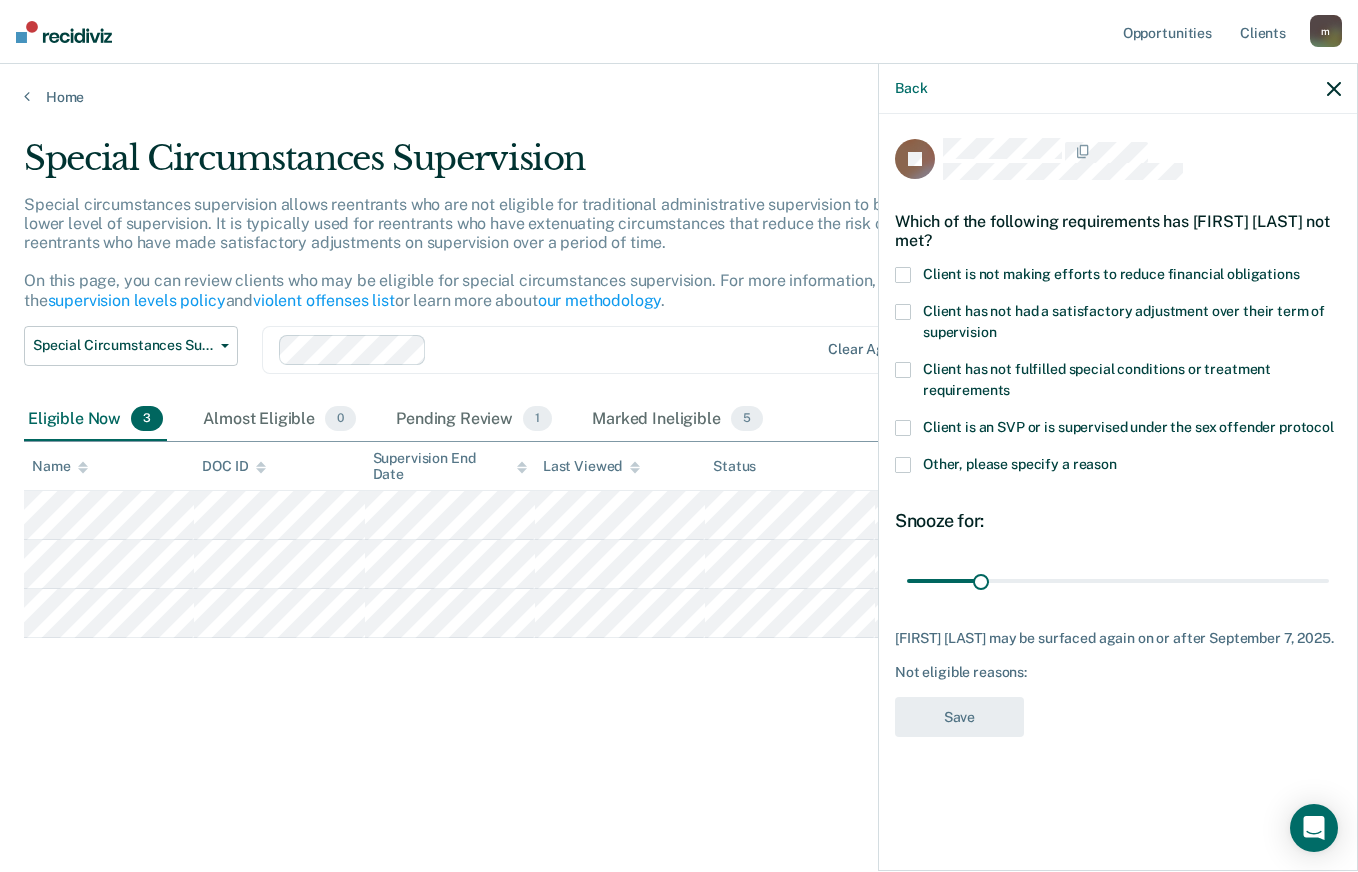 click at bounding box center [903, 275] 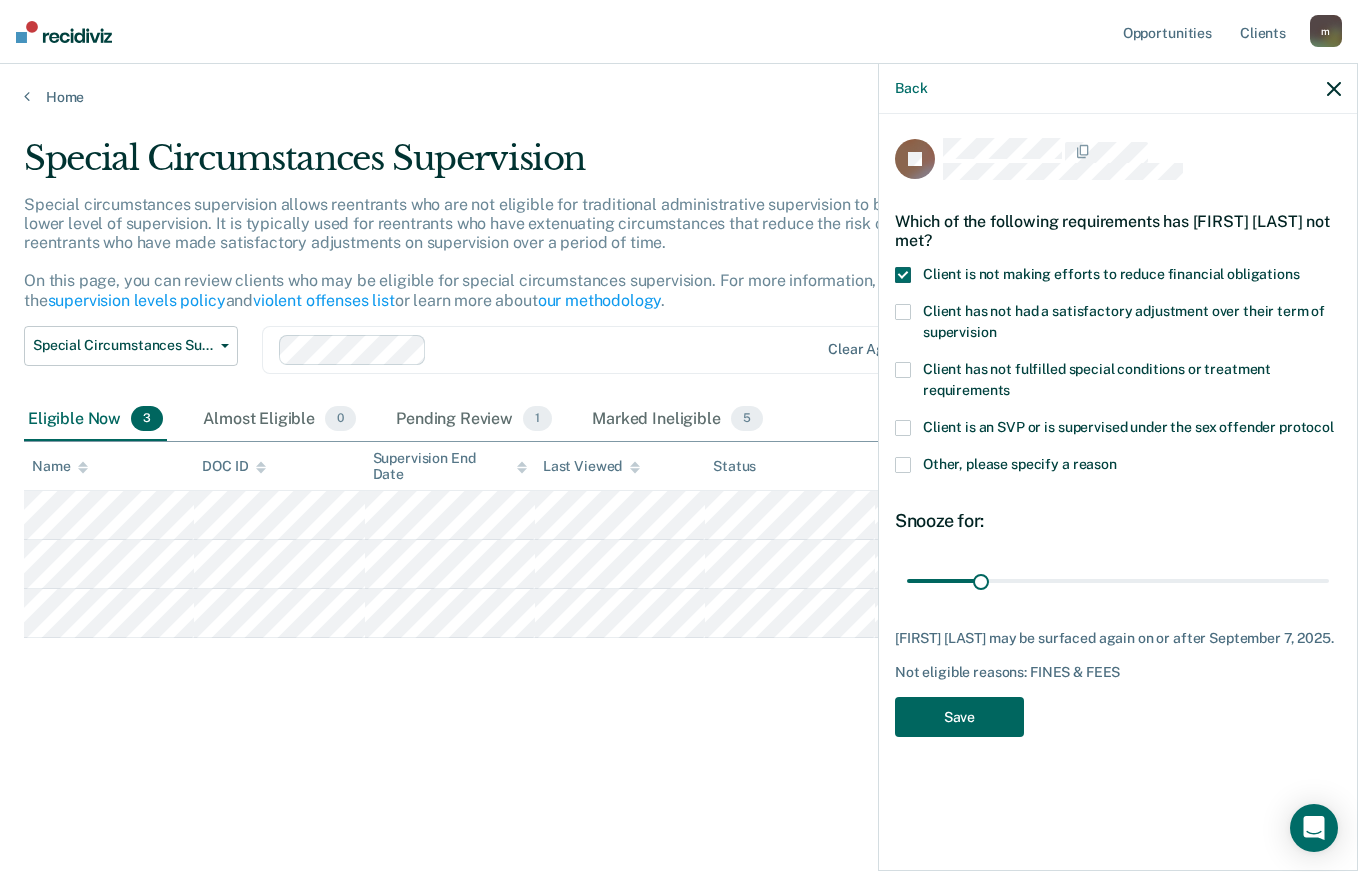click on "Save" at bounding box center (959, 717) 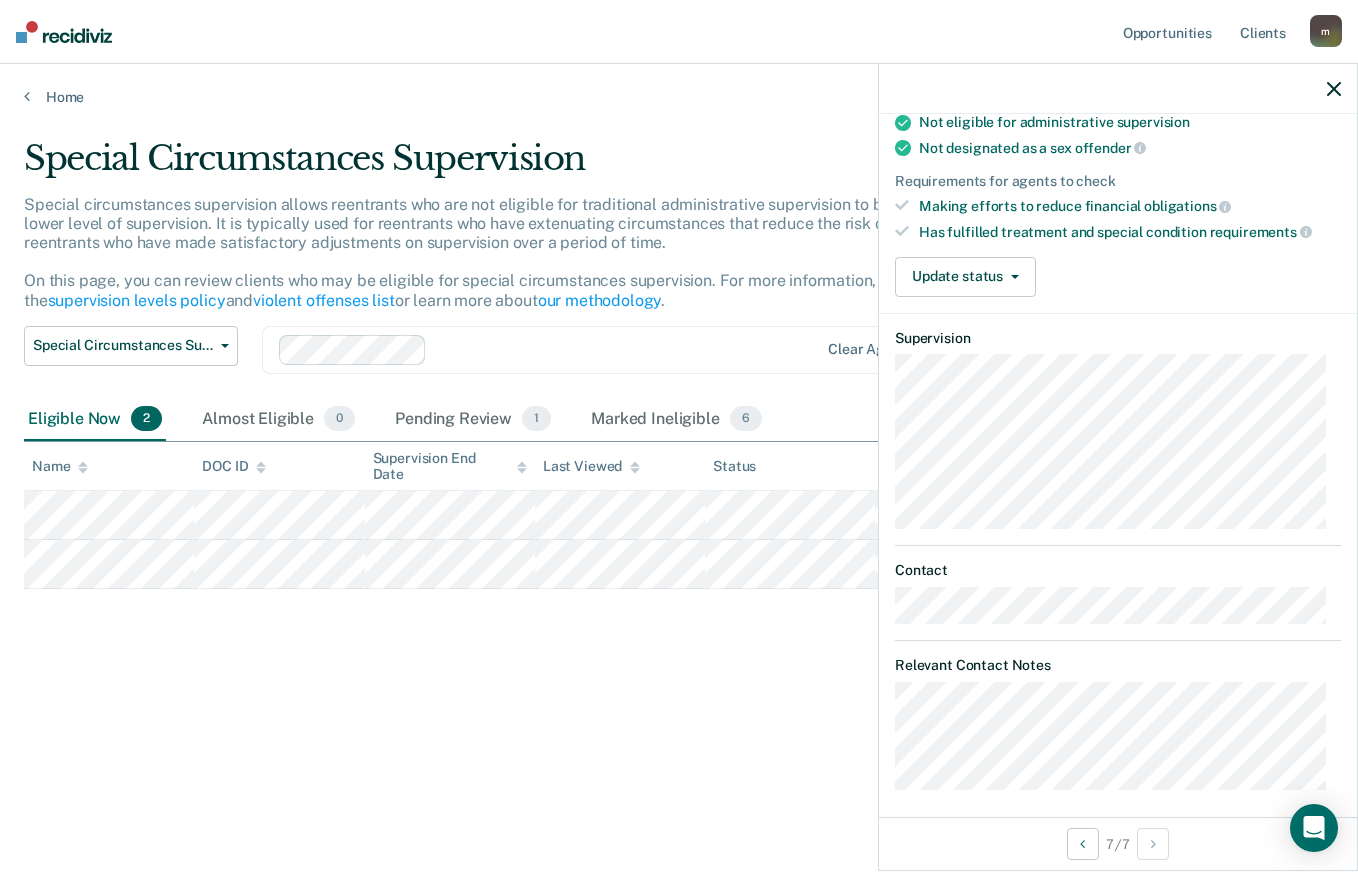 scroll, scrollTop: 256, scrollLeft: 0, axis: vertical 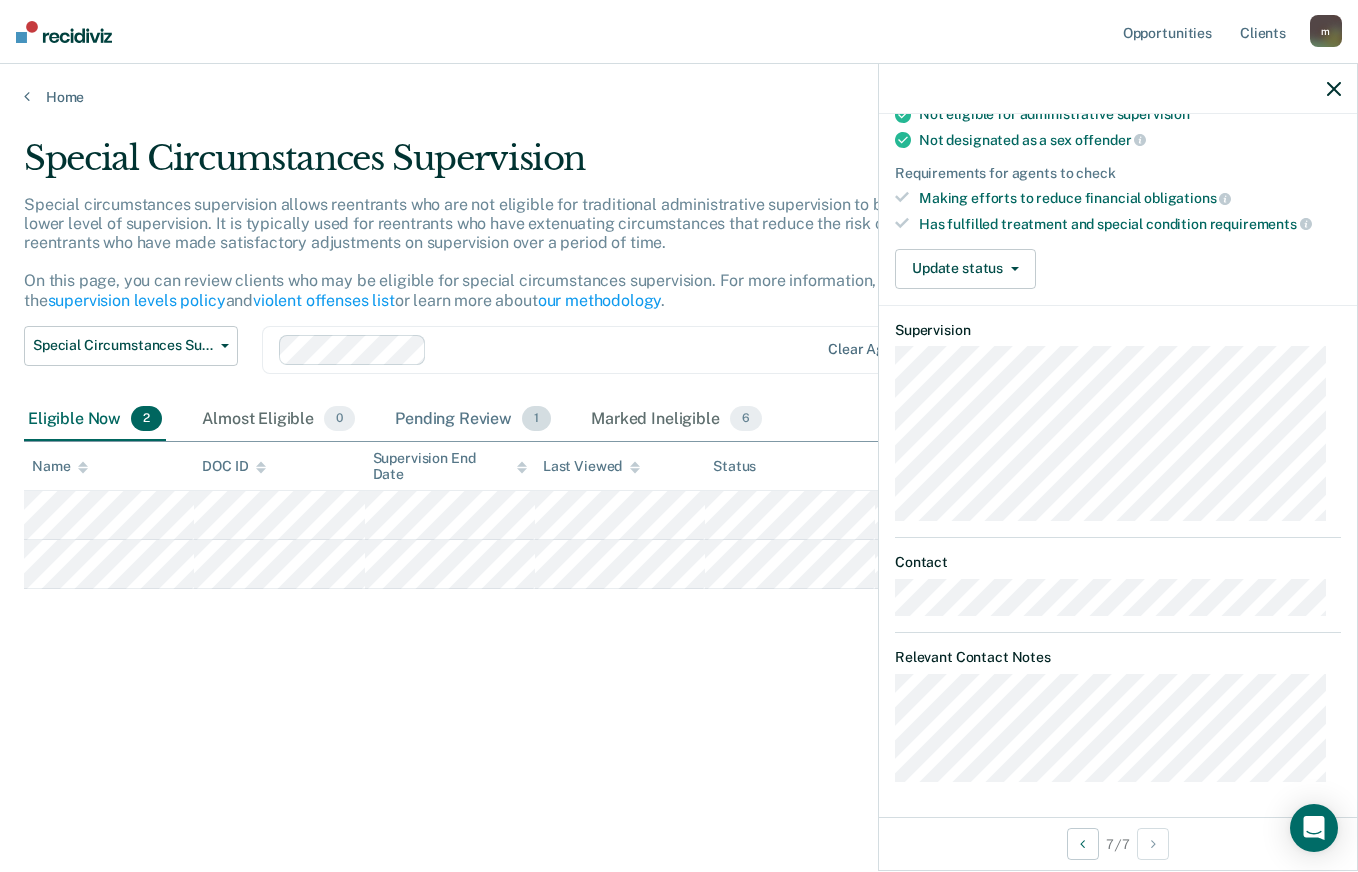click on "Pending Review 1" at bounding box center (473, 420) 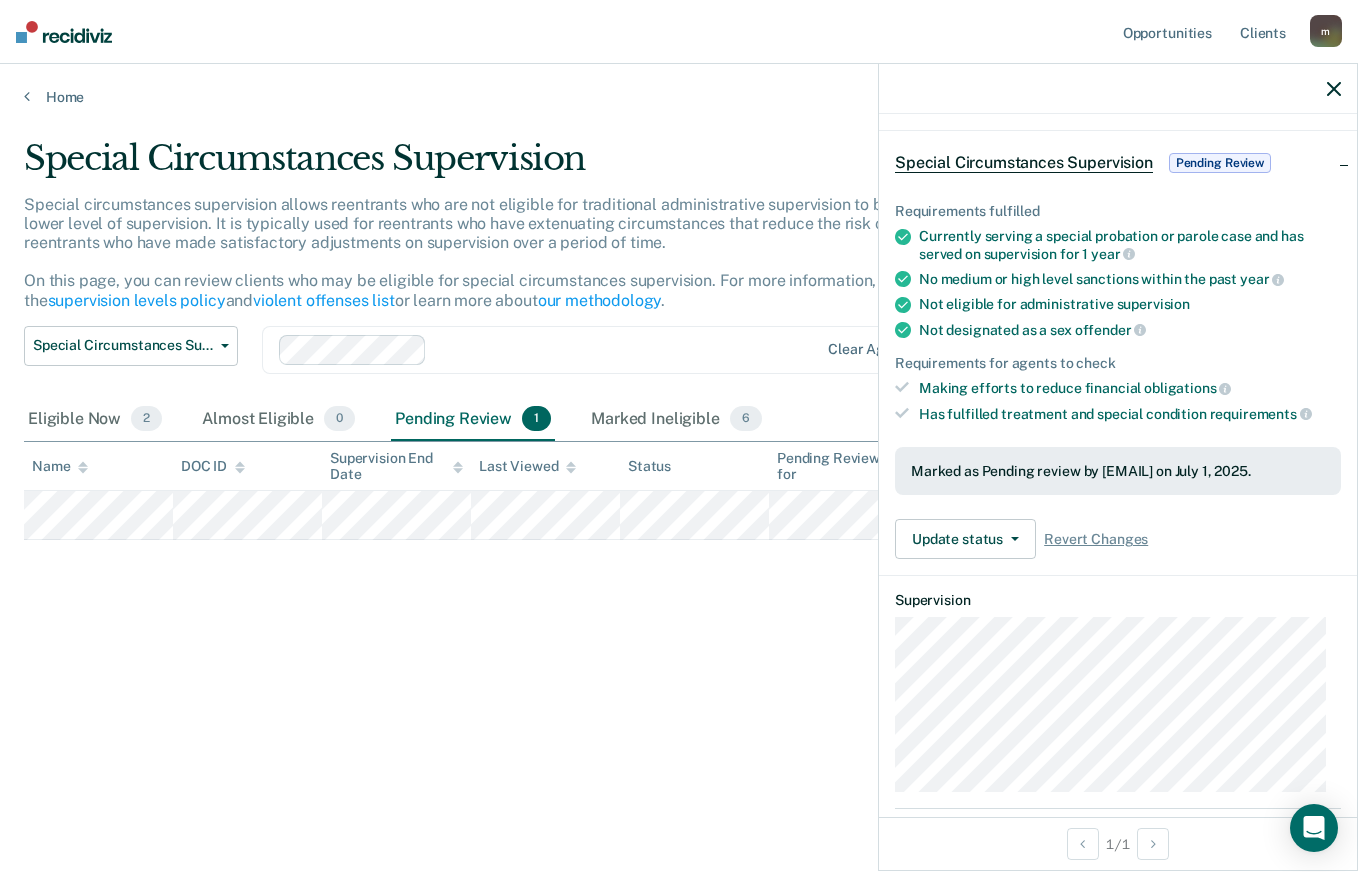 scroll, scrollTop: 0, scrollLeft: 0, axis: both 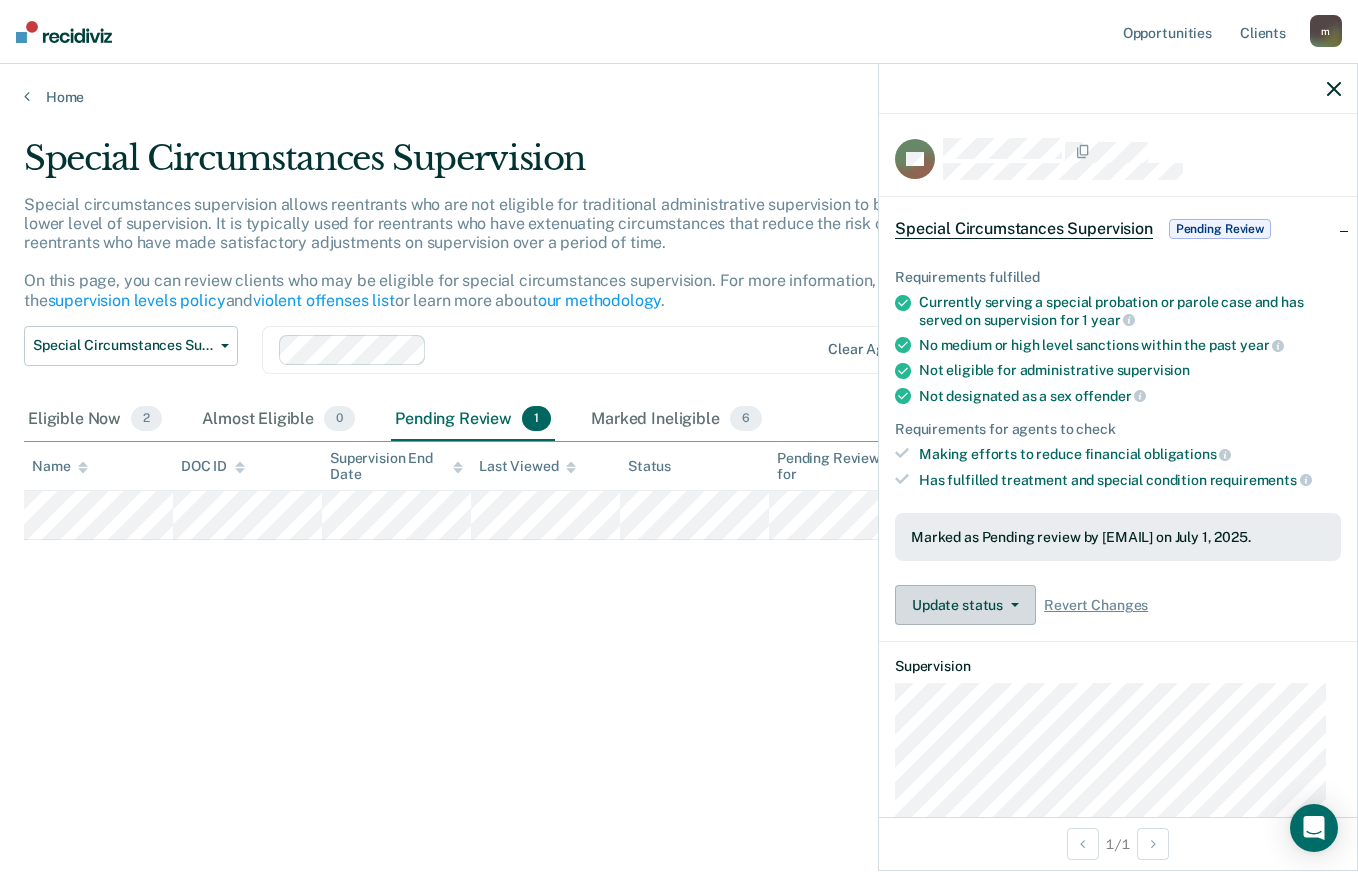 click 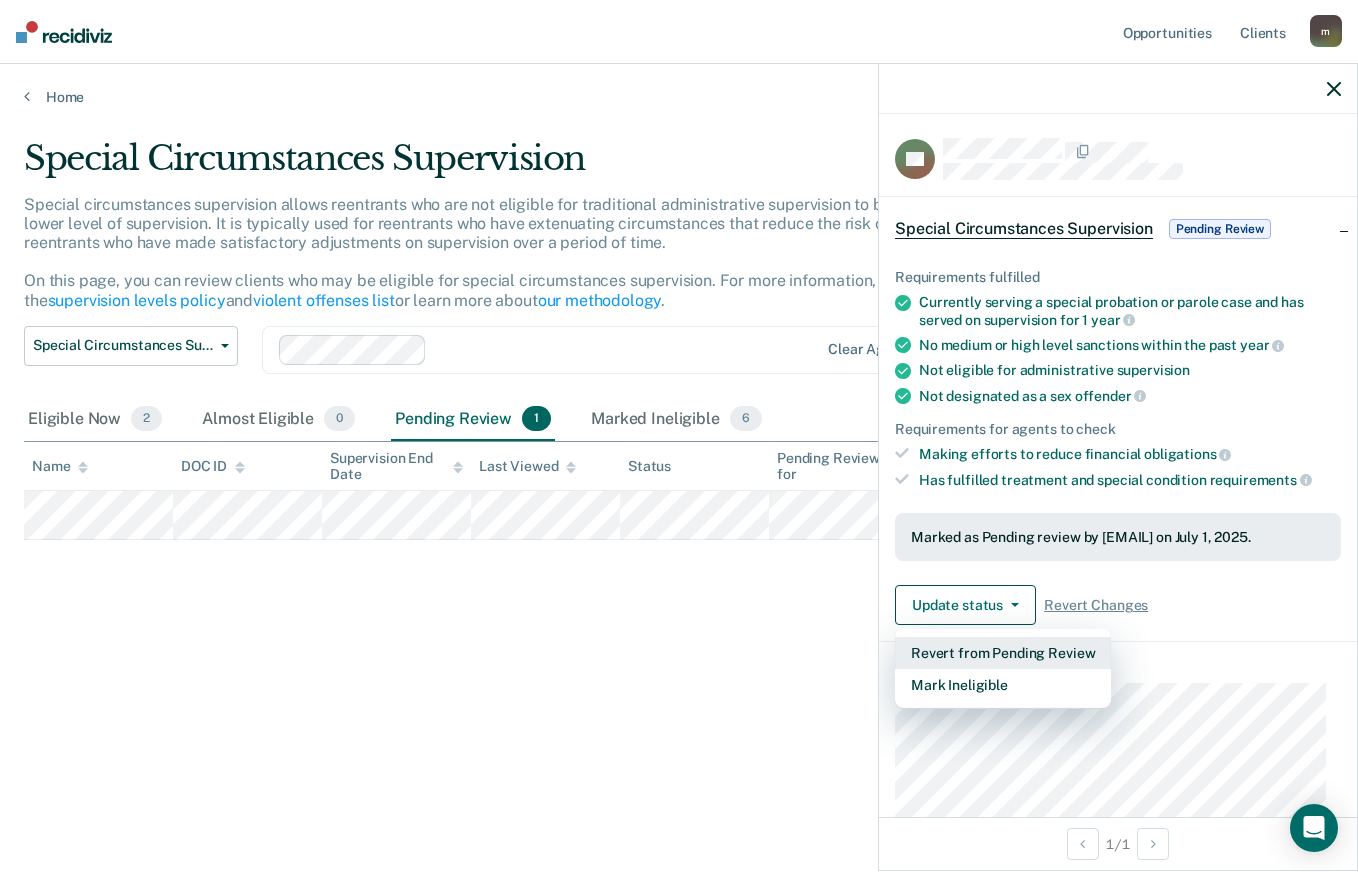 click on "Revert from Pending Review" at bounding box center (1003, 653) 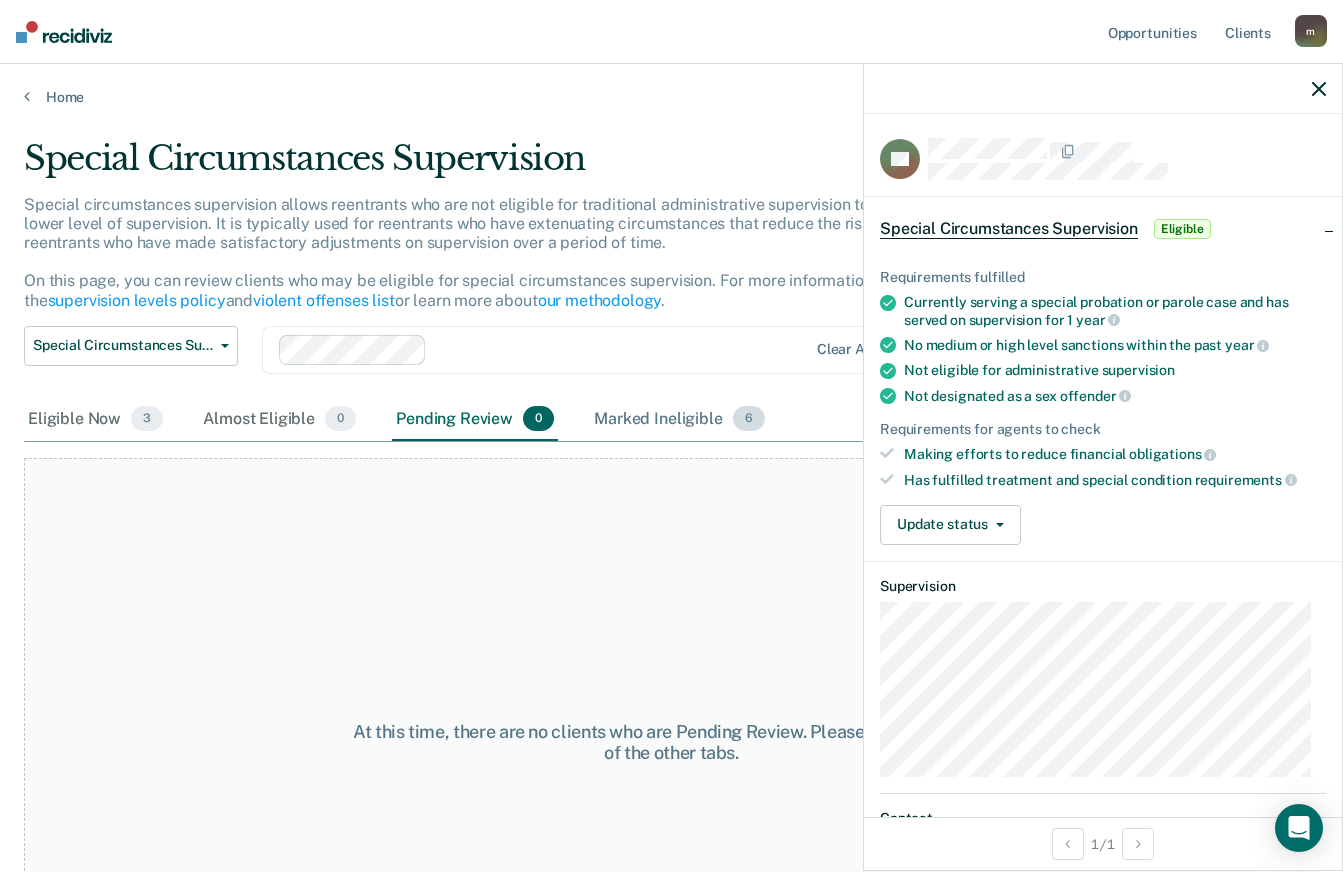 click on "Marked Ineligible 6" at bounding box center [679, 420] 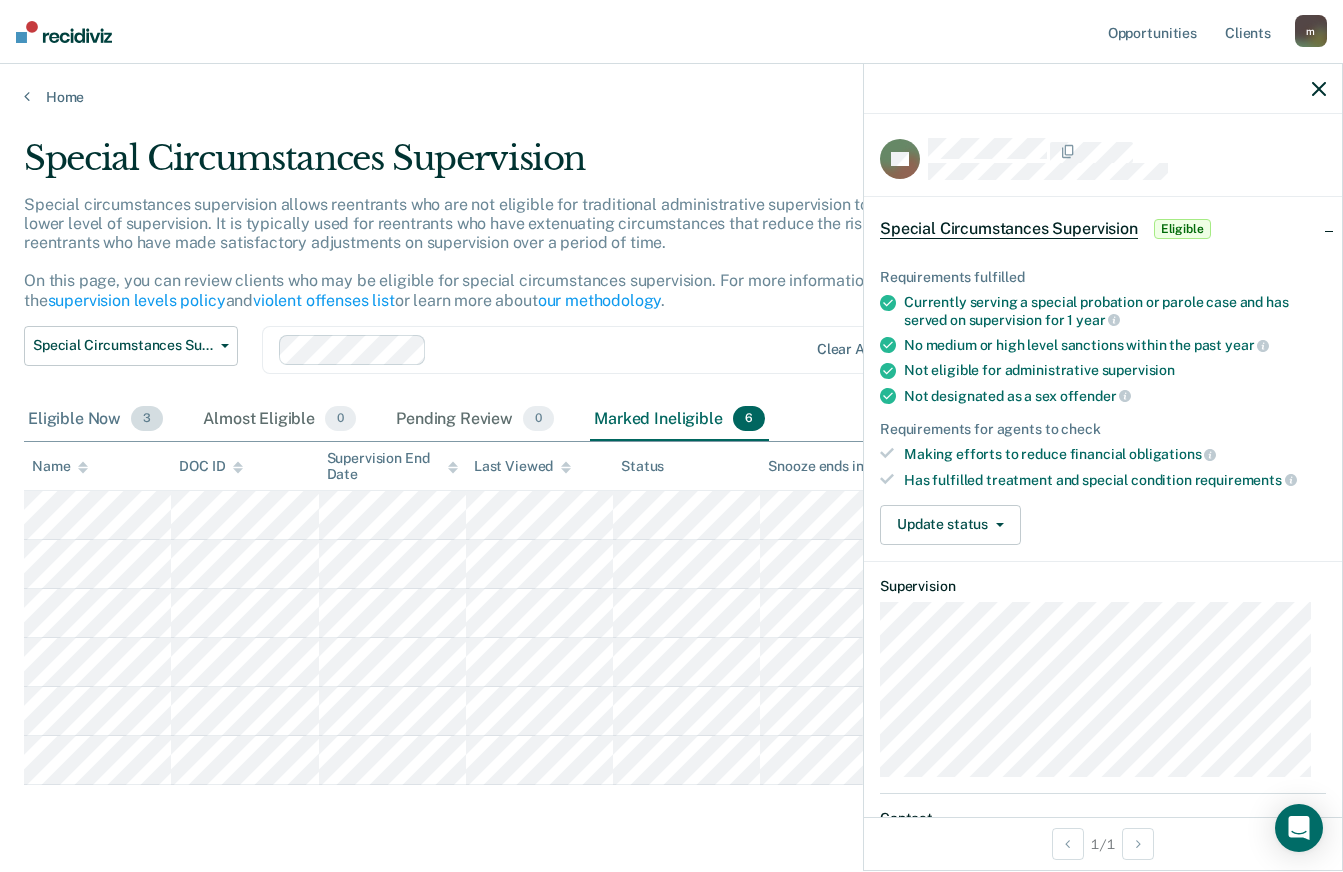 click on "Eligible Now 3" at bounding box center [95, 420] 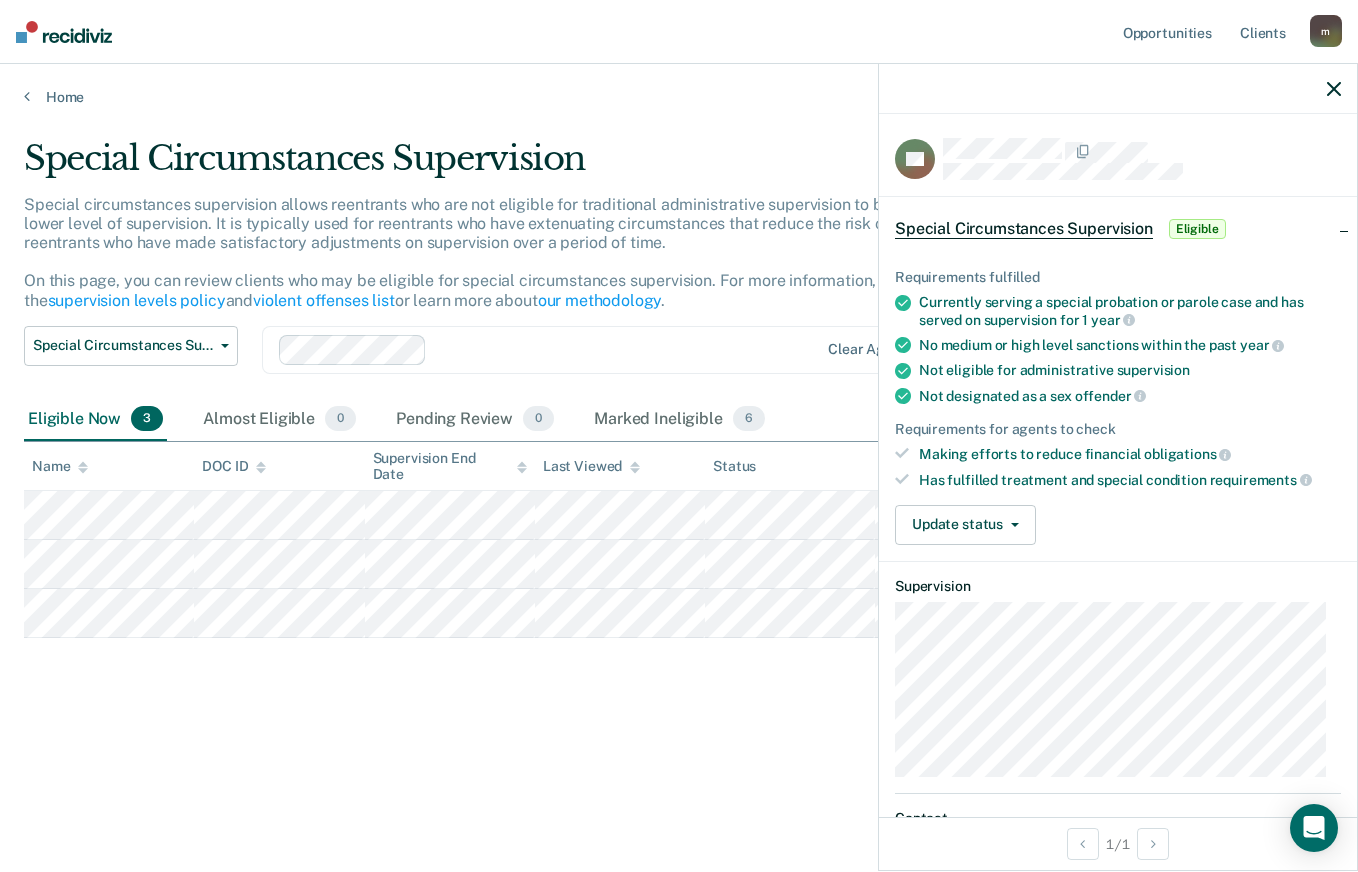 click 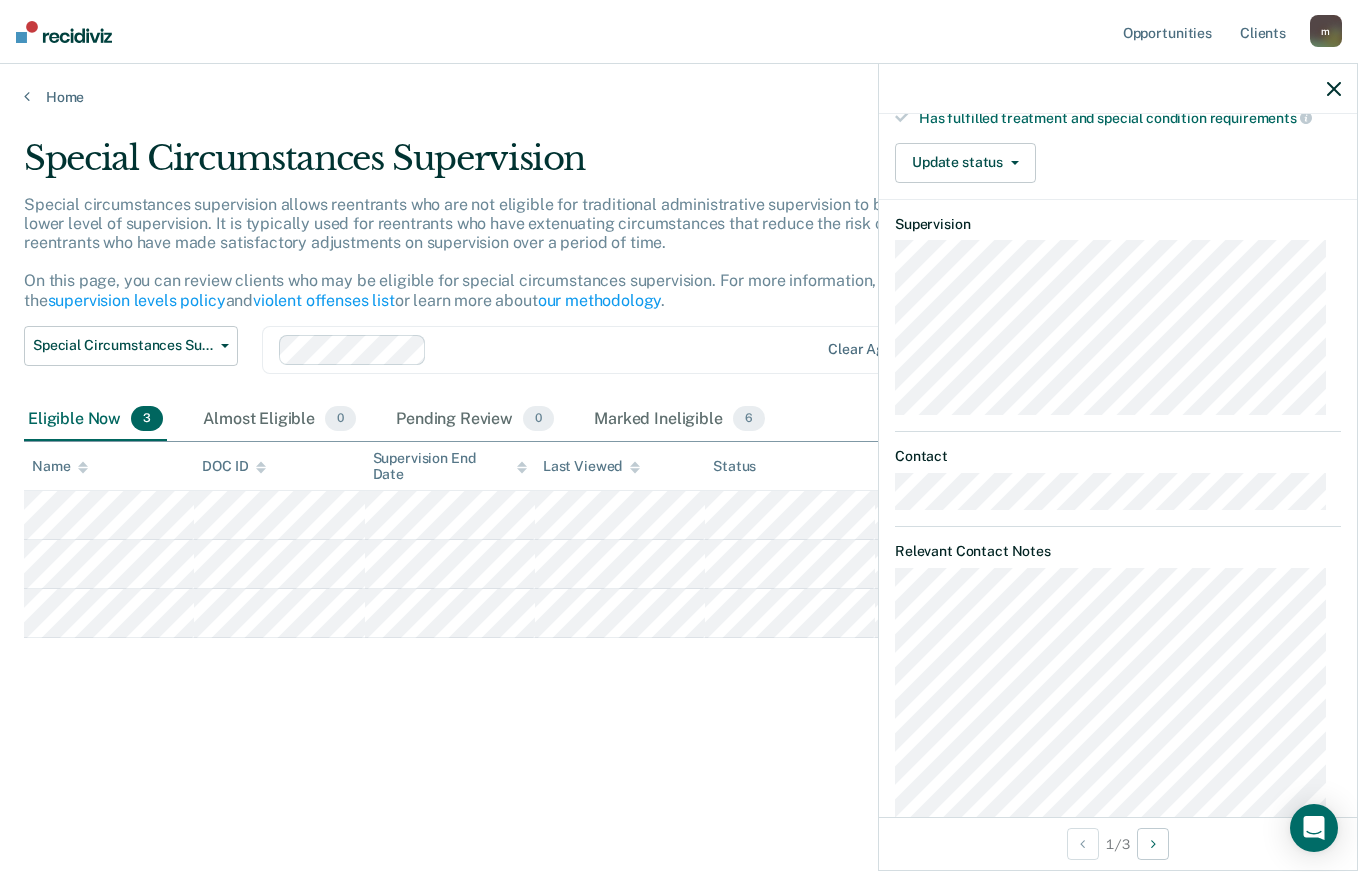 scroll, scrollTop: 410, scrollLeft: 0, axis: vertical 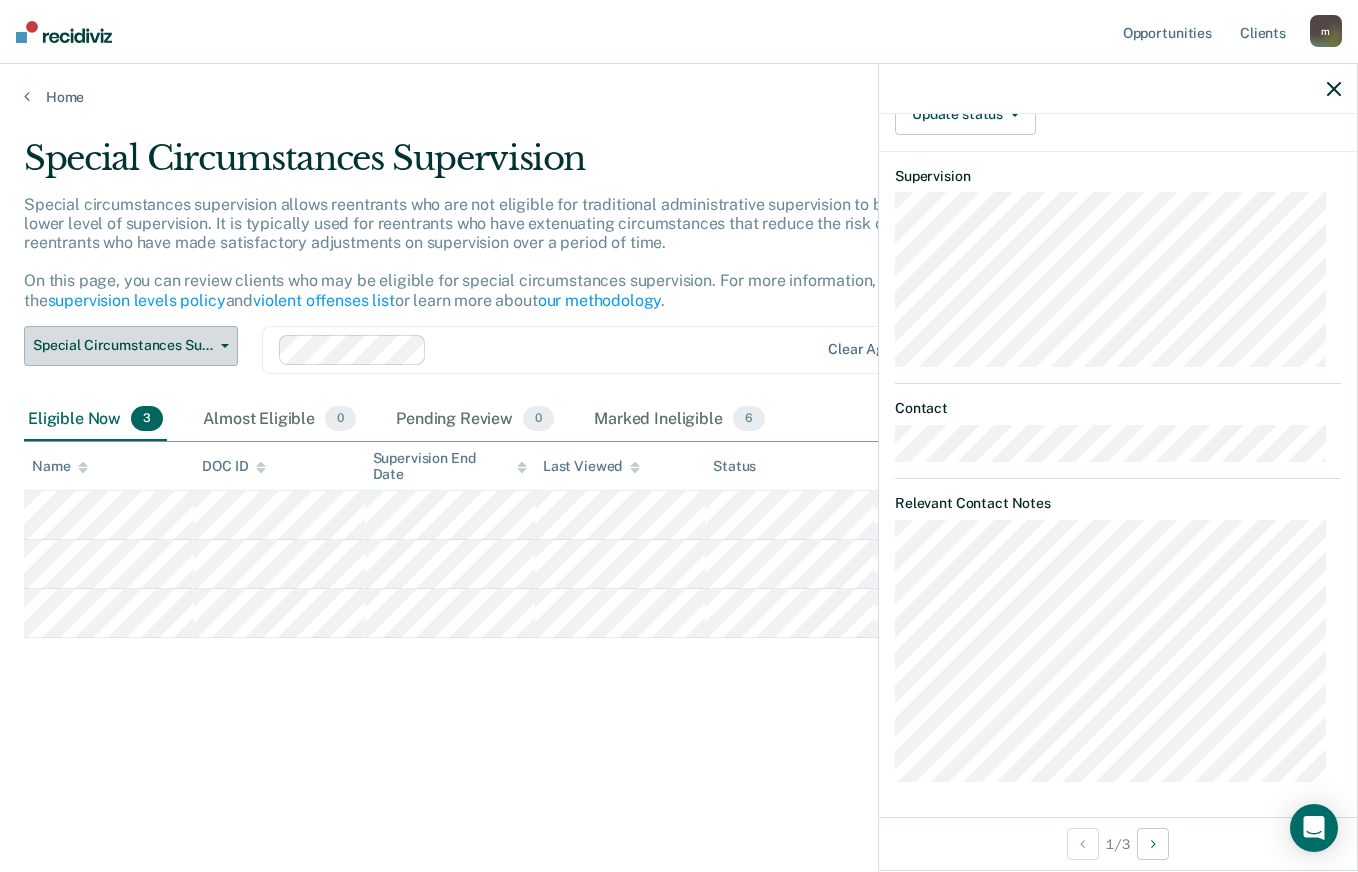 click on "Special Circumstances Supervision" at bounding box center [131, 346] 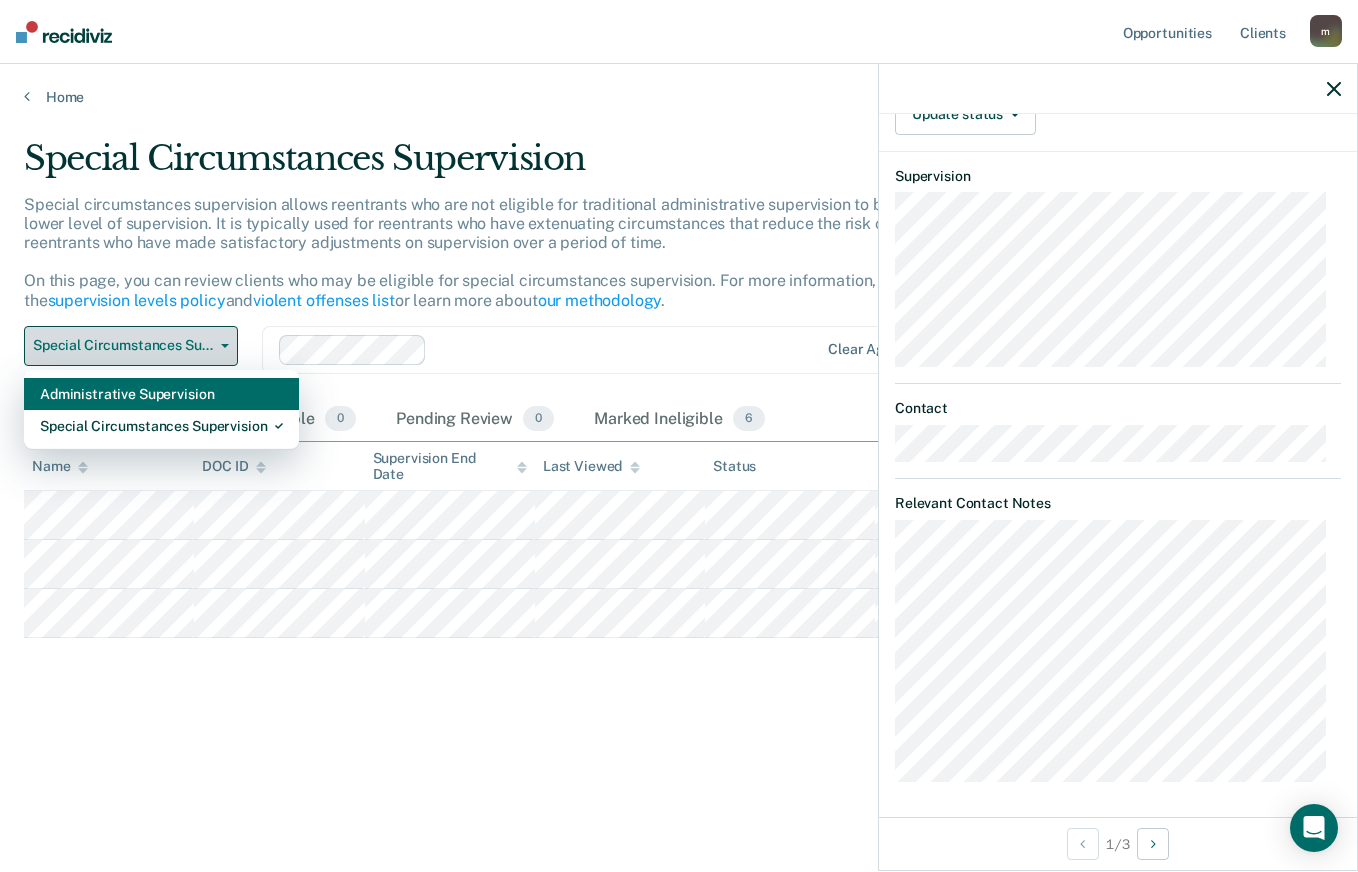 click on "Administrative Supervision" at bounding box center (161, 394) 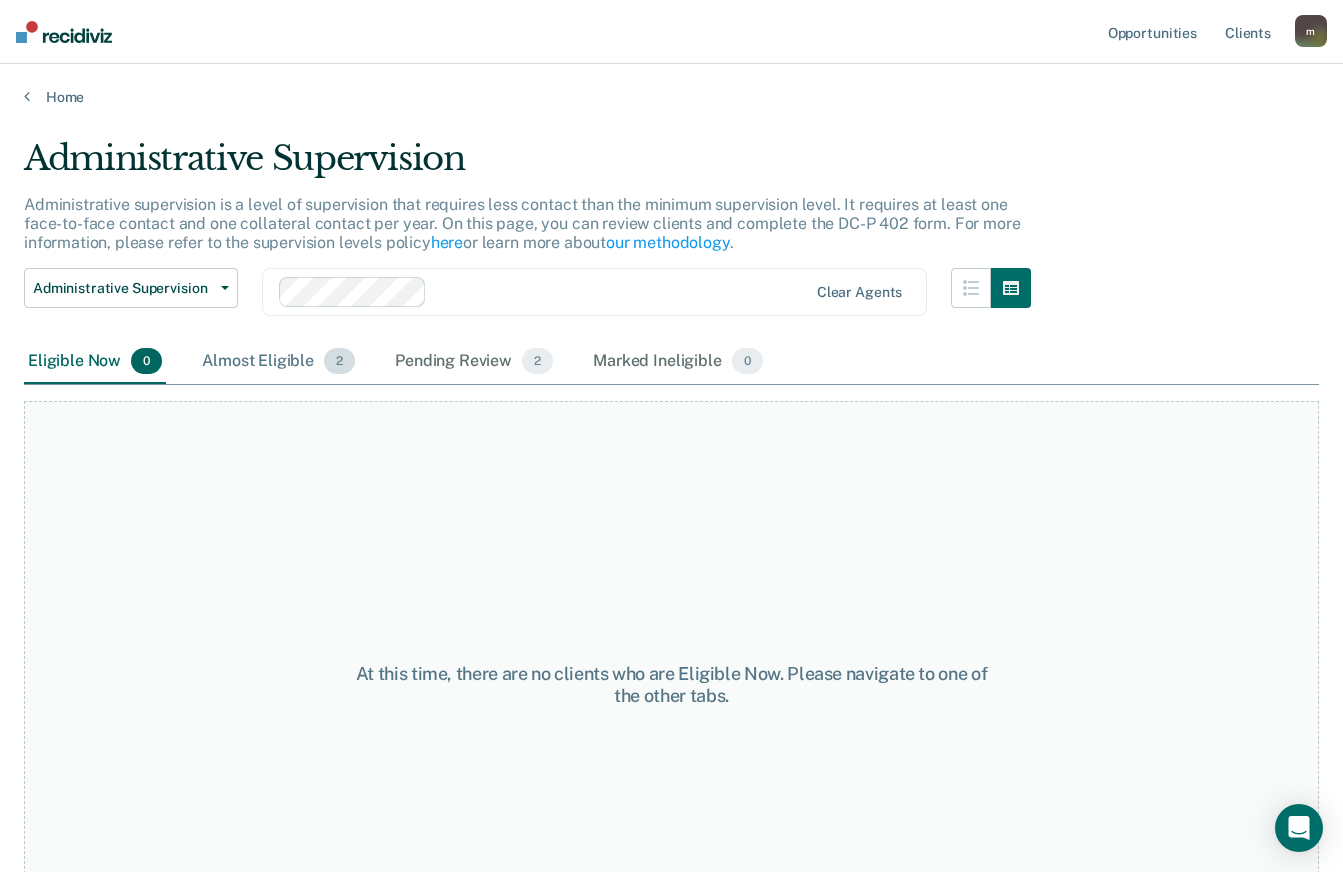 click on "2" at bounding box center (339, 361) 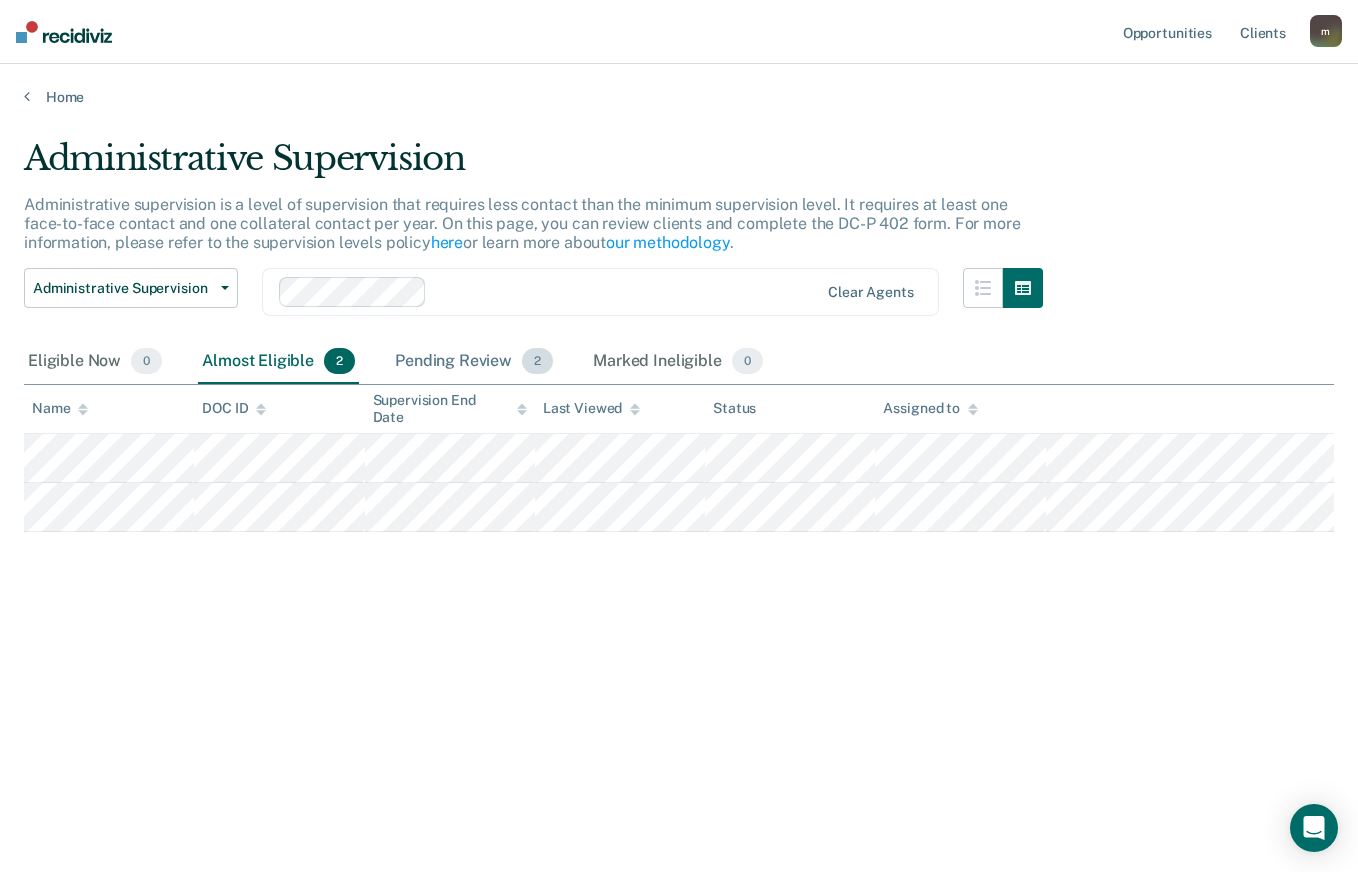 click on "Pending Review 2" at bounding box center (474, 362) 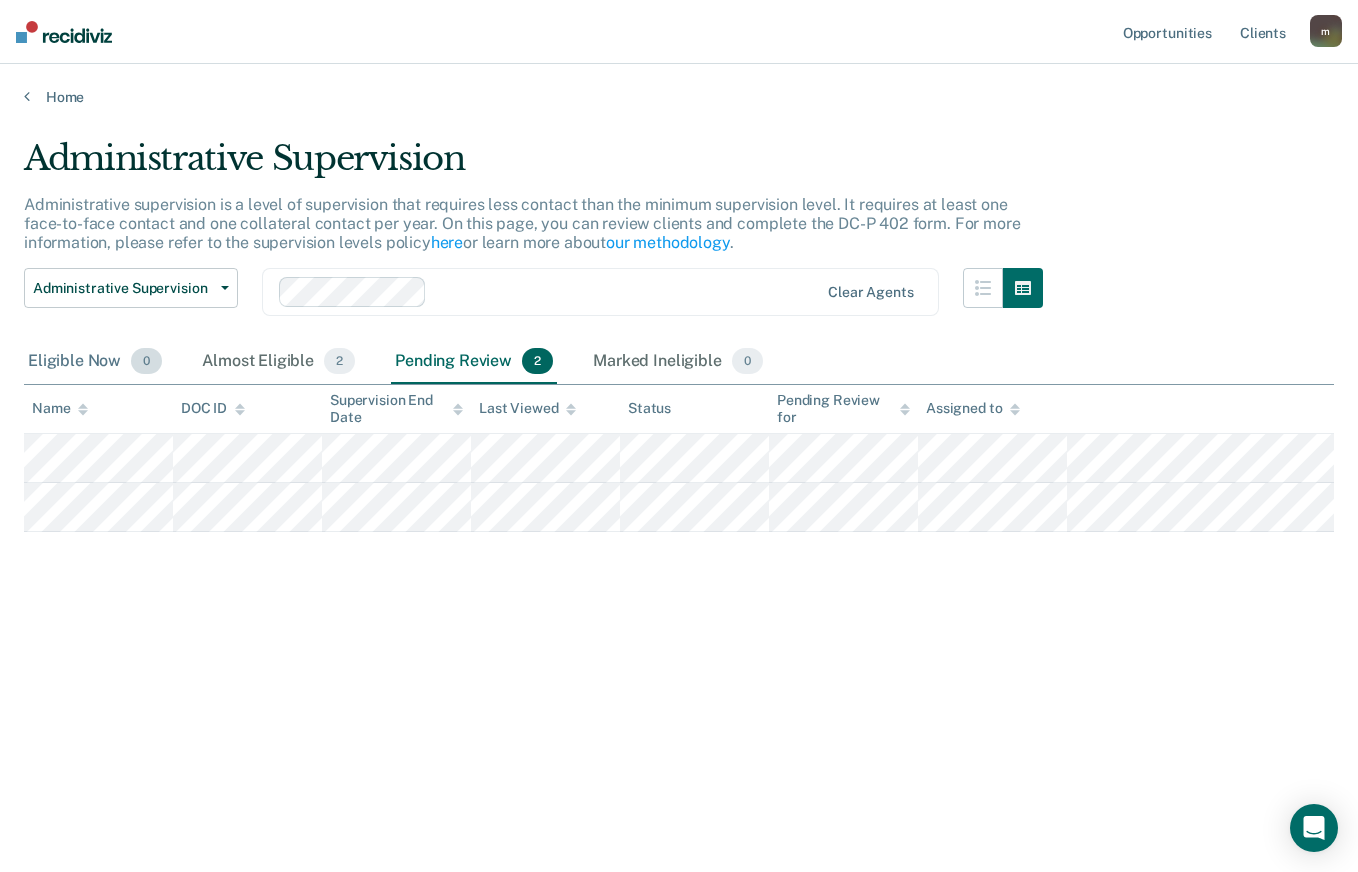 click on "0" at bounding box center (146, 361) 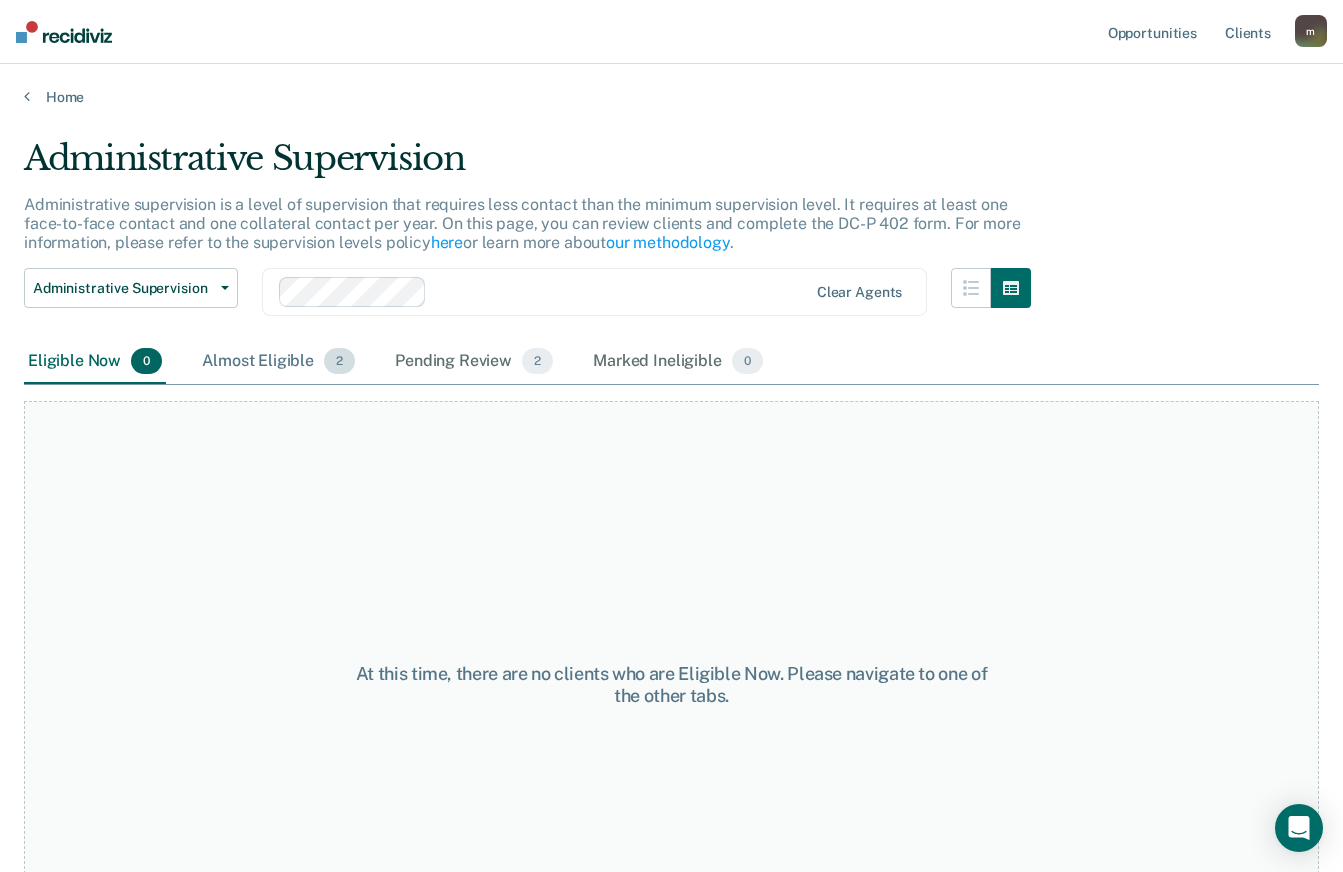 click on "Almost Eligible 2" at bounding box center [278, 362] 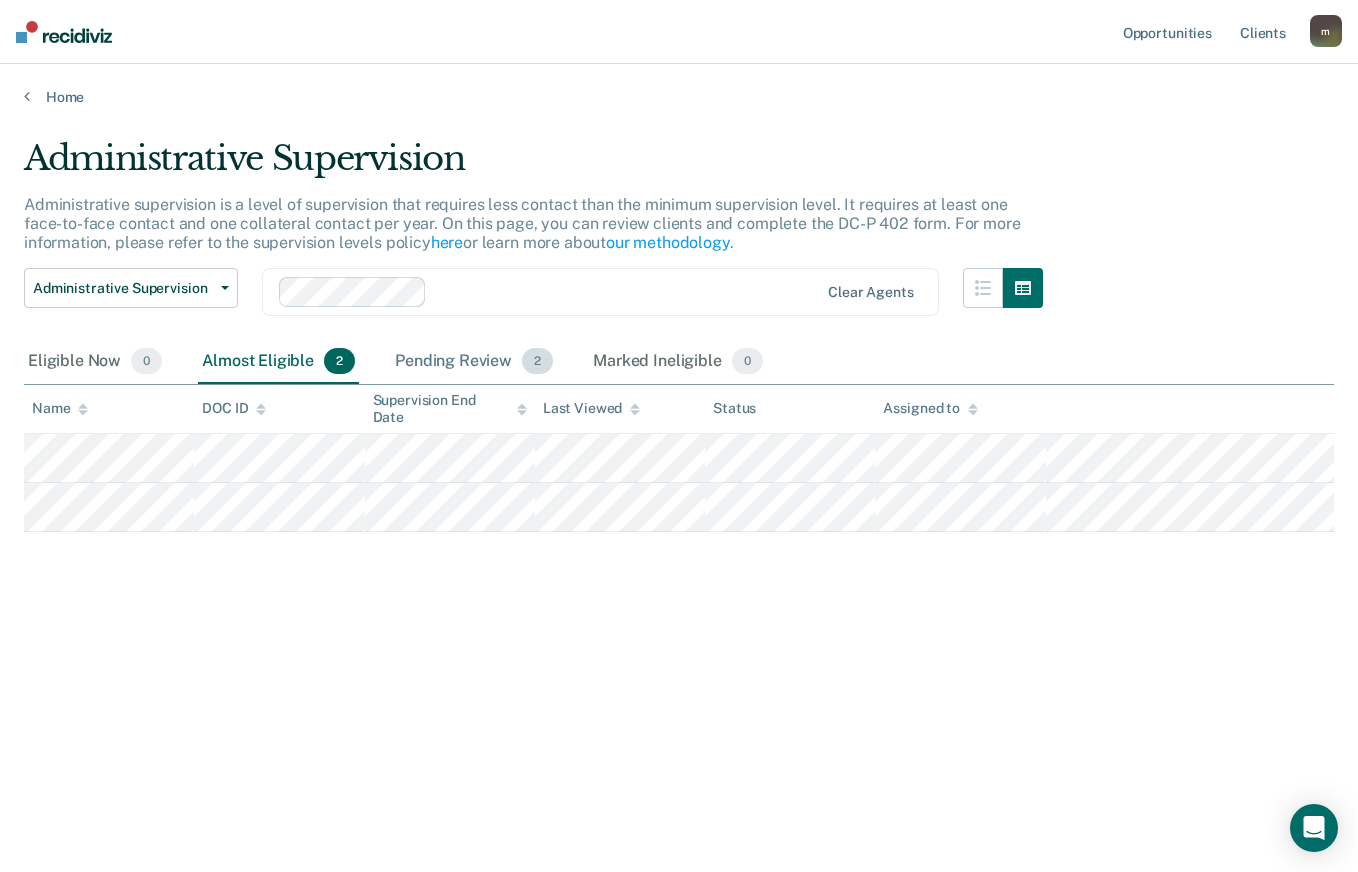 click on "Pending Review 2" at bounding box center [474, 362] 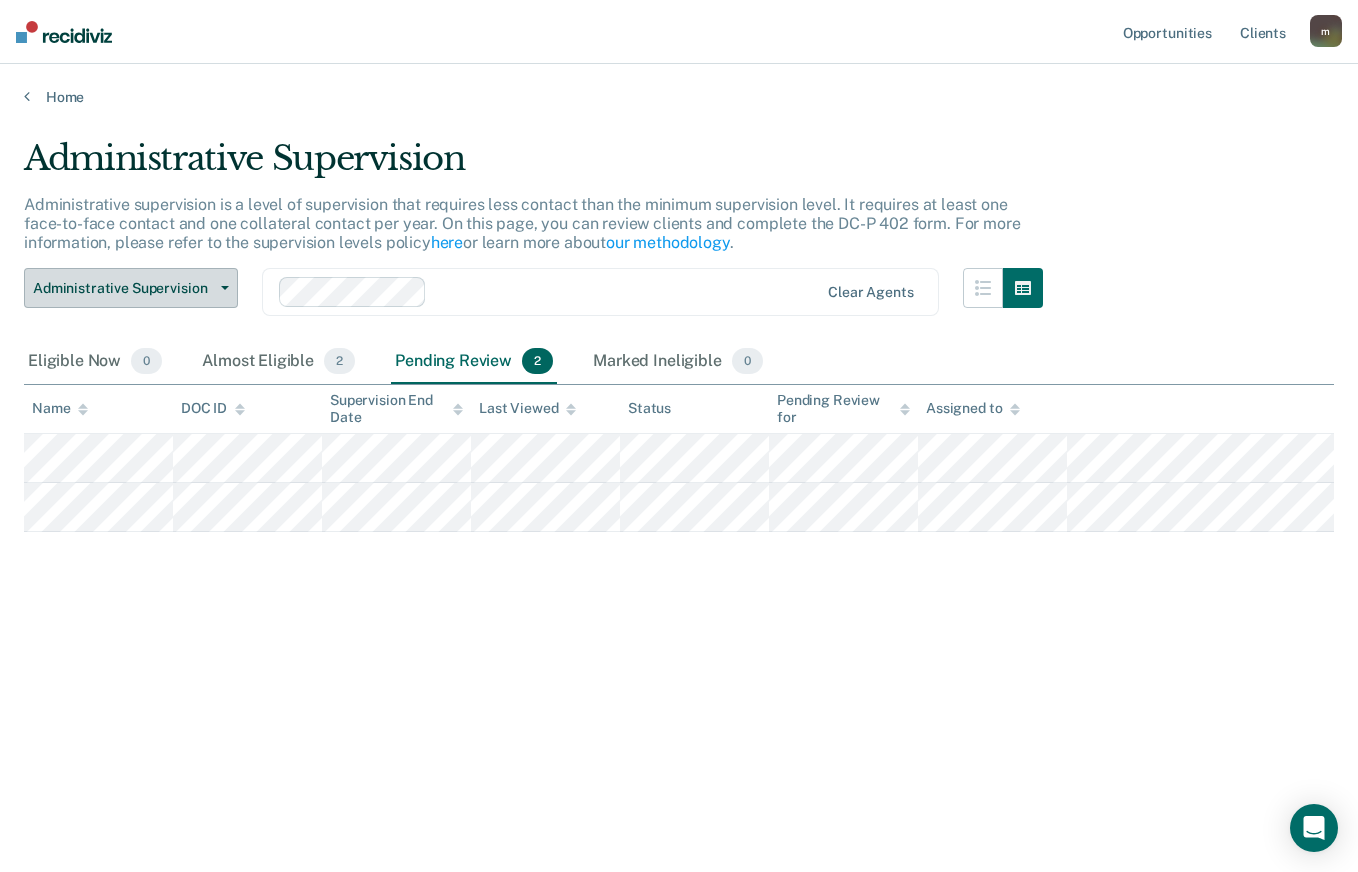 click on "Administrative Supervision" at bounding box center [123, 288] 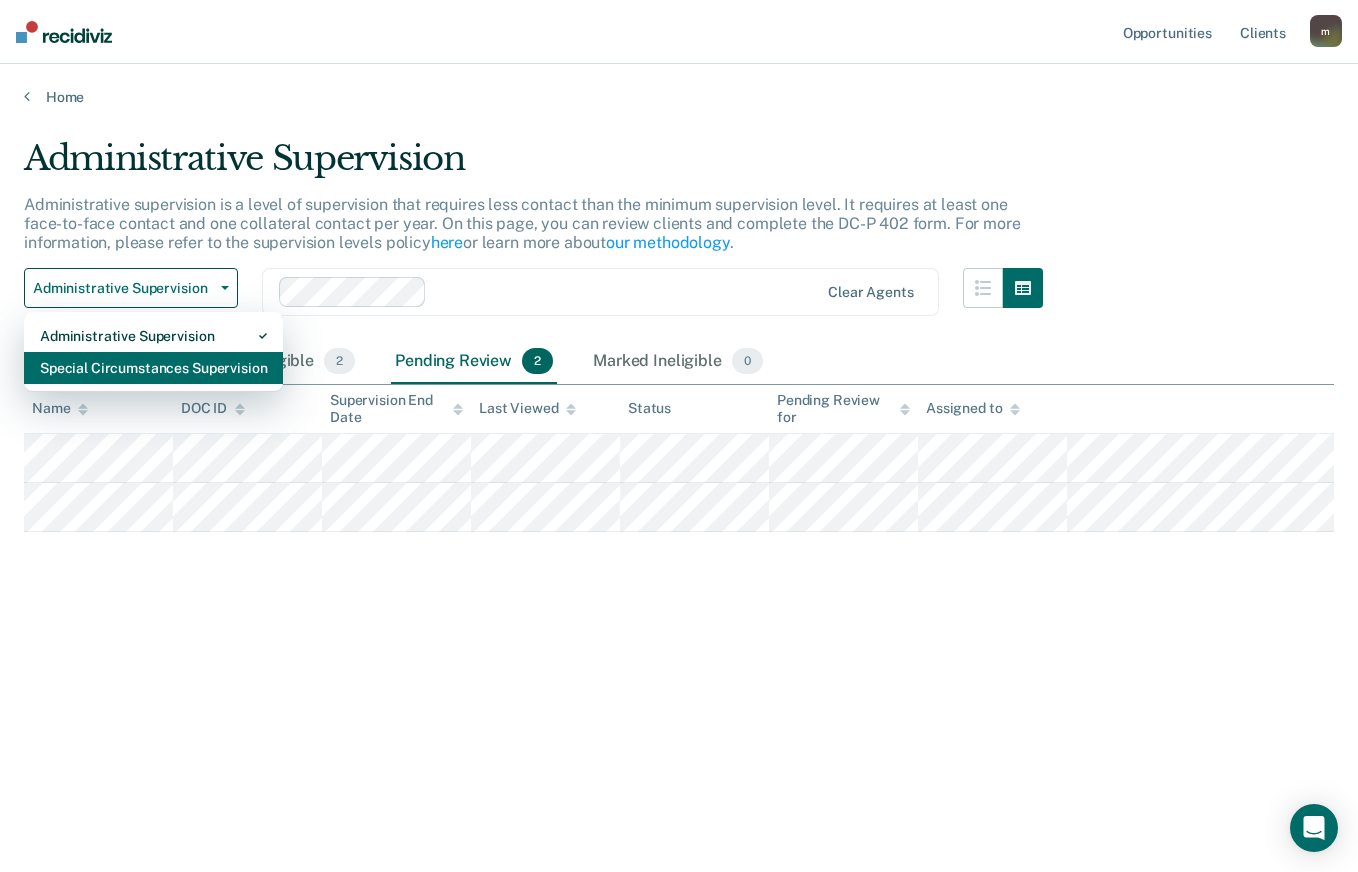 click on "Special Circumstances Supervision" at bounding box center [153, 368] 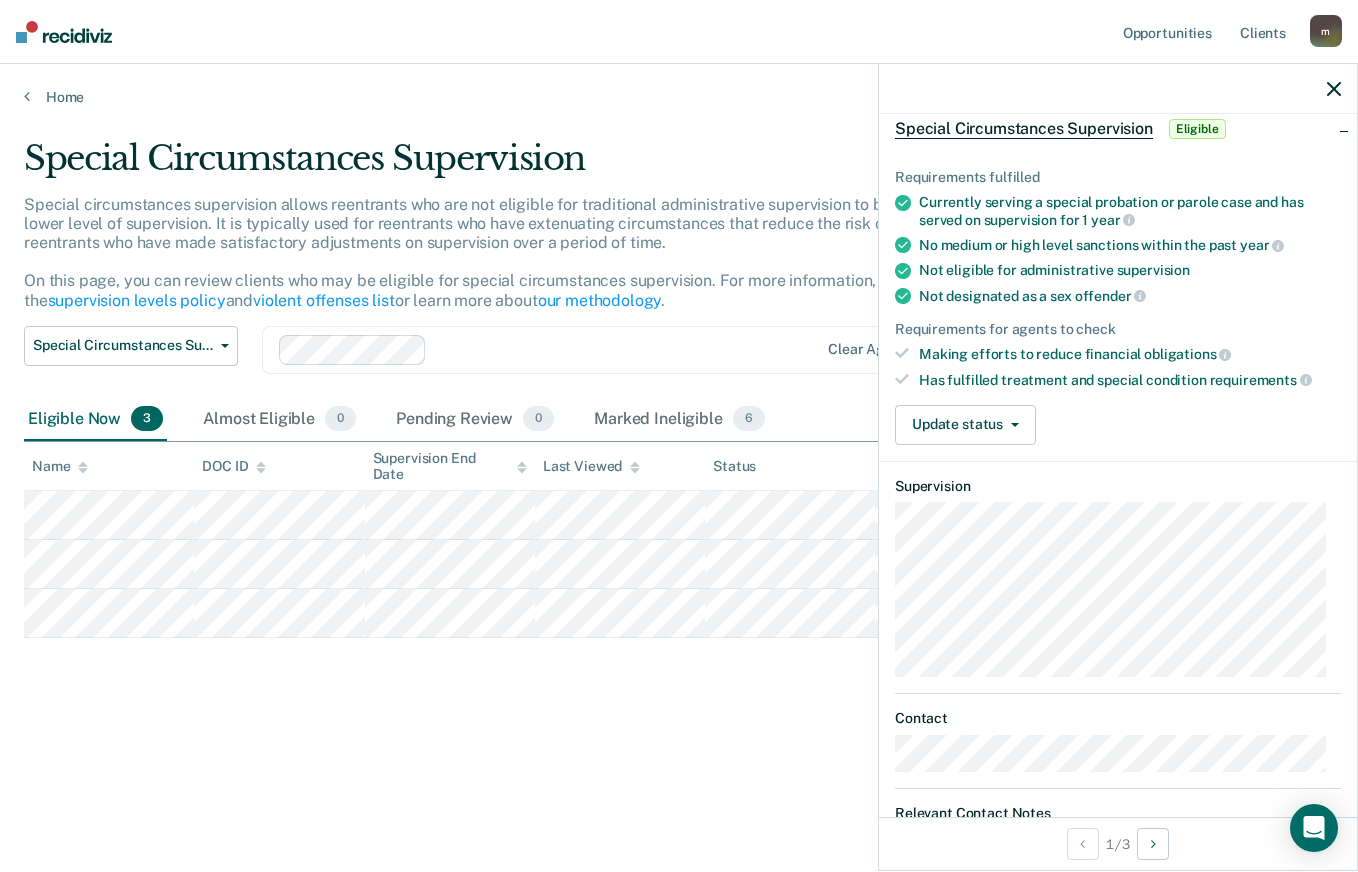 scroll, scrollTop: 99, scrollLeft: 0, axis: vertical 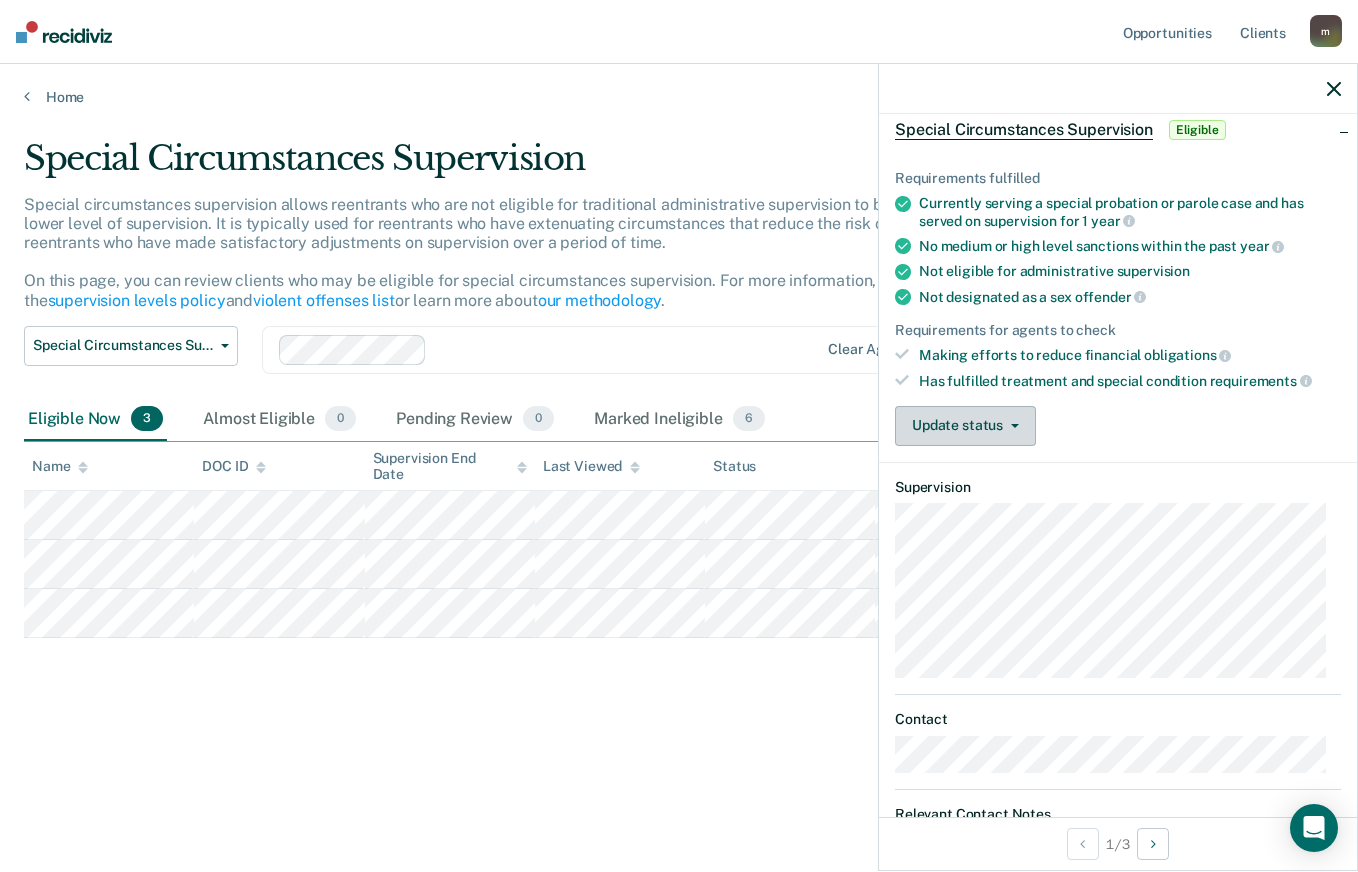 click 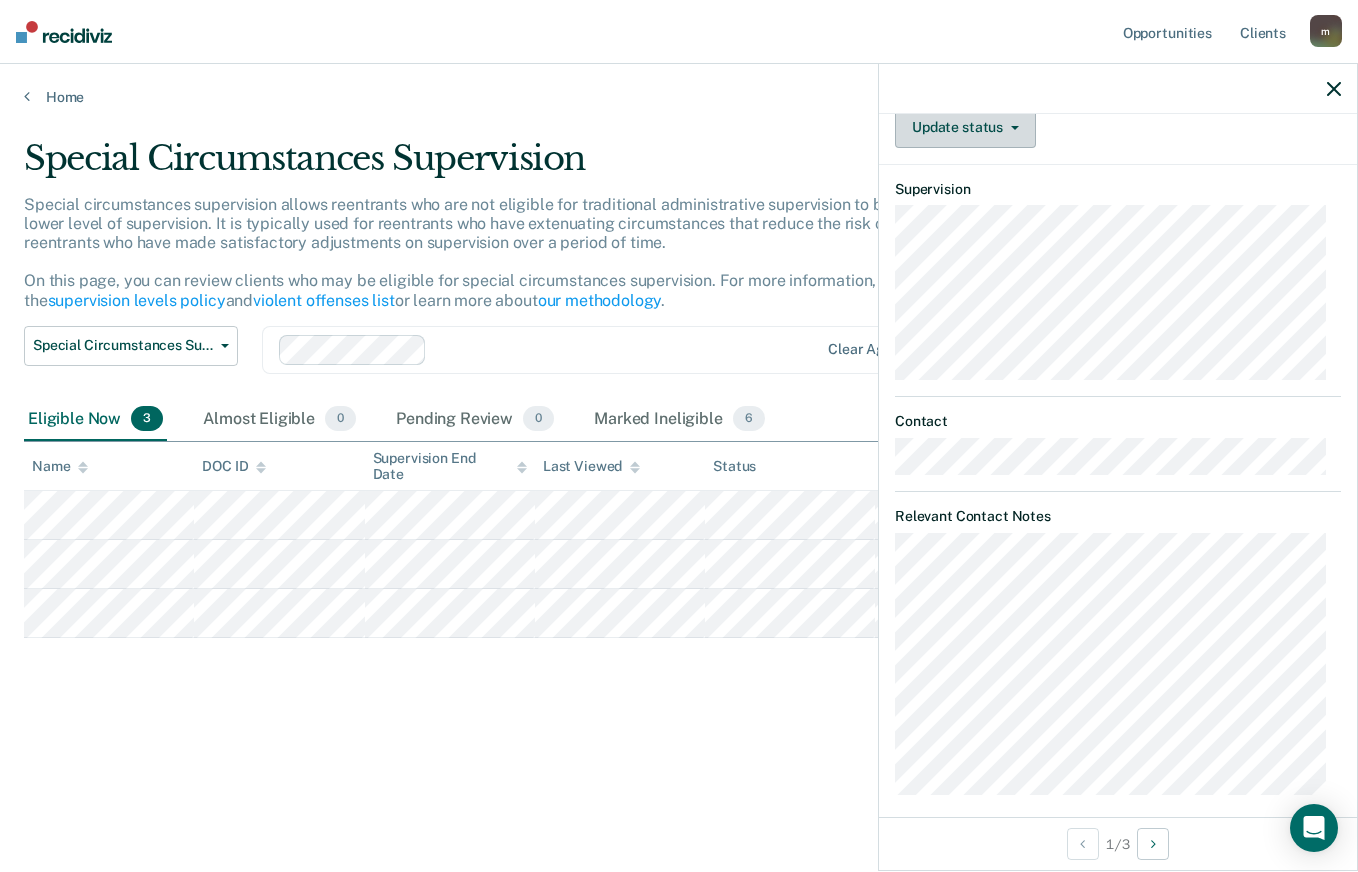 scroll, scrollTop: 410, scrollLeft: 0, axis: vertical 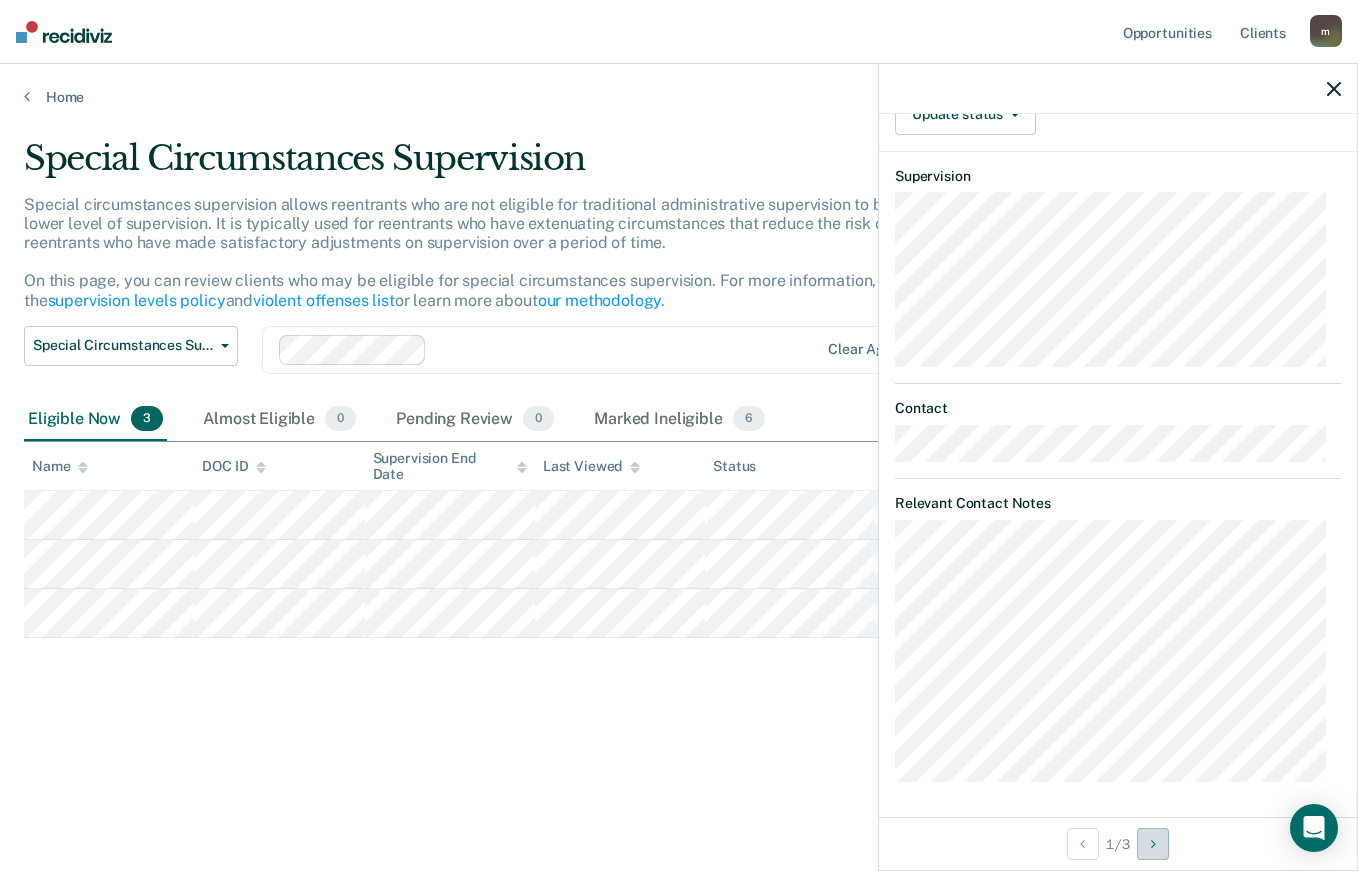 click at bounding box center [1153, 844] 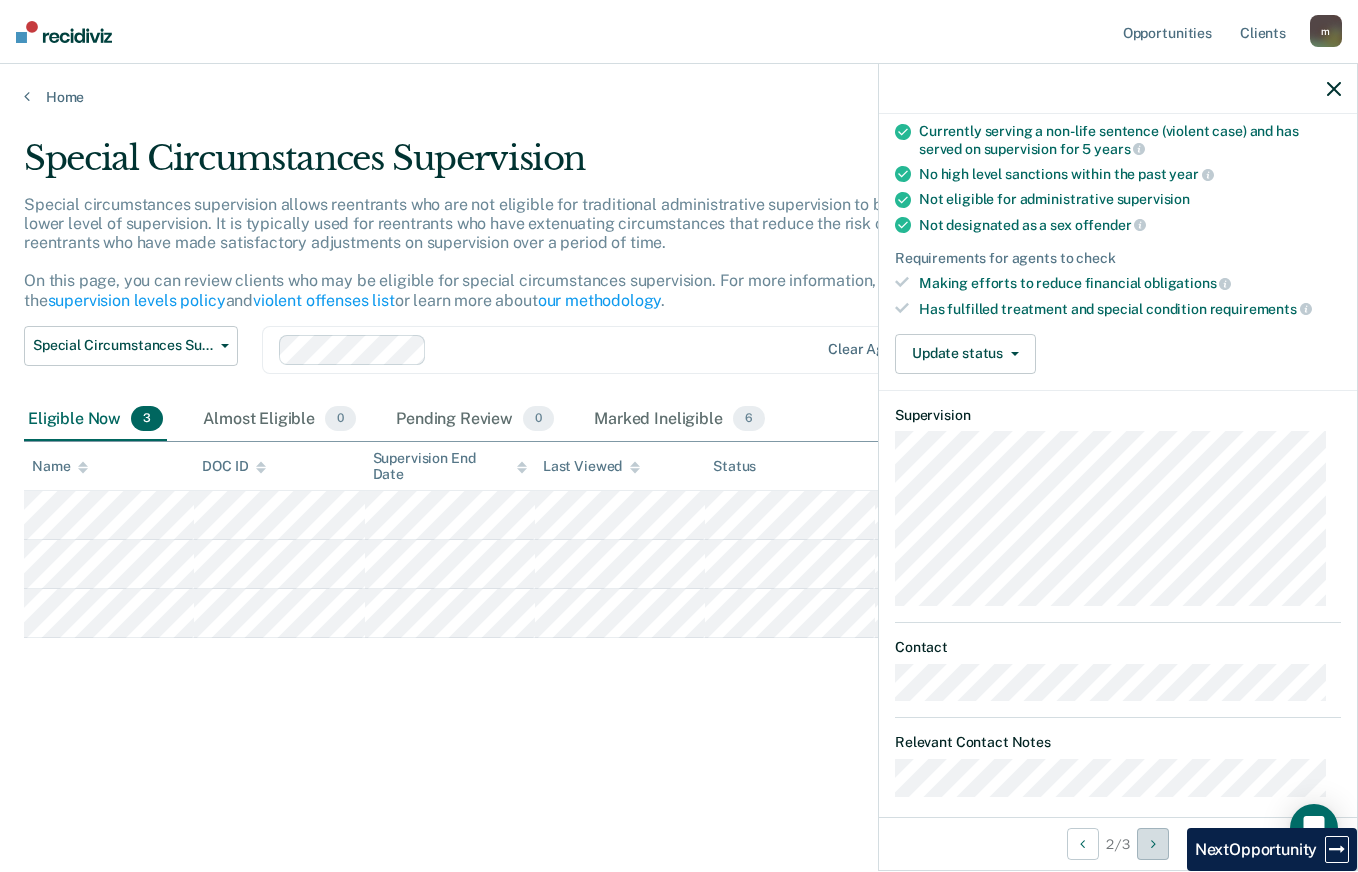 scroll, scrollTop: 185, scrollLeft: 0, axis: vertical 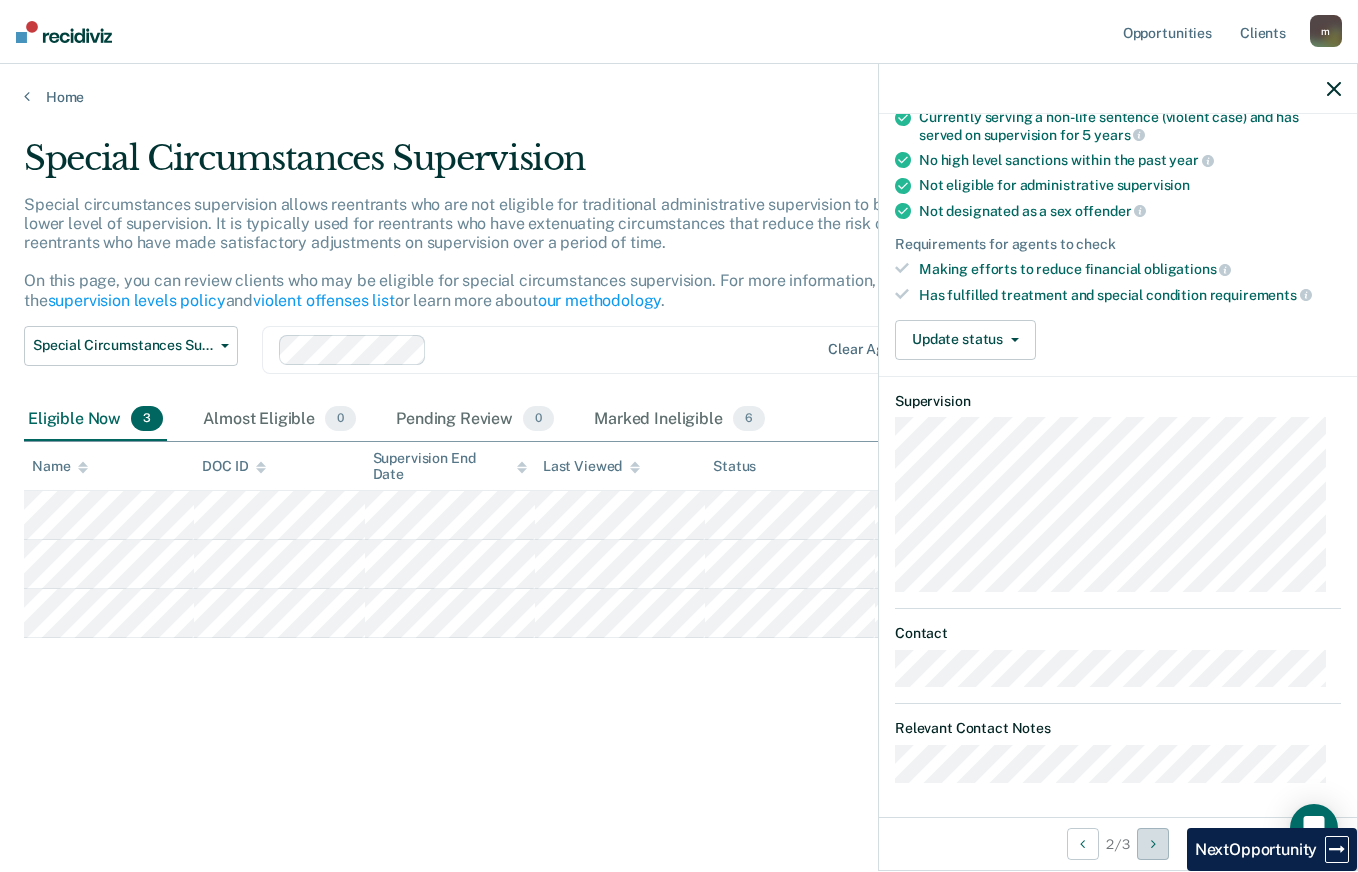 click at bounding box center [1153, 844] 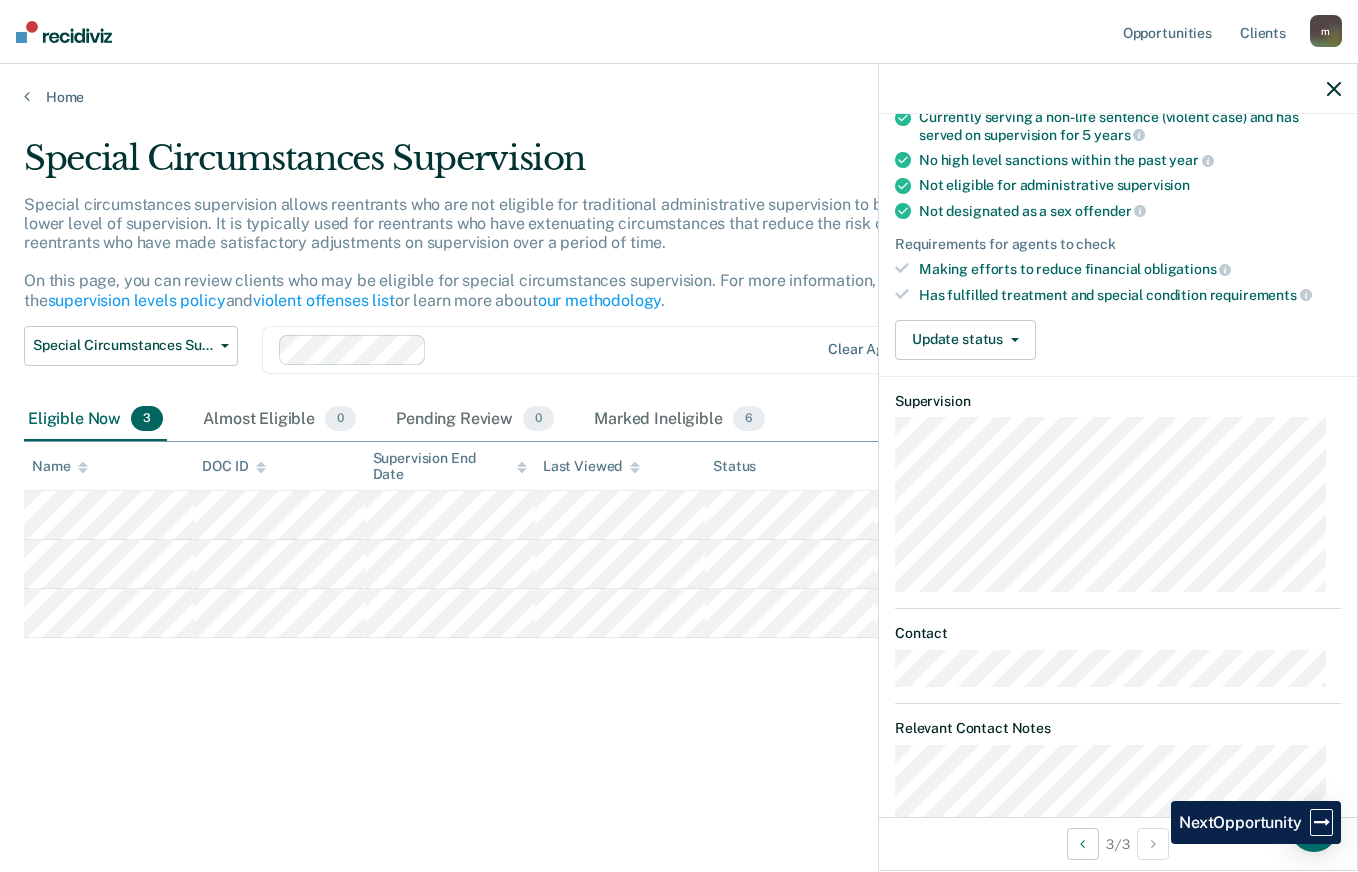 click on "3  /  3" at bounding box center (1118, 843) 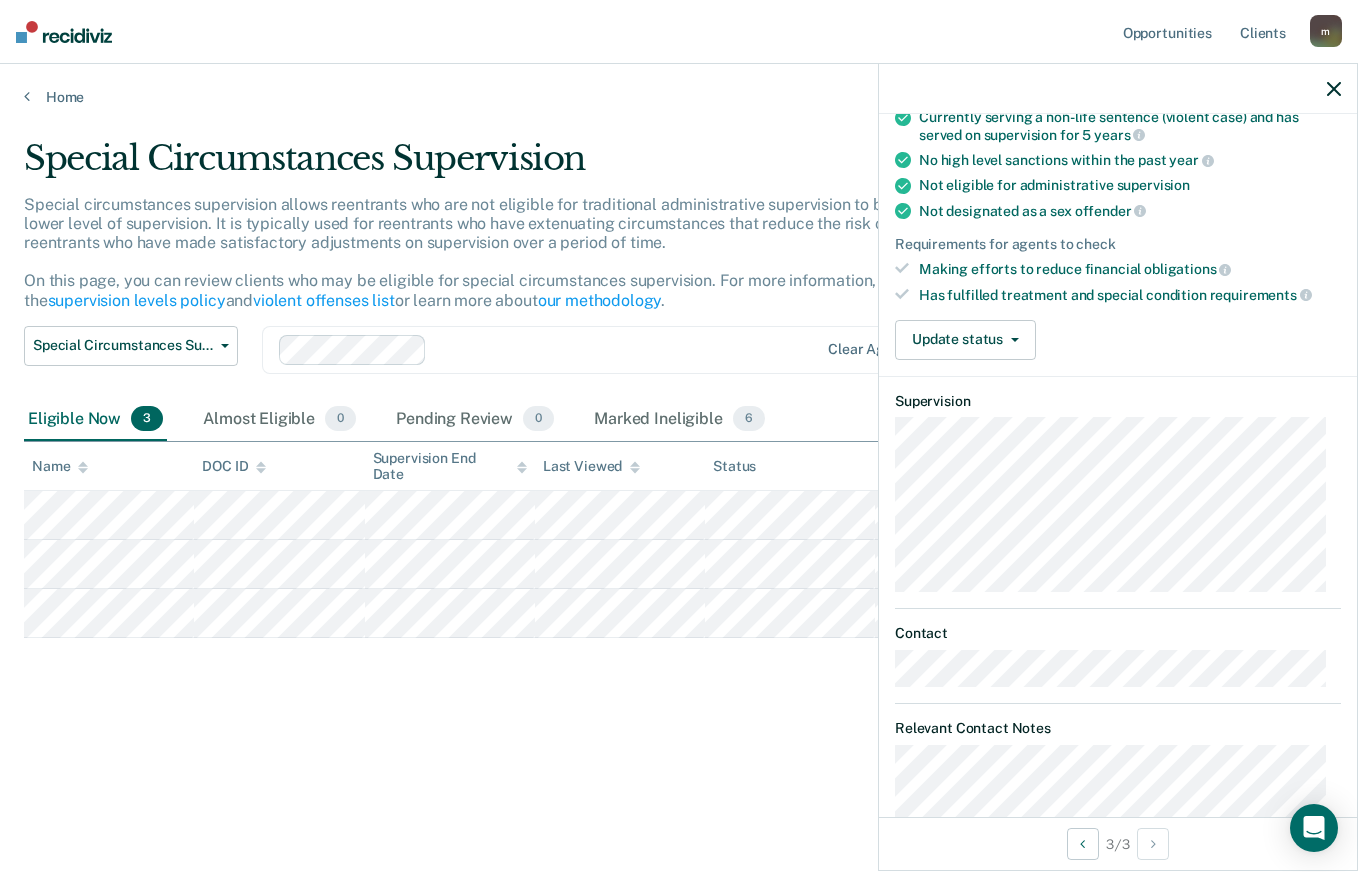 click 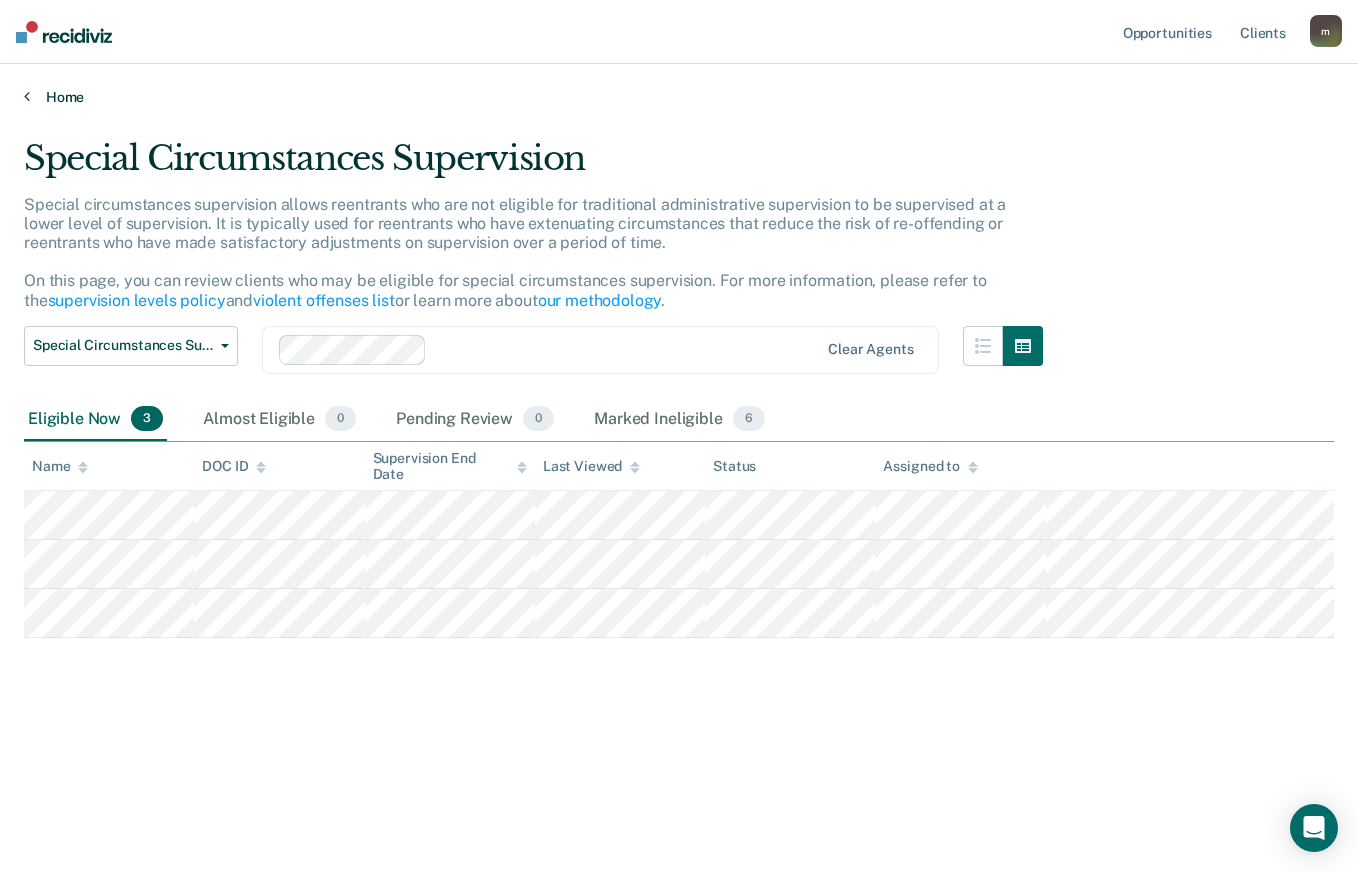 click on "Home" at bounding box center (679, 97) 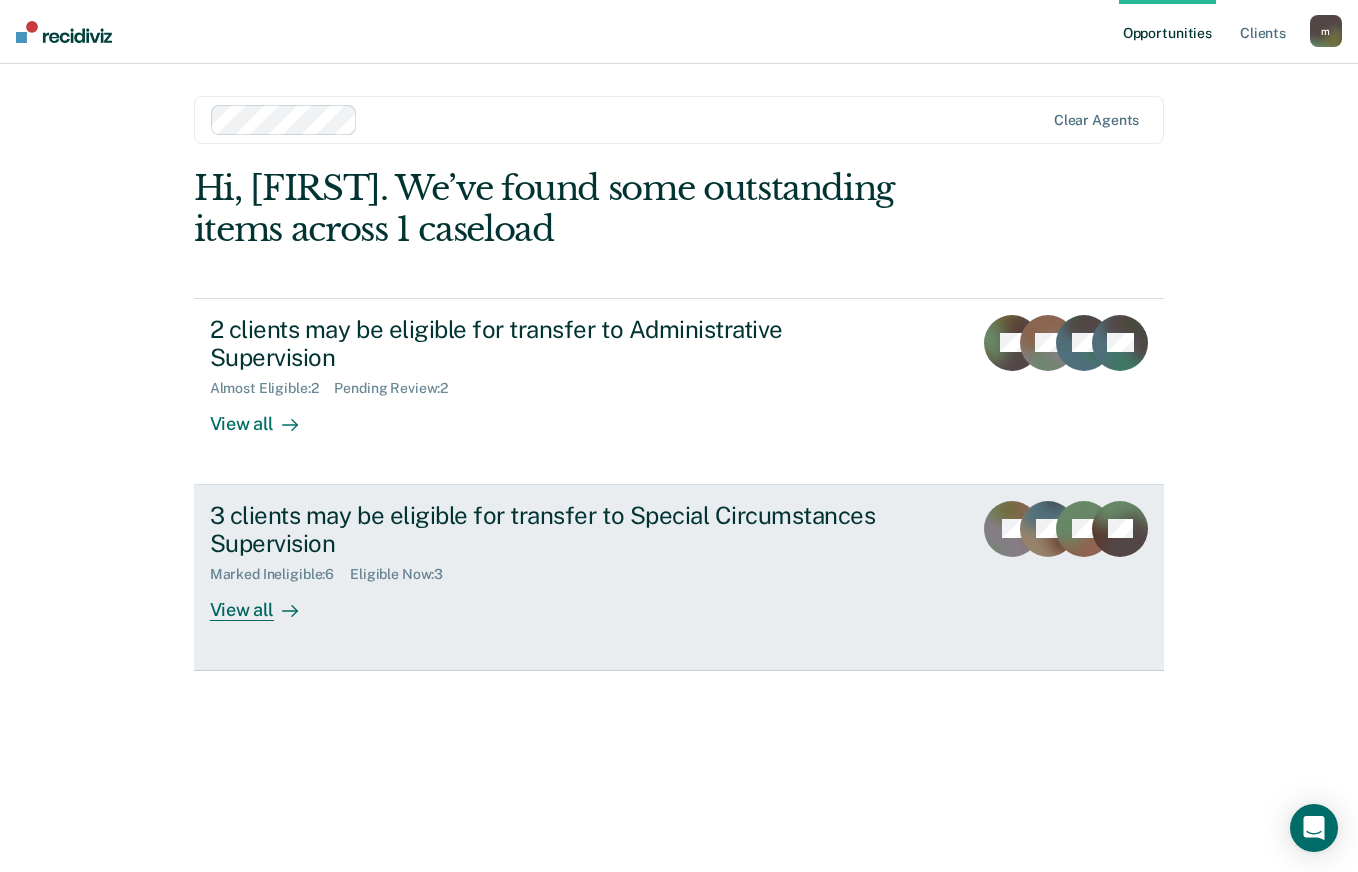 click on "3 clients may be eligible for transfer to Special Circumstances Supervision" at bounding box center [561, 530] 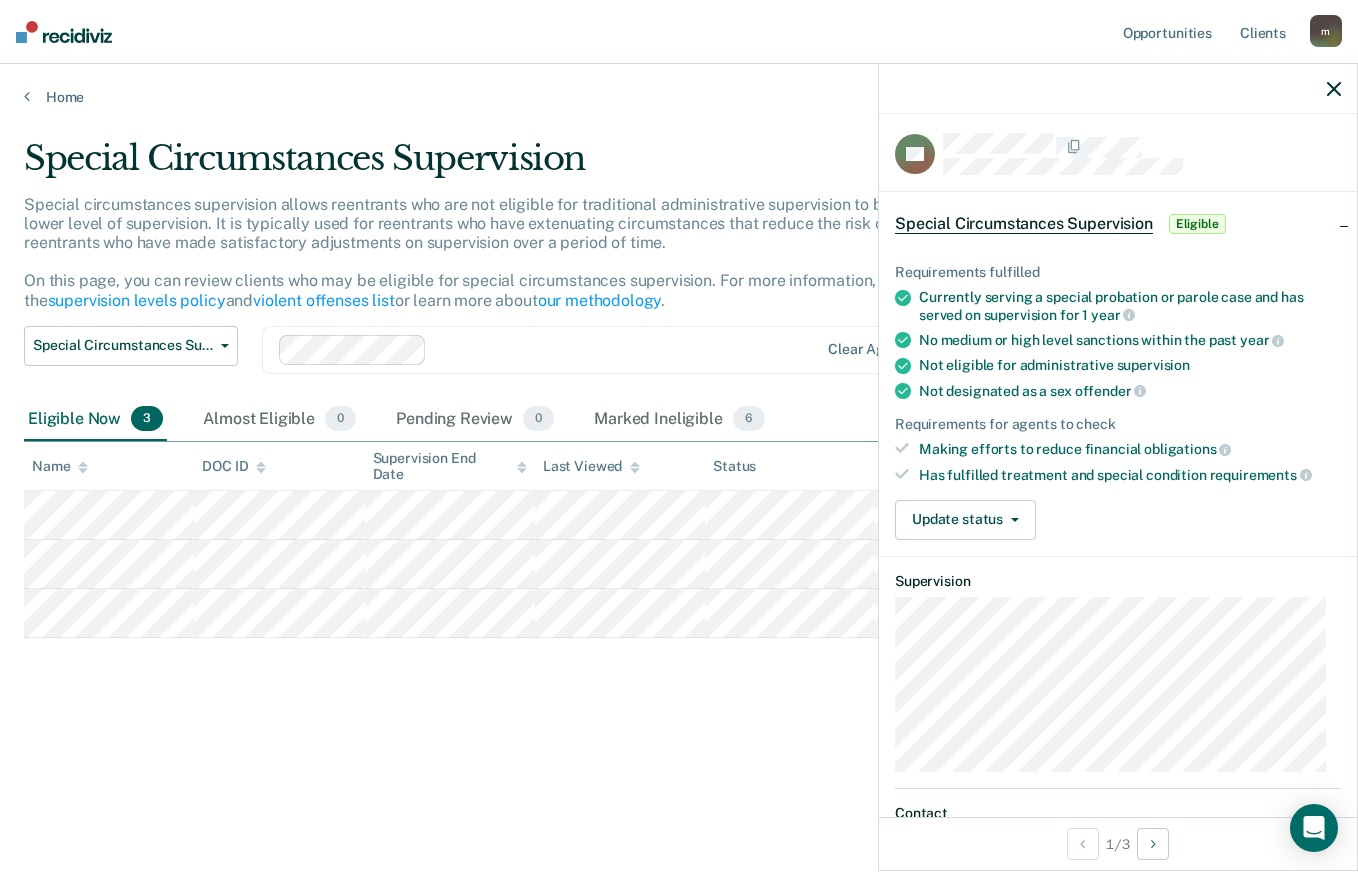 scroll, scrollTop: 0, scrollLeft: 0, axis: both 